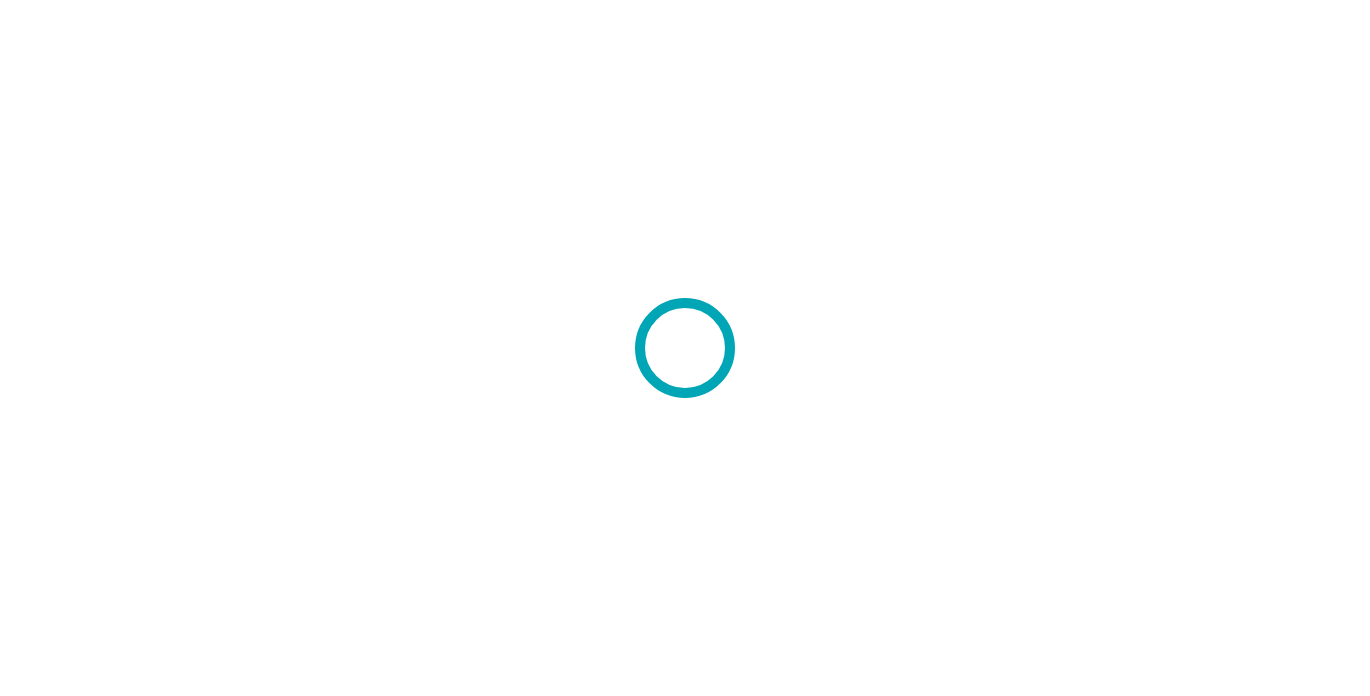 scroll, scrollTop: 0, scrollLeft: 0, axis: both 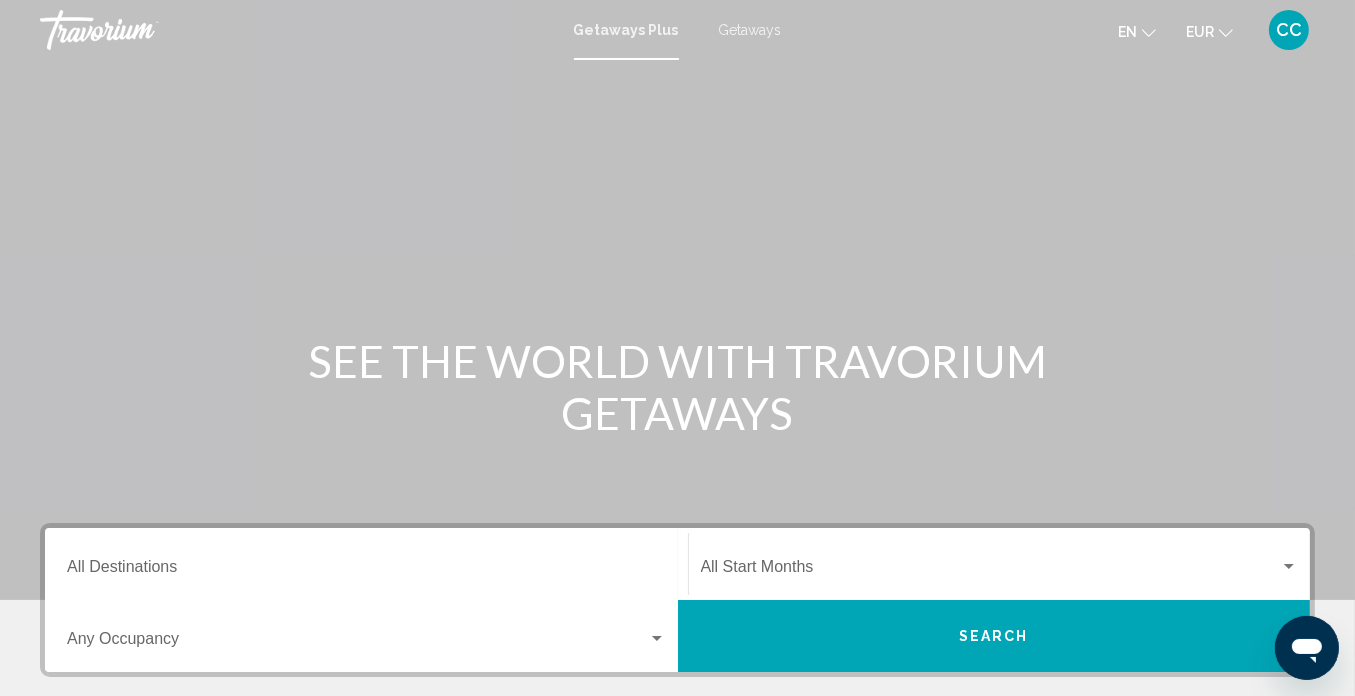 click on "Getaways" at bounding box center (750, 30) 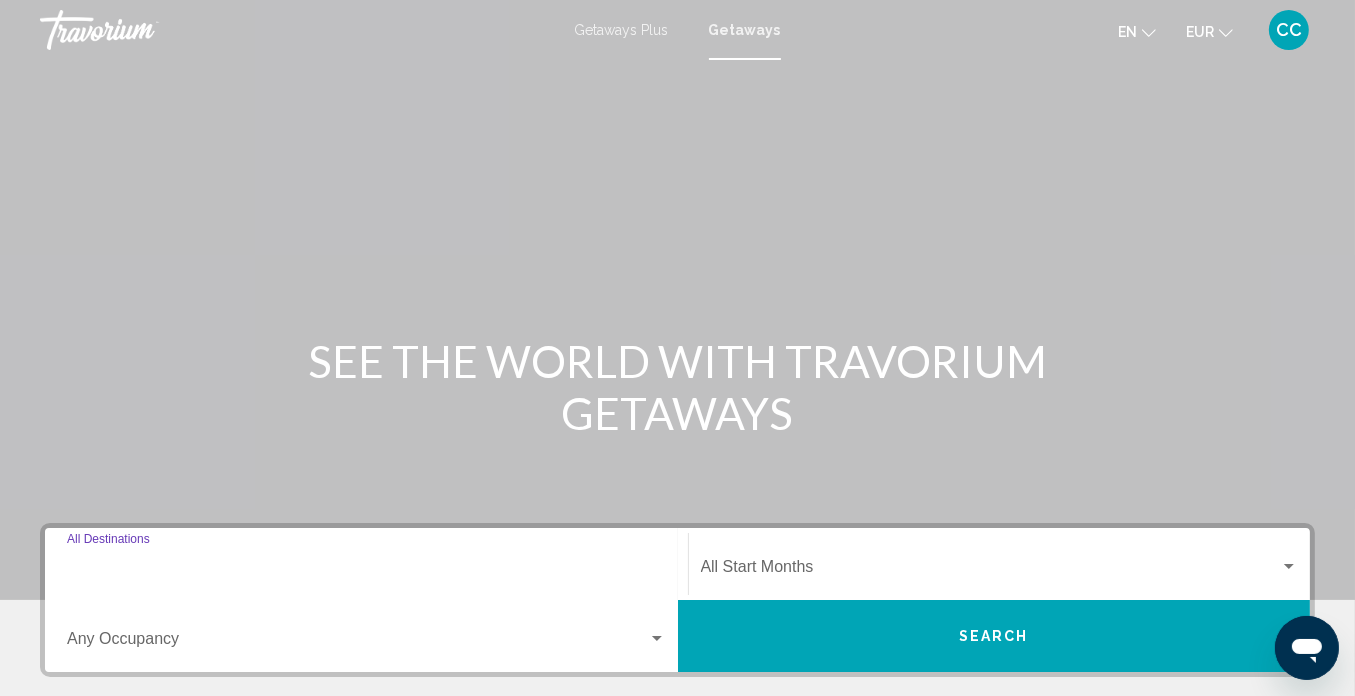 click on "Destination All Destinations" at bounding box center [366, 571] 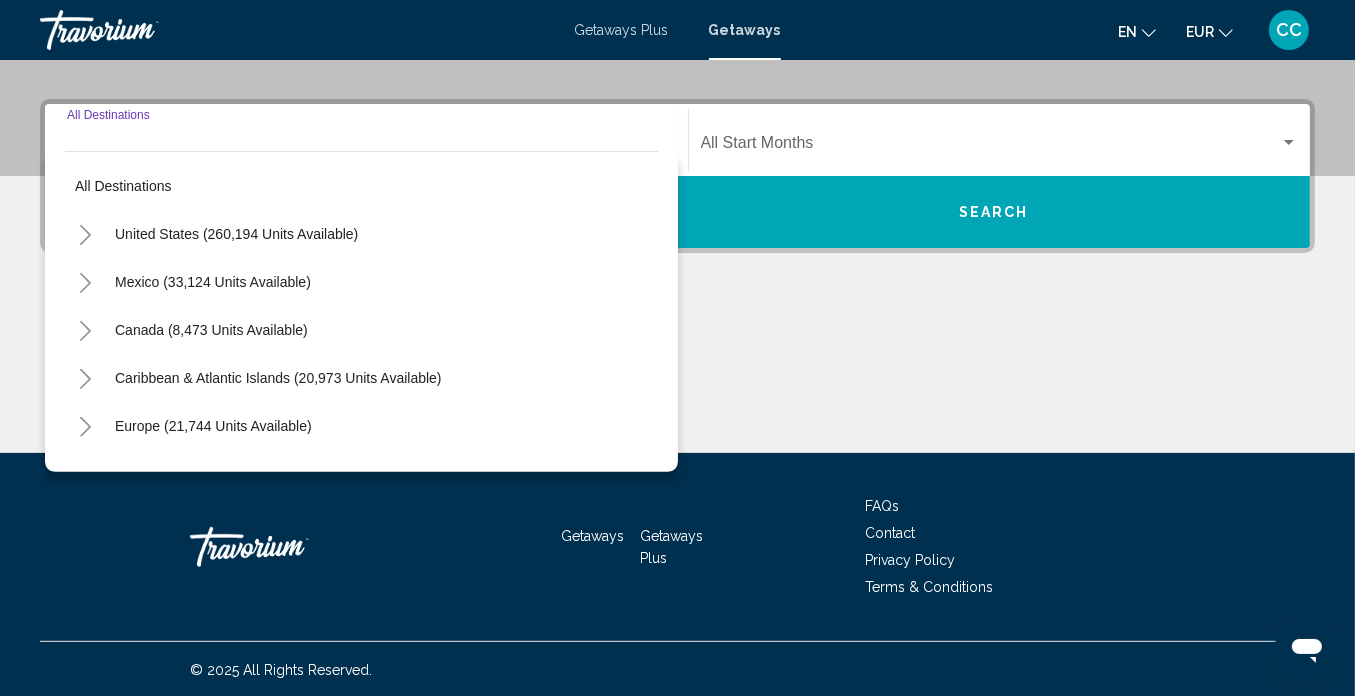 scroll, scrollTop: 425, scrollLeft: 0, axis: vertical 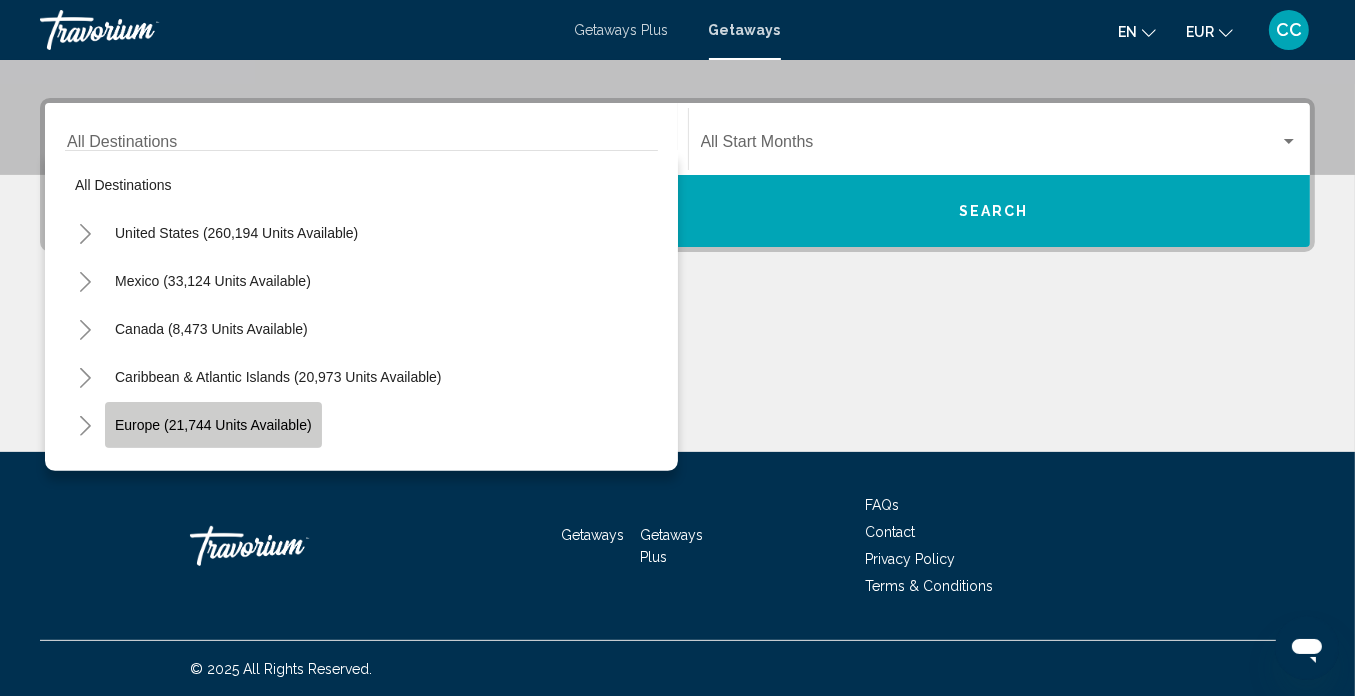 click on "Europe (21,744 units available)" 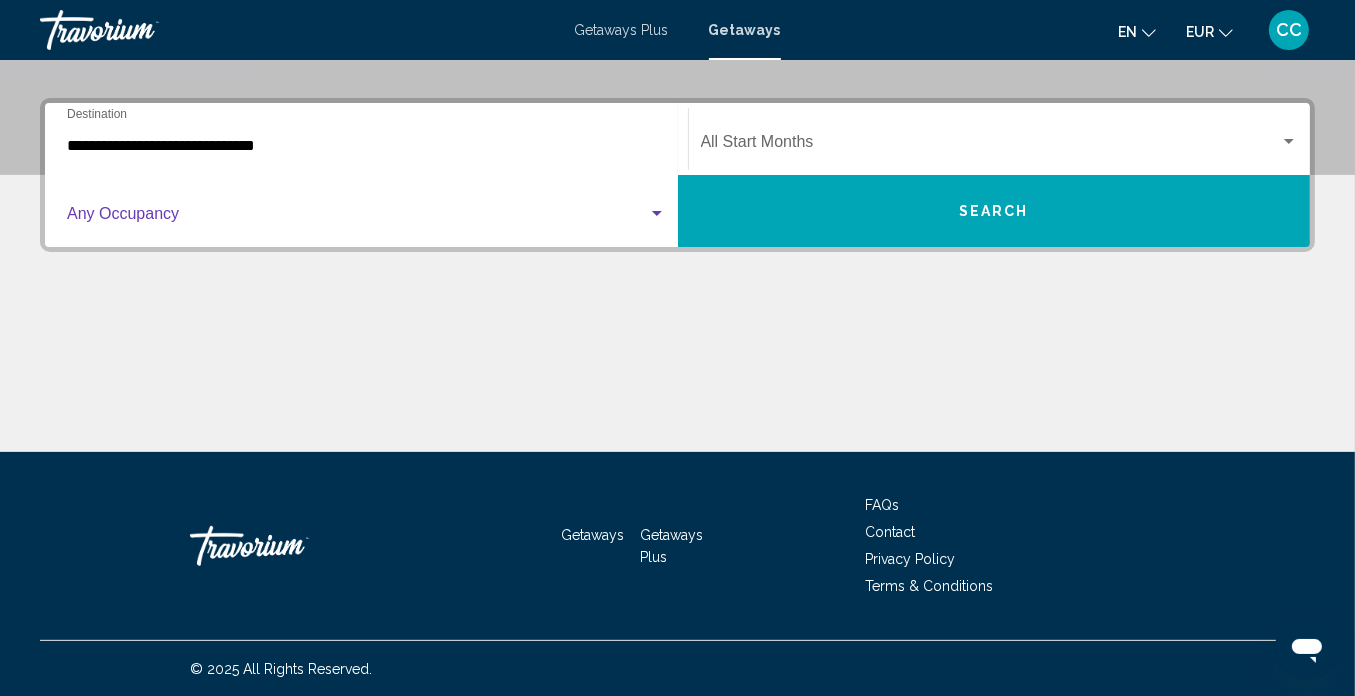 click at bounding box center (657, 213) 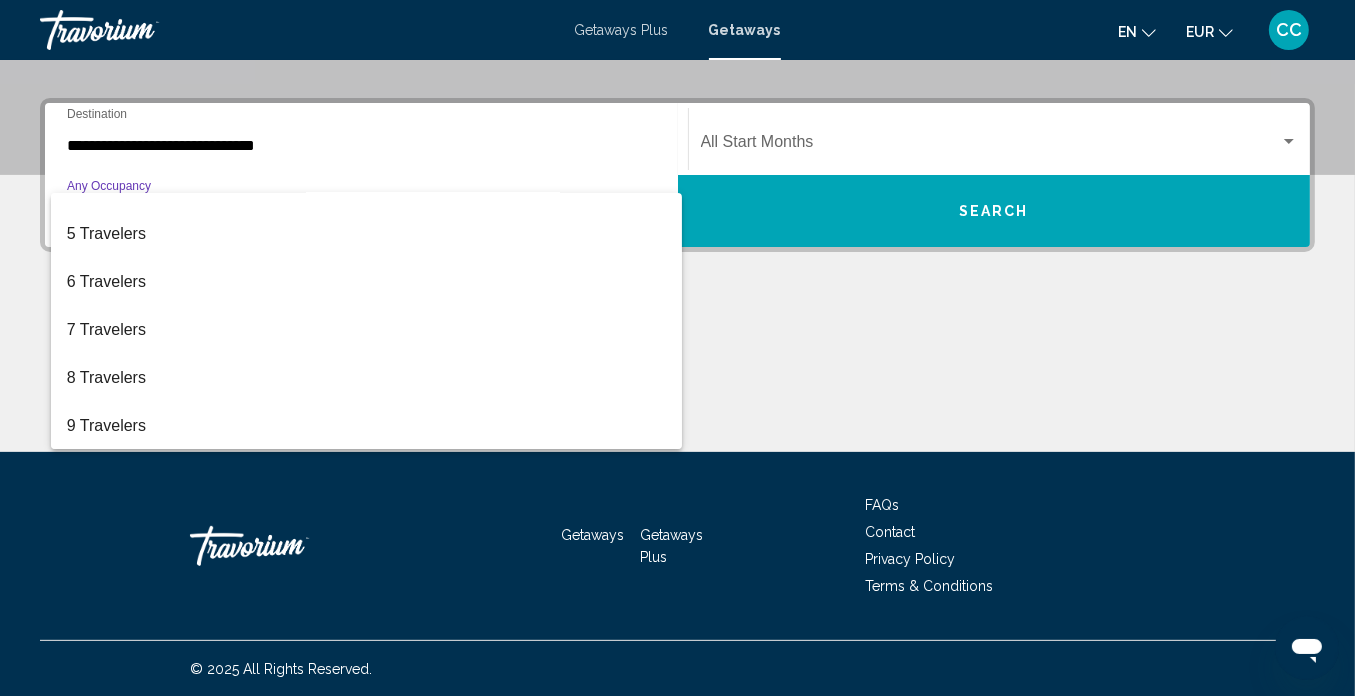 scroll, scrollTop: 176, scrollLeft: 0, axis: vertical 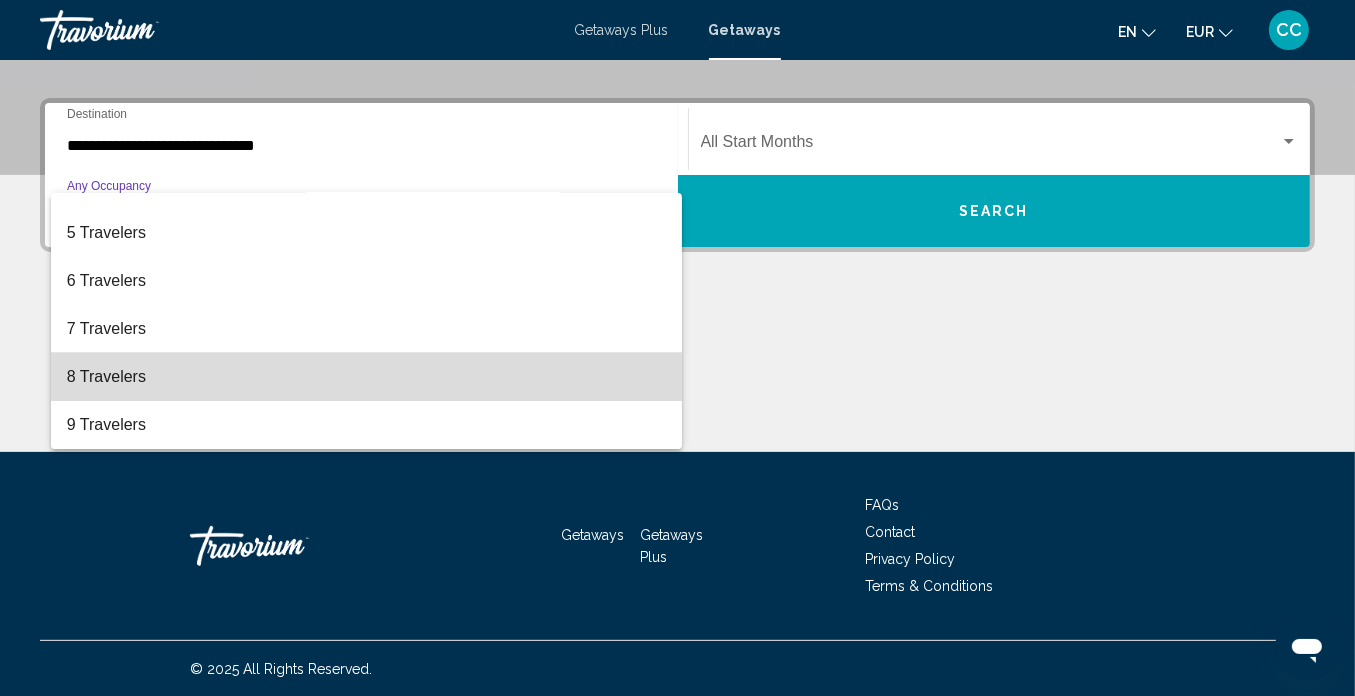 click on "8 Travelers" at bounding box center (366, 377) 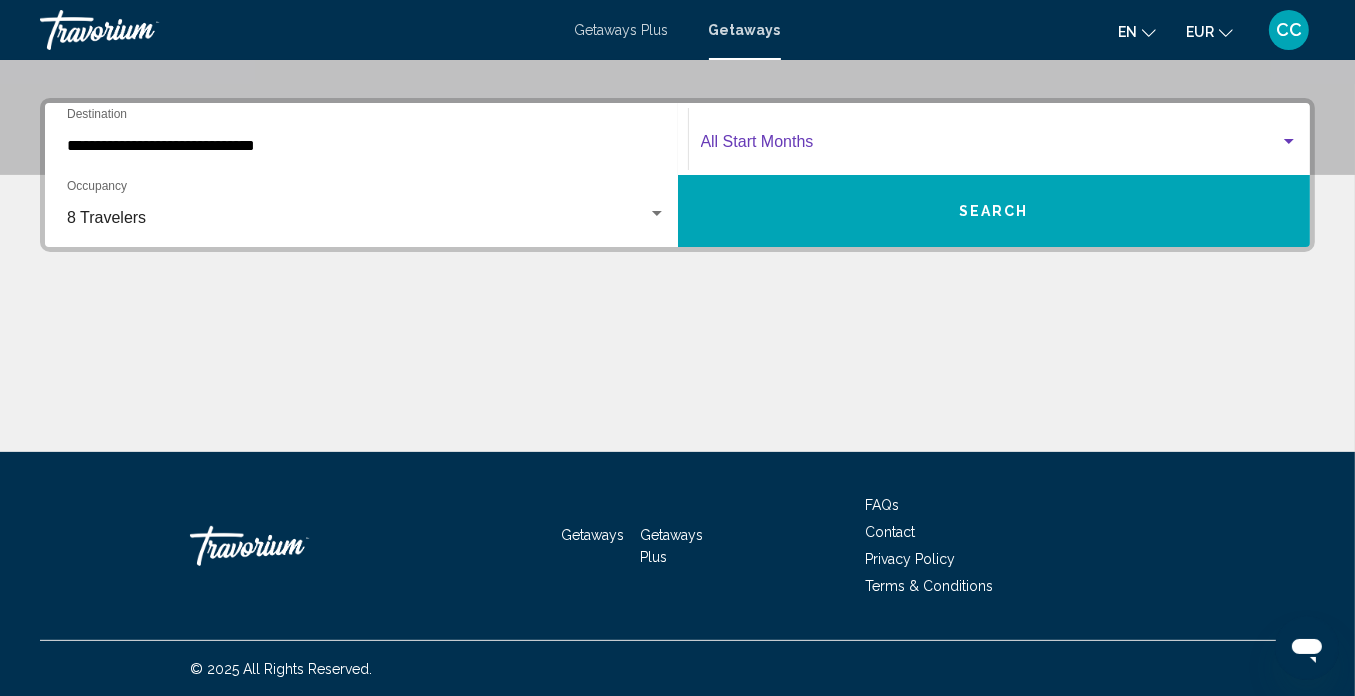 click at bounding box center [991, 146] 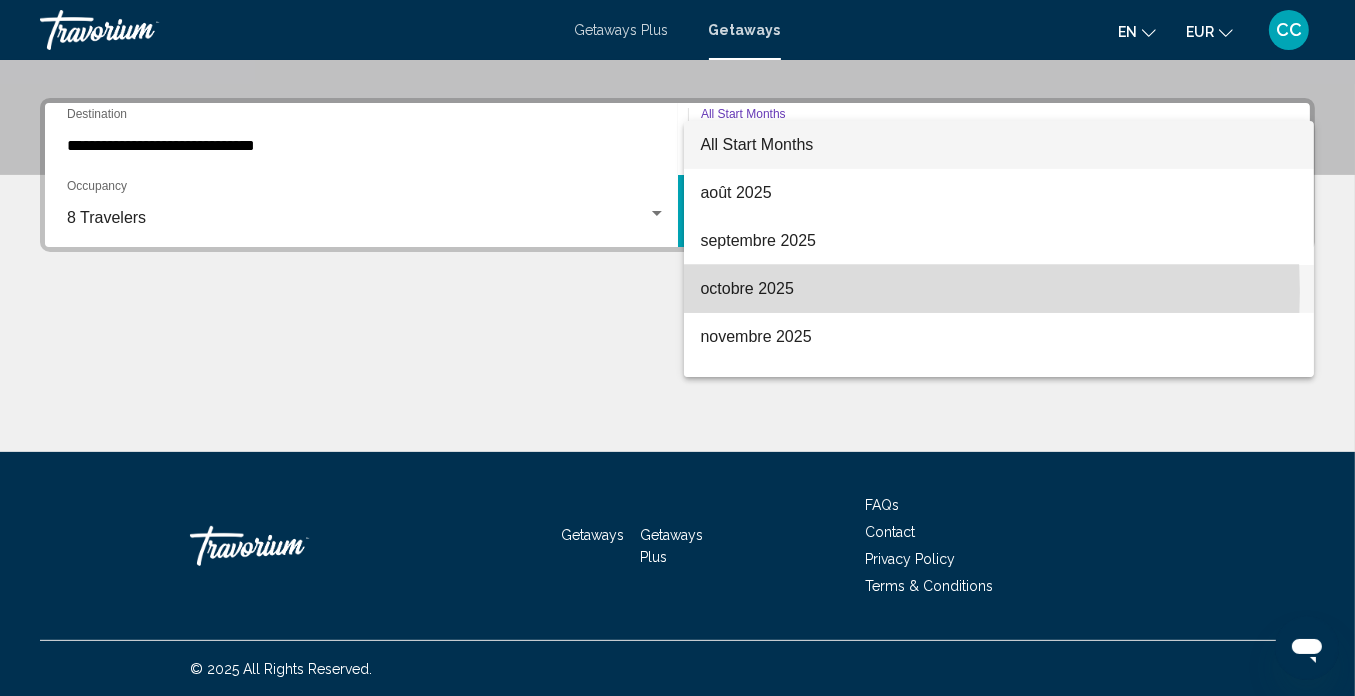 click on "octobre 2025" at bounding box center (999, 289) 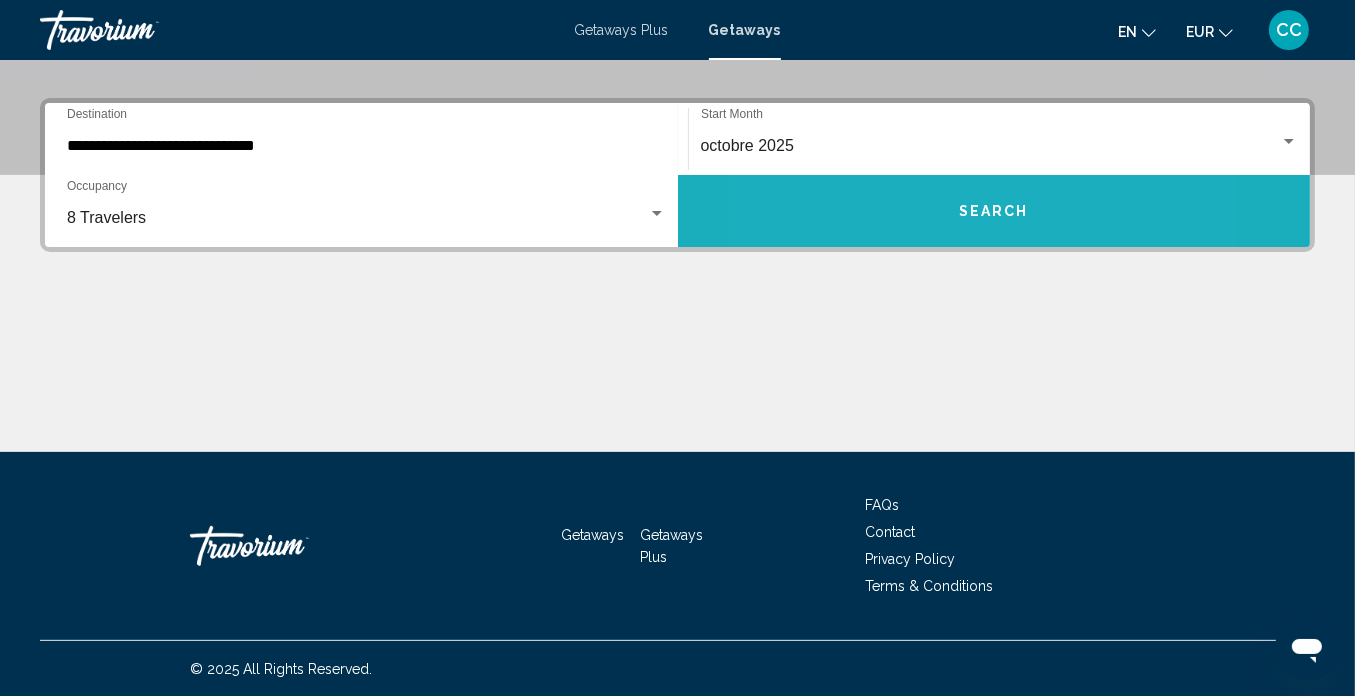 click on "Search" at bounding box center [994, 211] 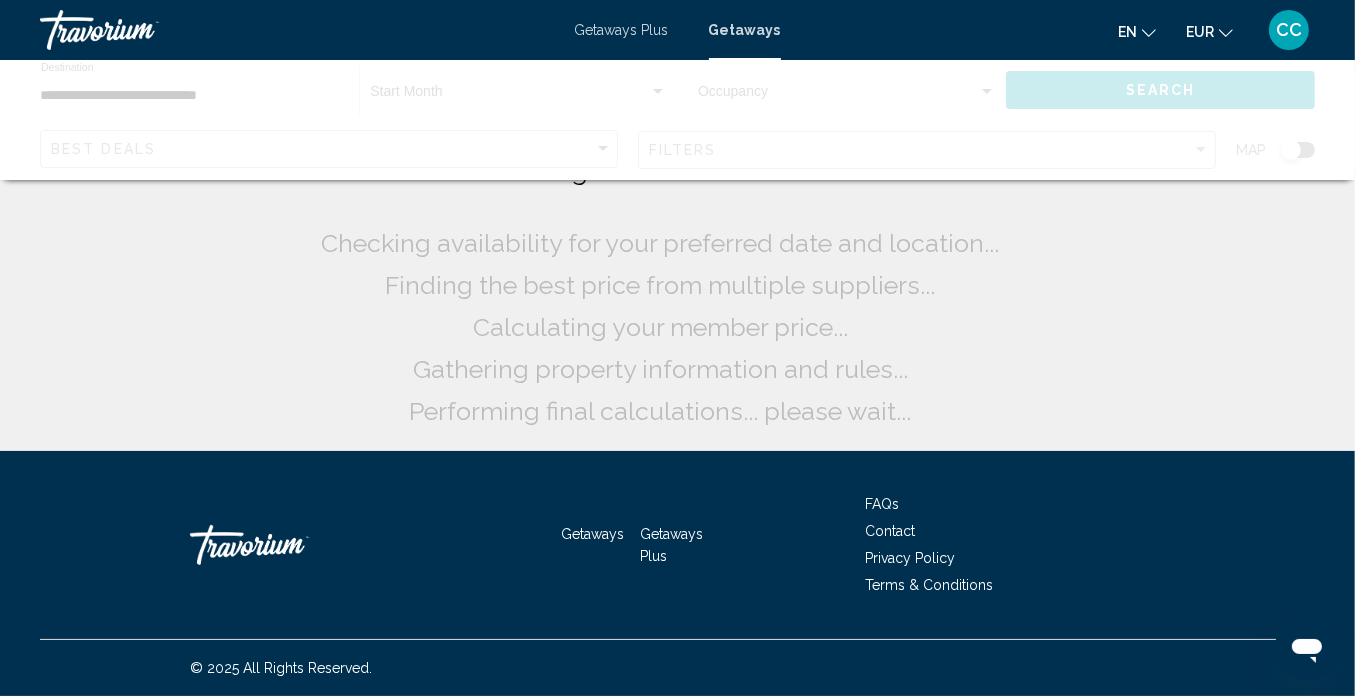 scroll, scrollTop: 0, scrollLeft: 0, axis: both 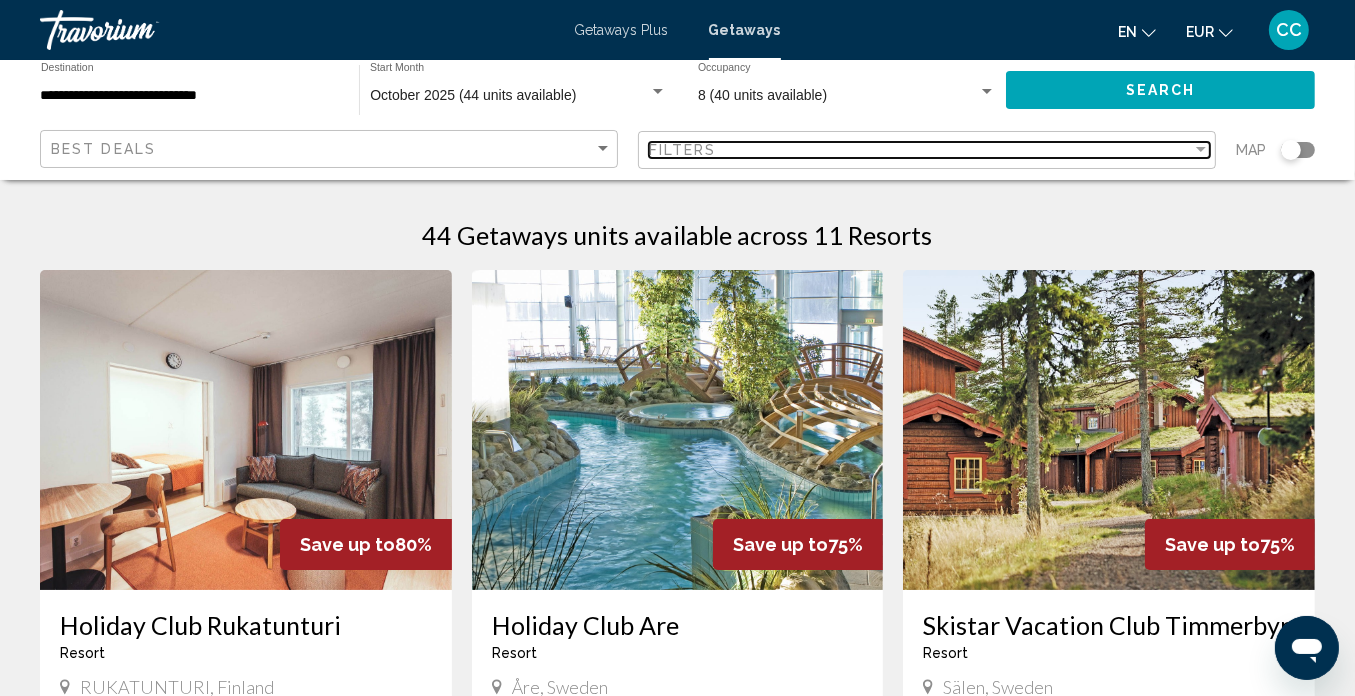 click at bounding box center [1201, 150] 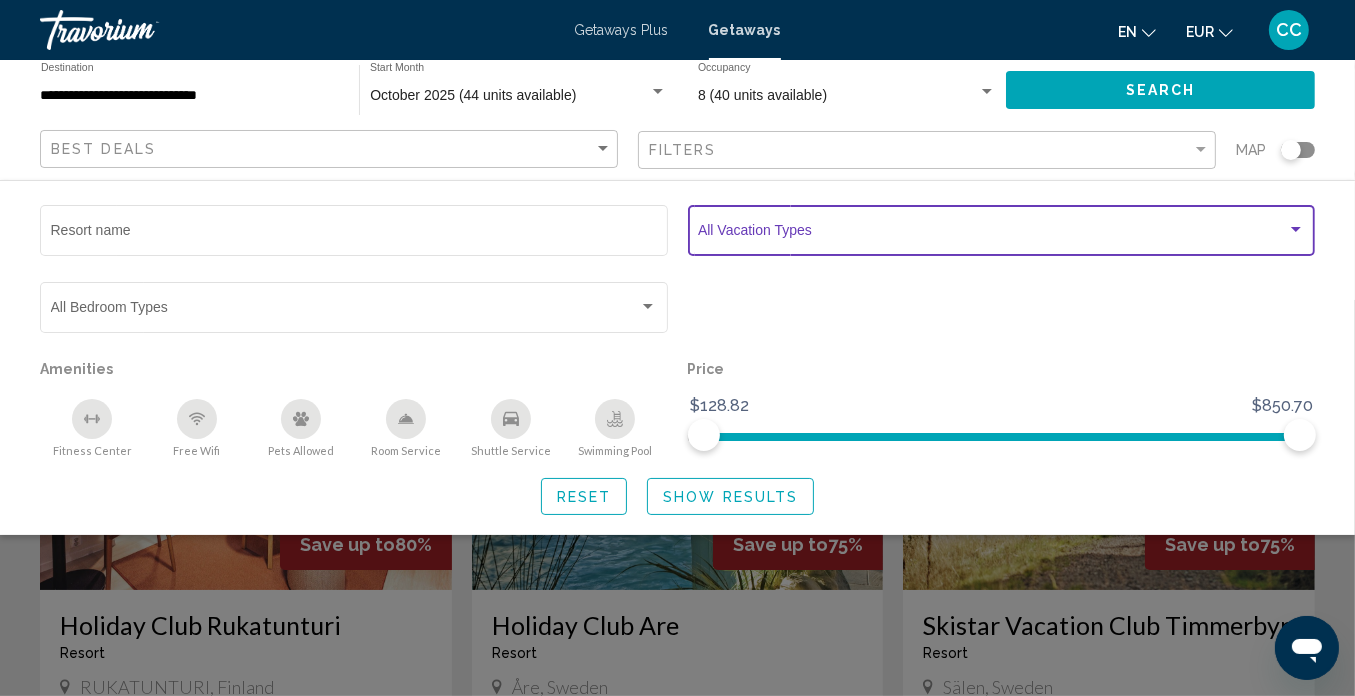 click at bounding box center [1001, 234] 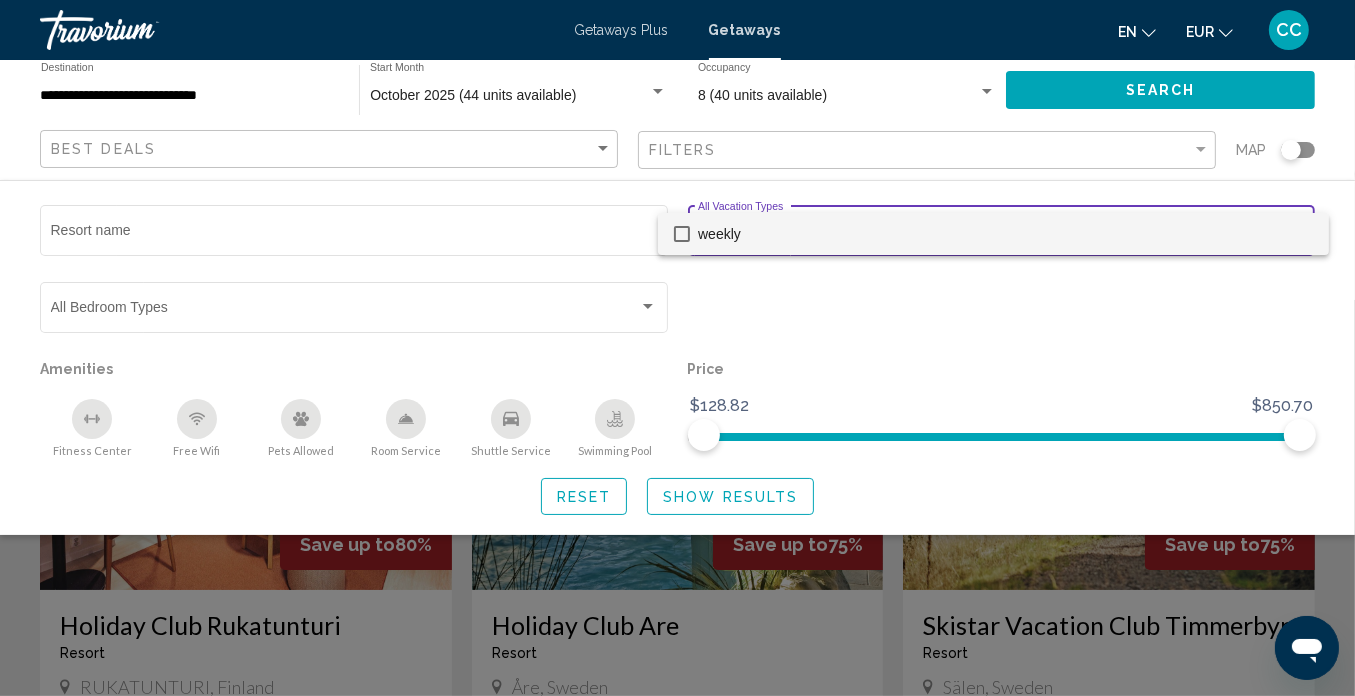 click at bounding box center [677, 348] 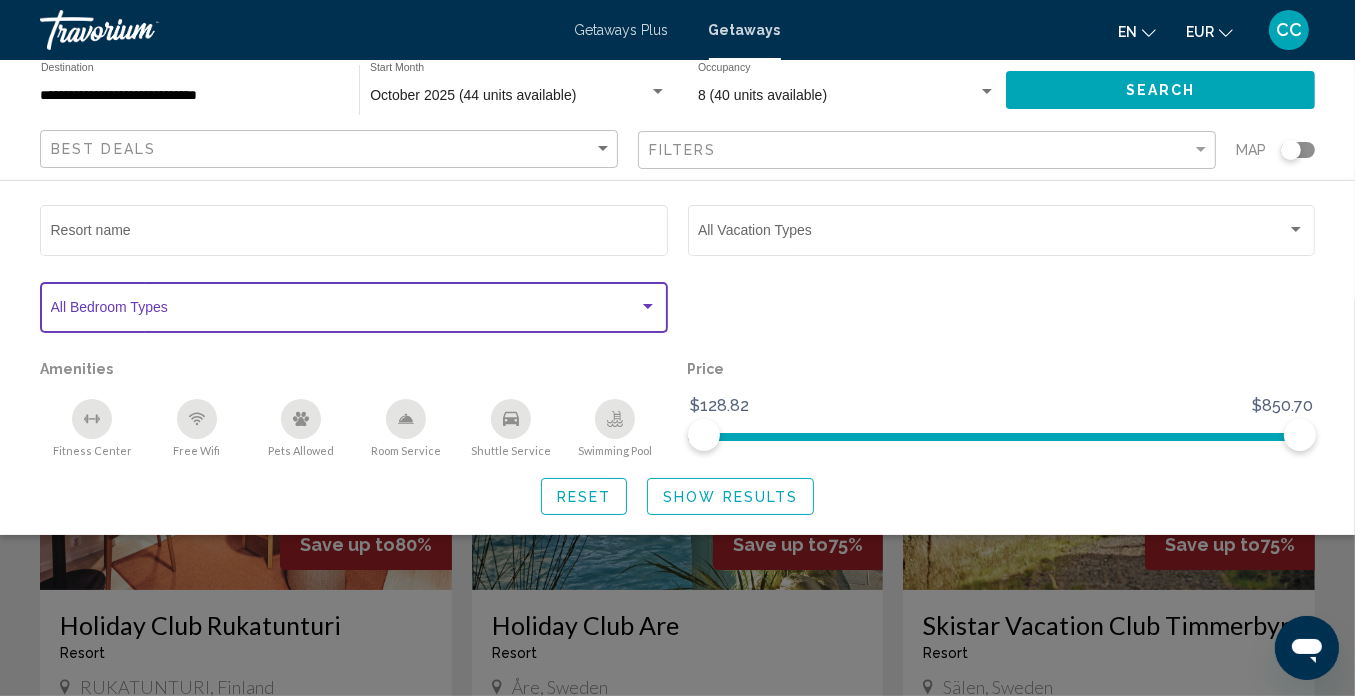 click at bounding box center (648, 306) 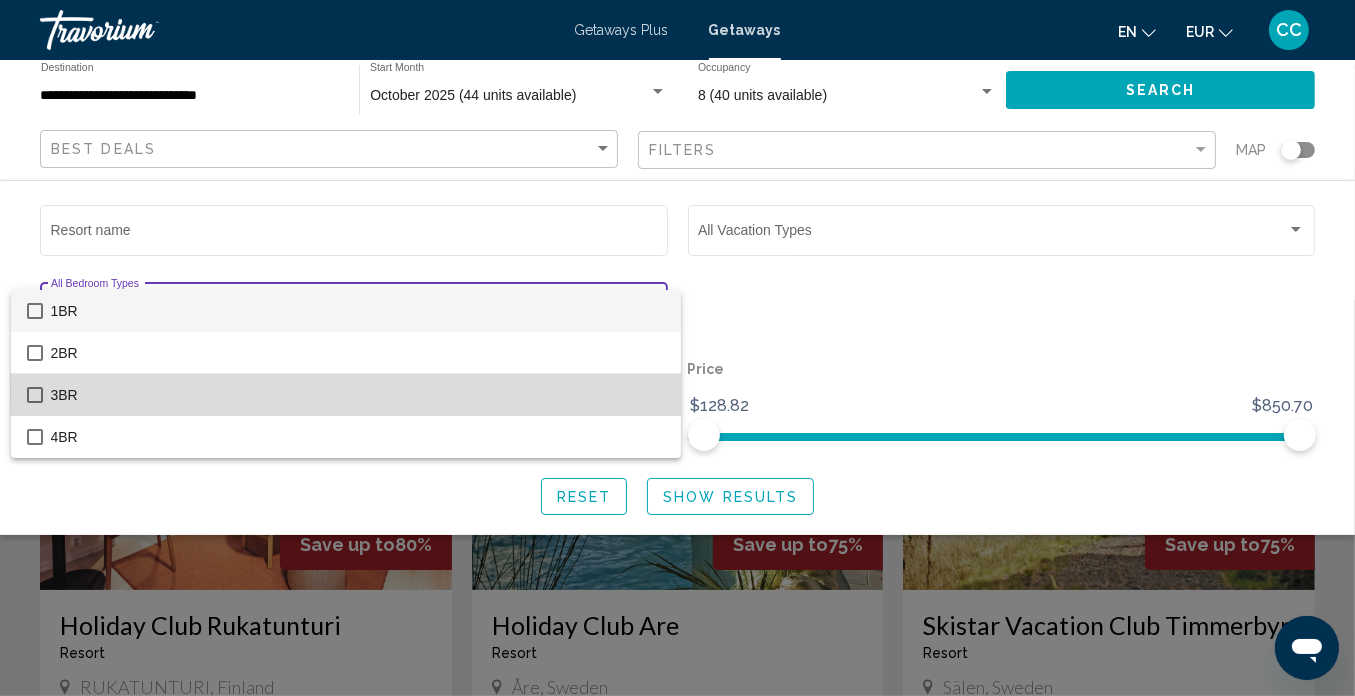 click on "3BR" at bounding box center (358, 395) 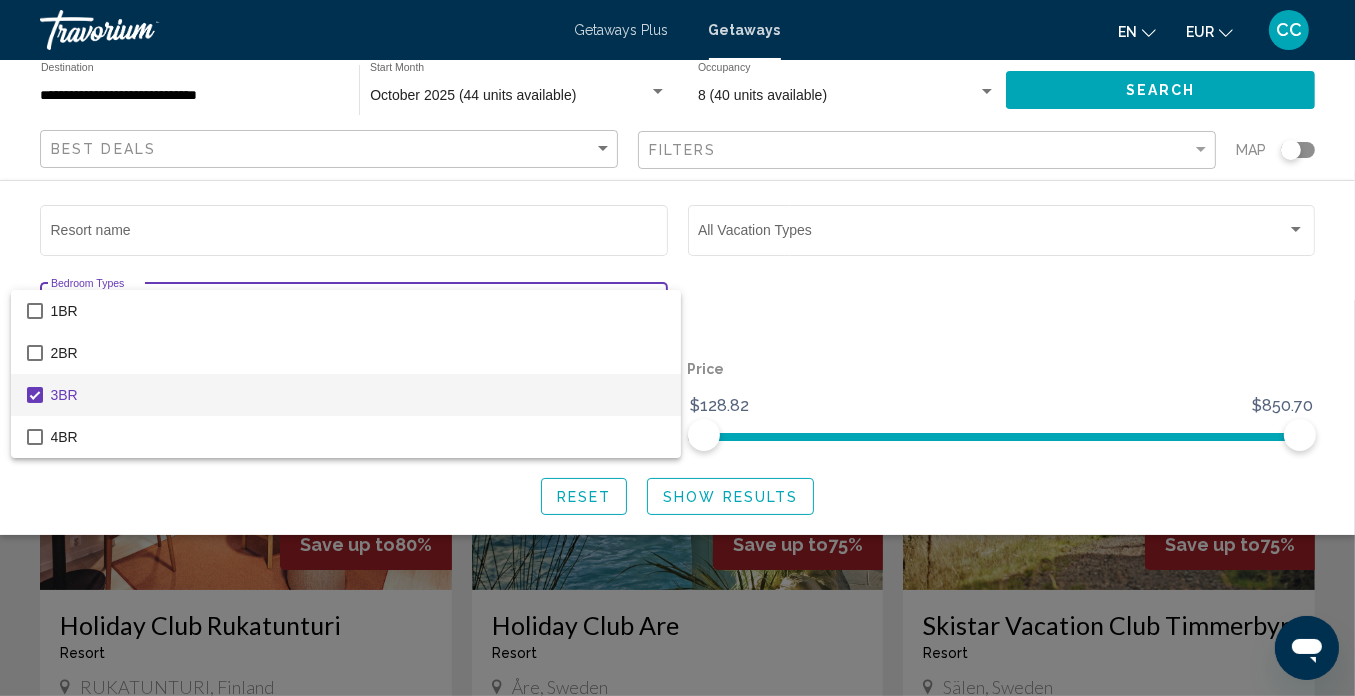 click at bounding box center [677, 348] 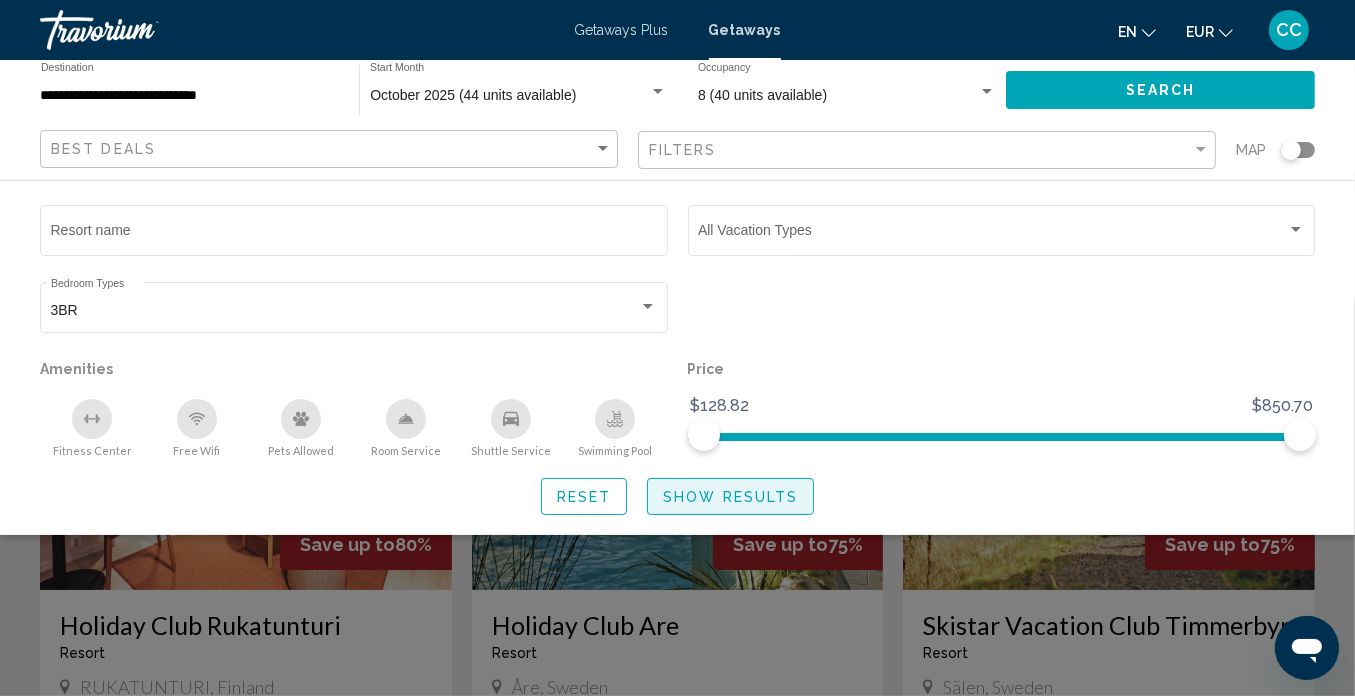click on "Show Results" 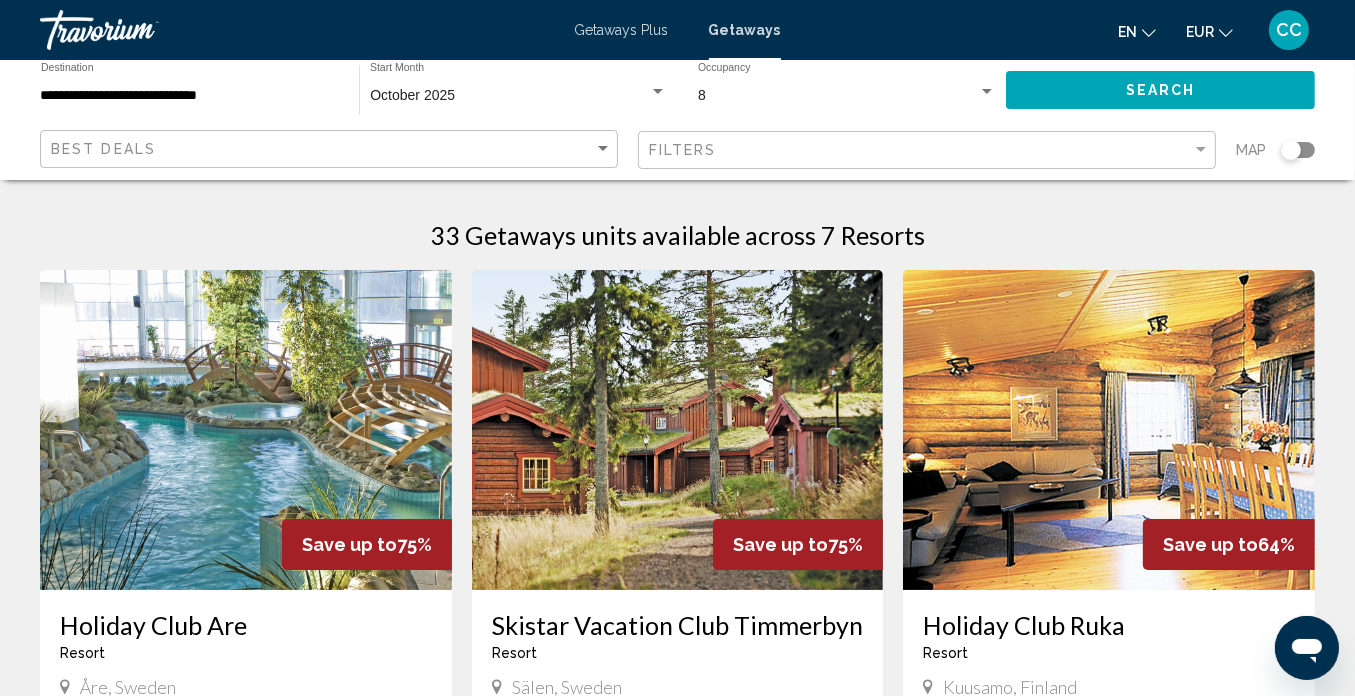 click on "33 Getaways units available across 7 Resorts Save up to  75%   Holiday Club Are  Resort  -  This is an adults only resort
Åre, Sweden From €677.79 EUR €167.72 EUR For 7 nights You save  €510.07 EUR   temp  4.6
Fitness Center
Swimming Pool
Pets Allowed View Resort    ( 2 units )  Save up to  75%   Skistar Vacation Club Timmerbyn  Resort  -  This is an adults only resort
Sälen, Sweden From €677.79 EUR €167.72 EUR For 7 nights You save  €510.07 EUR   temp  4.3
Fitness Center
Swimming Pool
Pets Allowed View Resort    ( 4 units )  Save up to  64%   Holiday Club Ruka  Resort  -  This is an adults only resort
Kuusamo, Finland" at bounding box center (677, 1277) 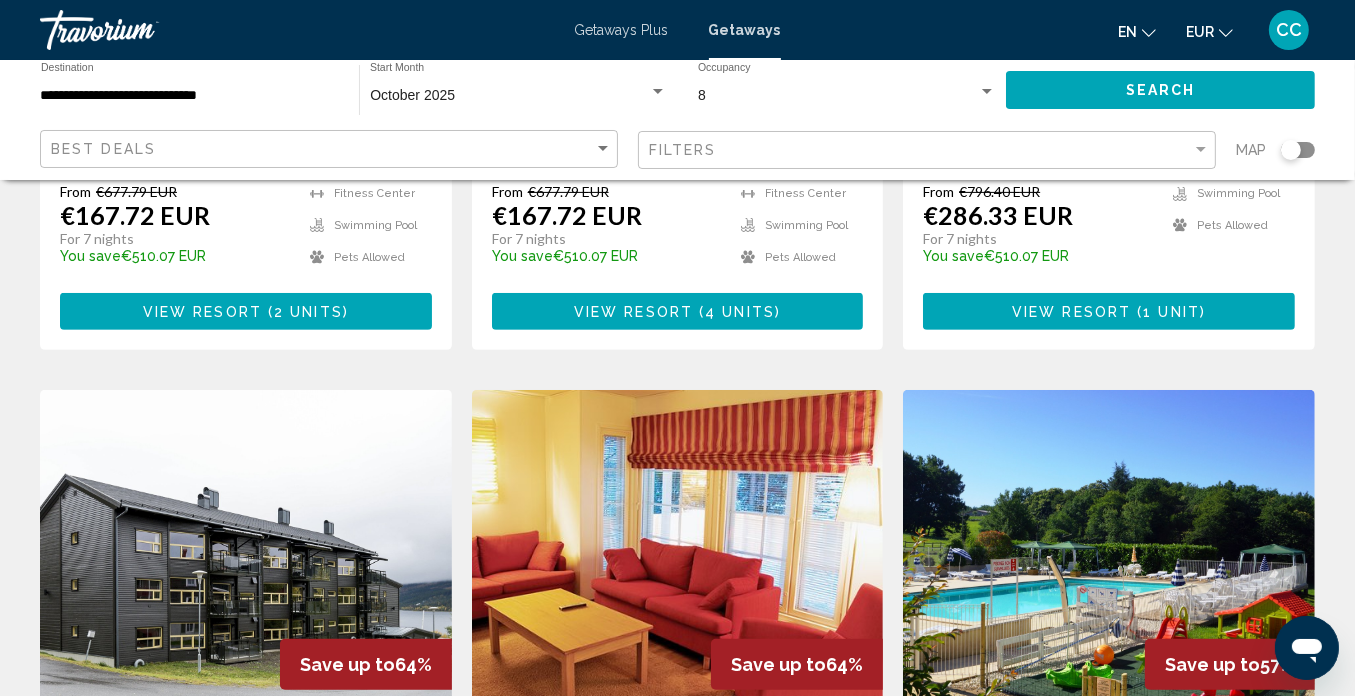 scroll, scrollTop: 520, scrollLeft: 0, axis: vertical 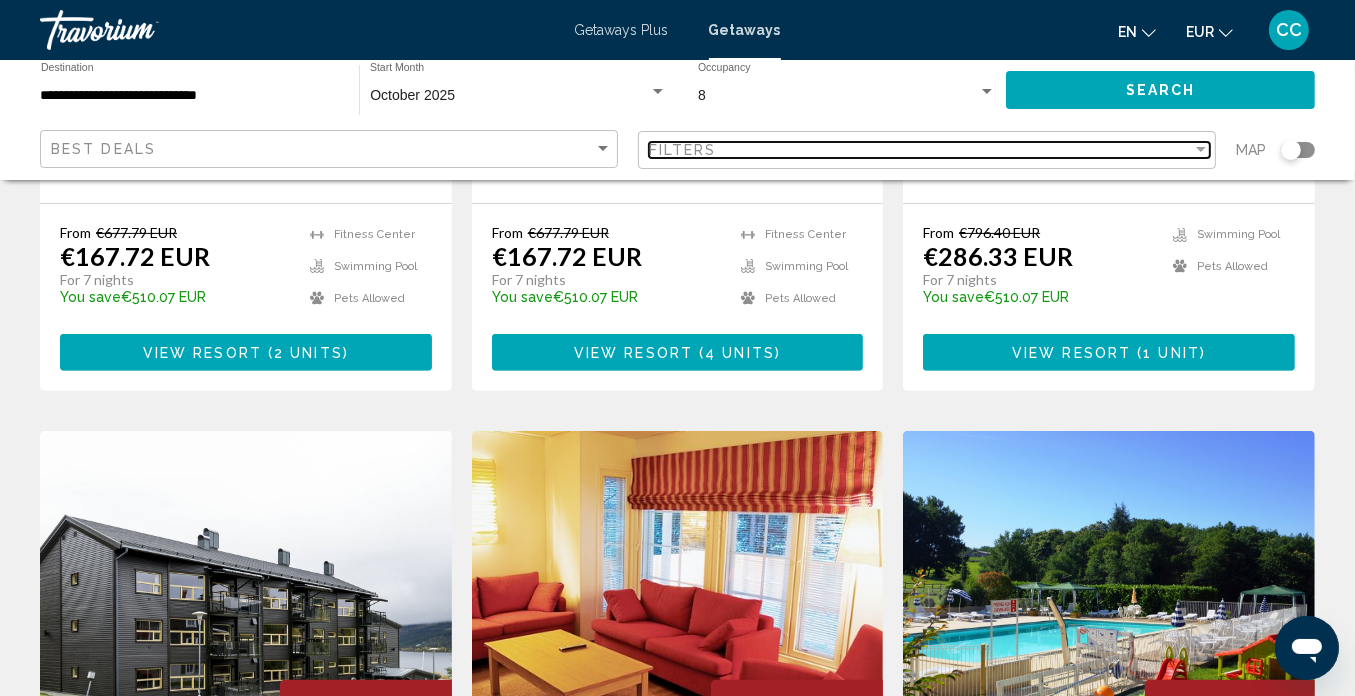 click at bounding box center [1201, 150] 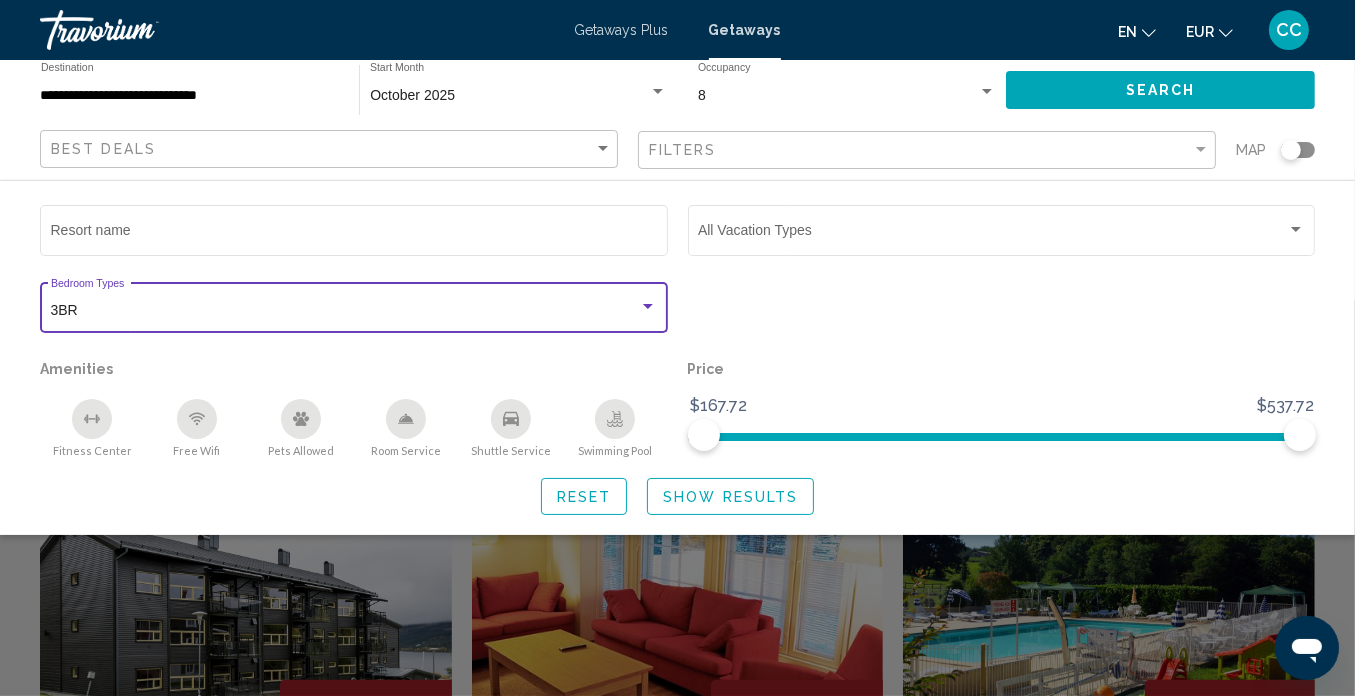 click at bounding box center [648, 307] 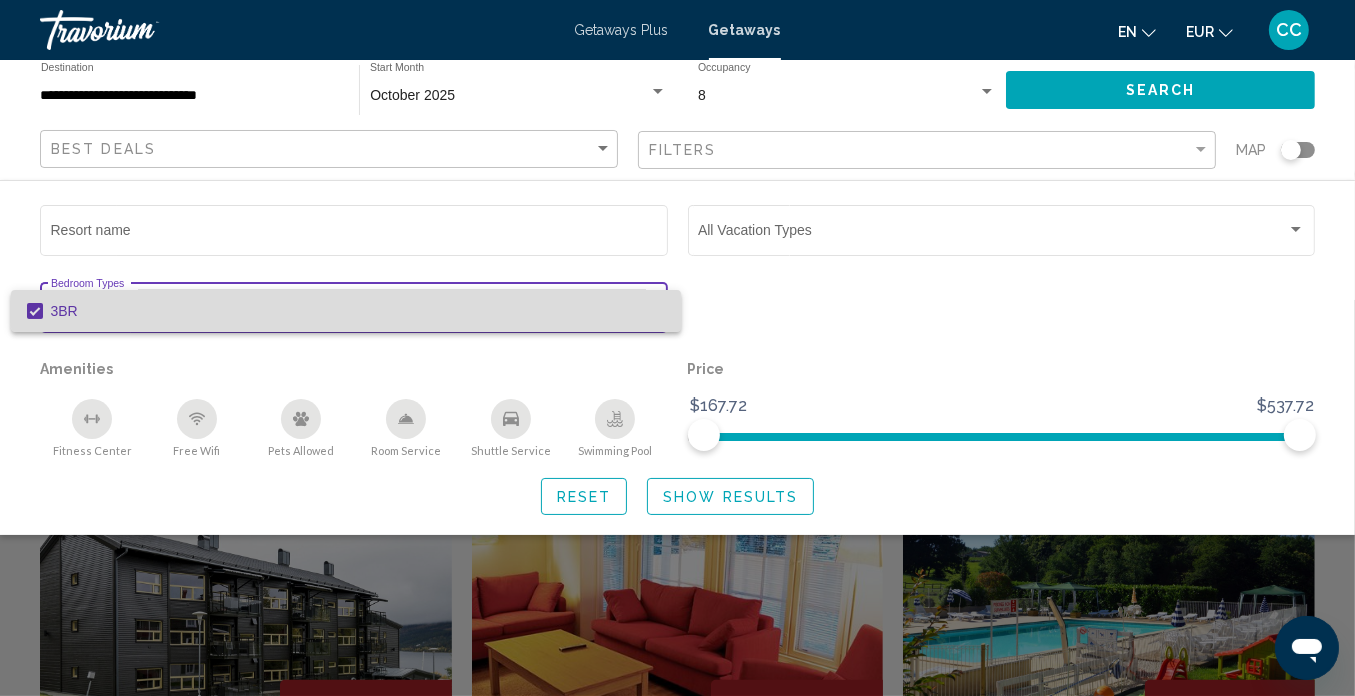 click at bounding box center (35, 311) 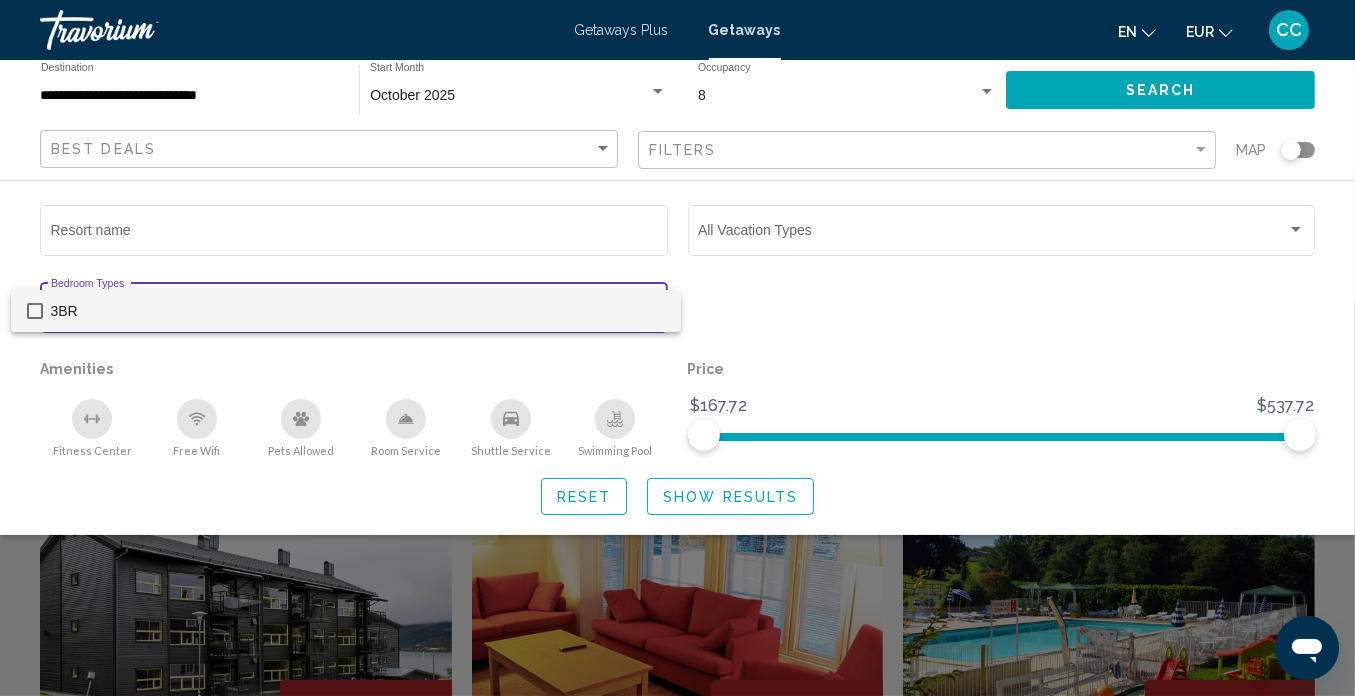 click at bounding box center [677, 348] 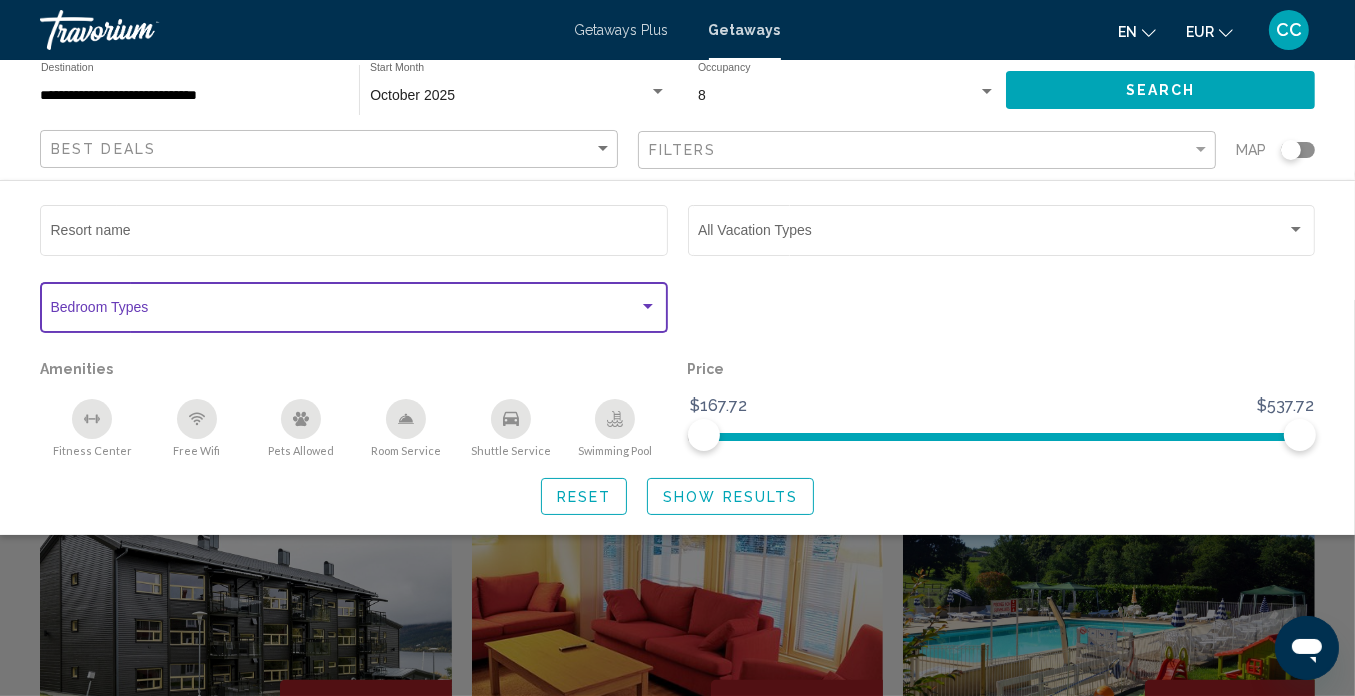 click at bounding box center [648, 306] 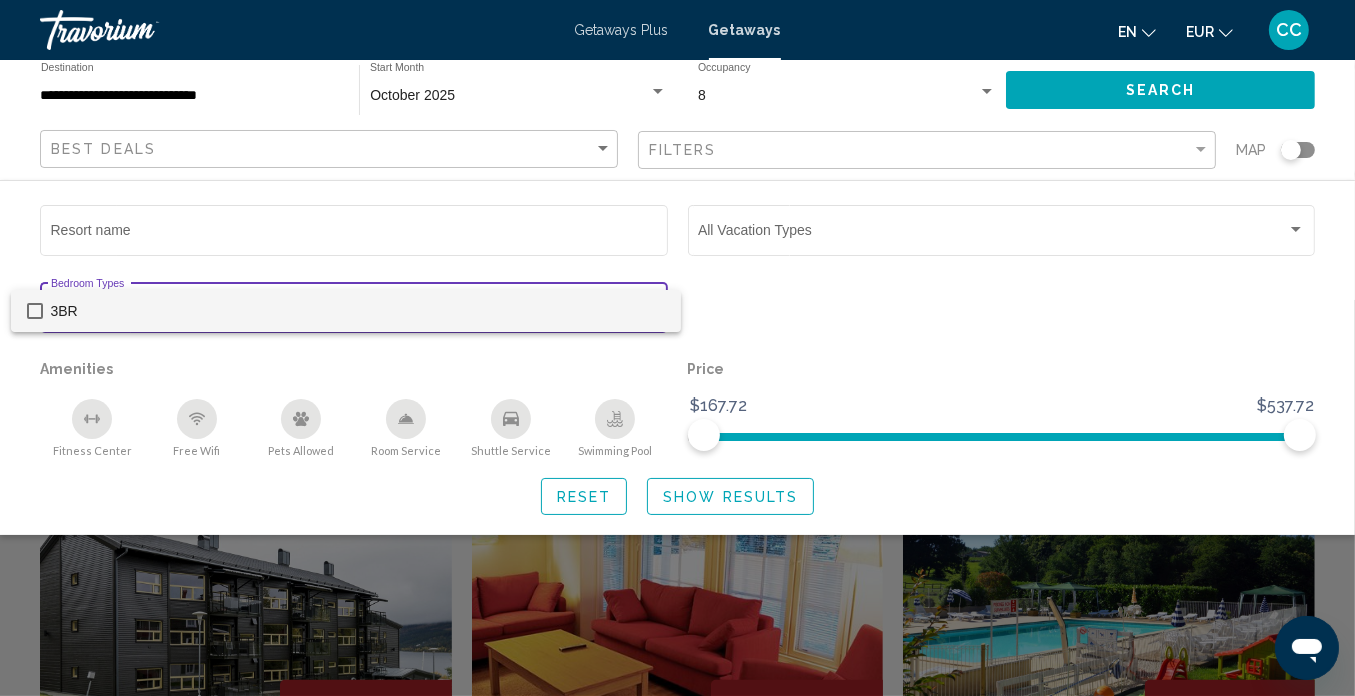 click at bounding box center [677, 348] 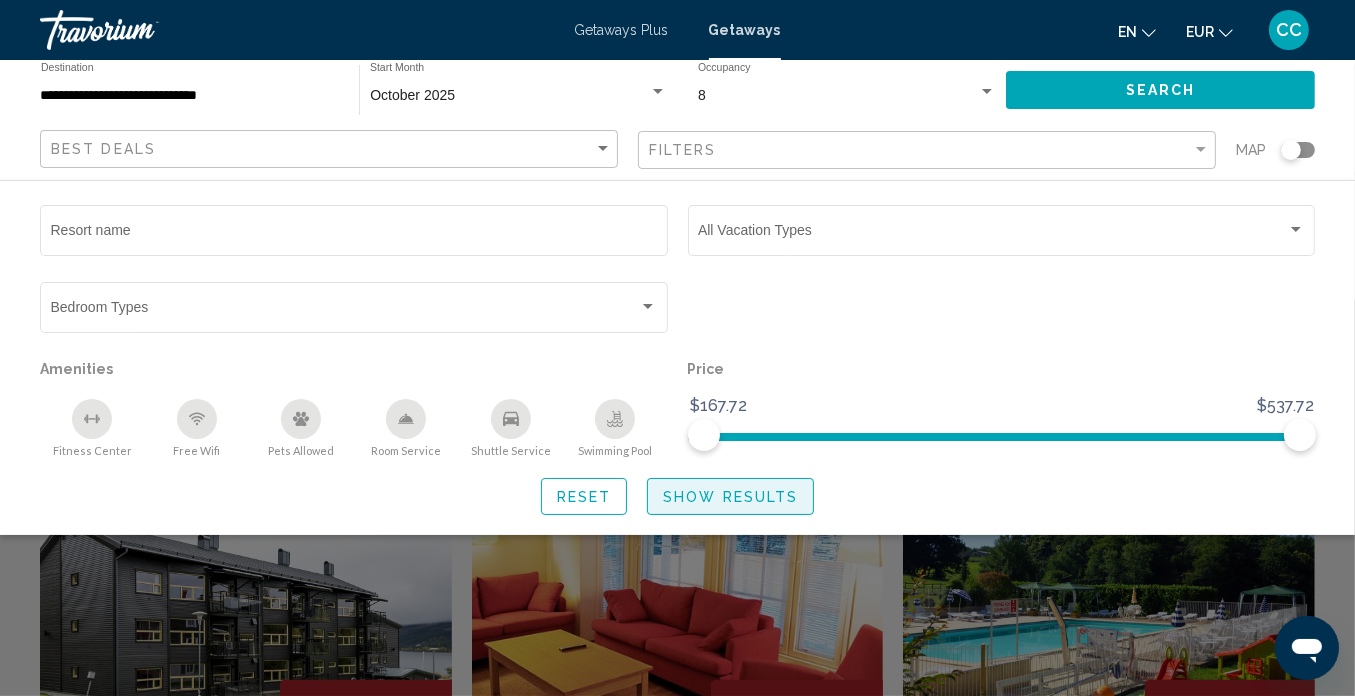 click on "Show Results" 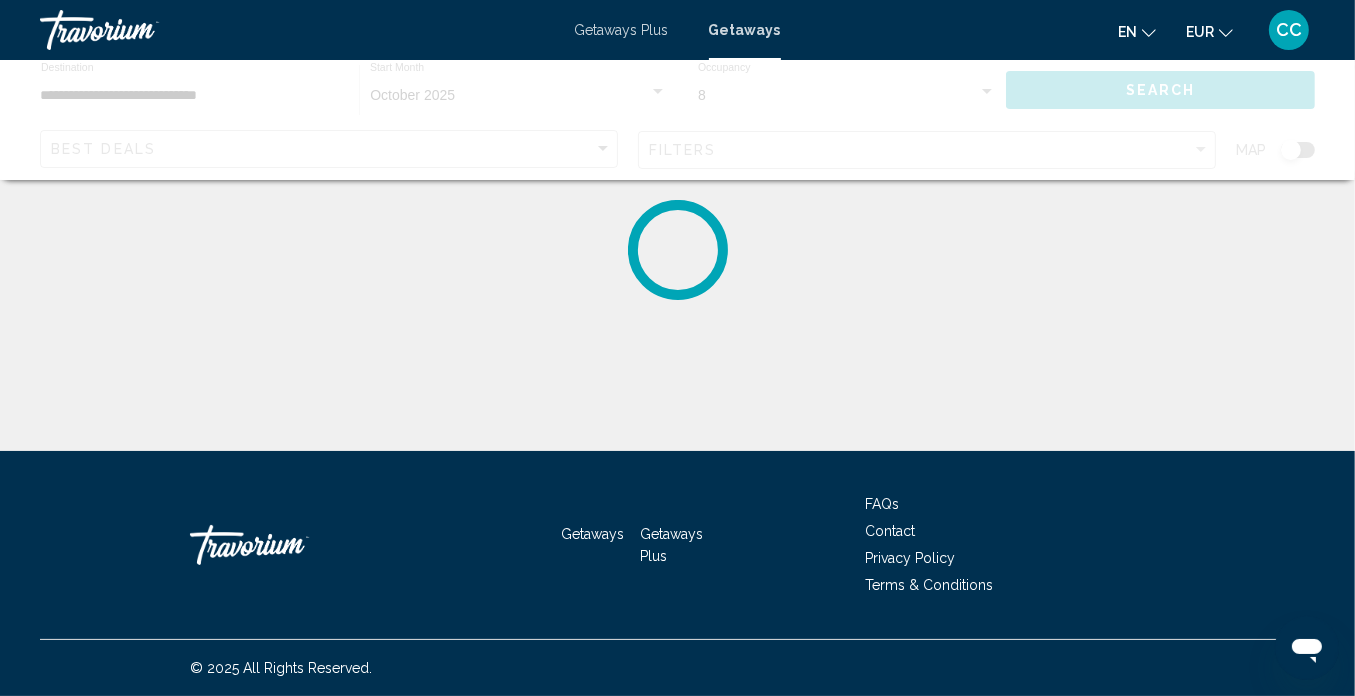 scroll, scrollTop: 0, scrollLeft: 0, axis: both 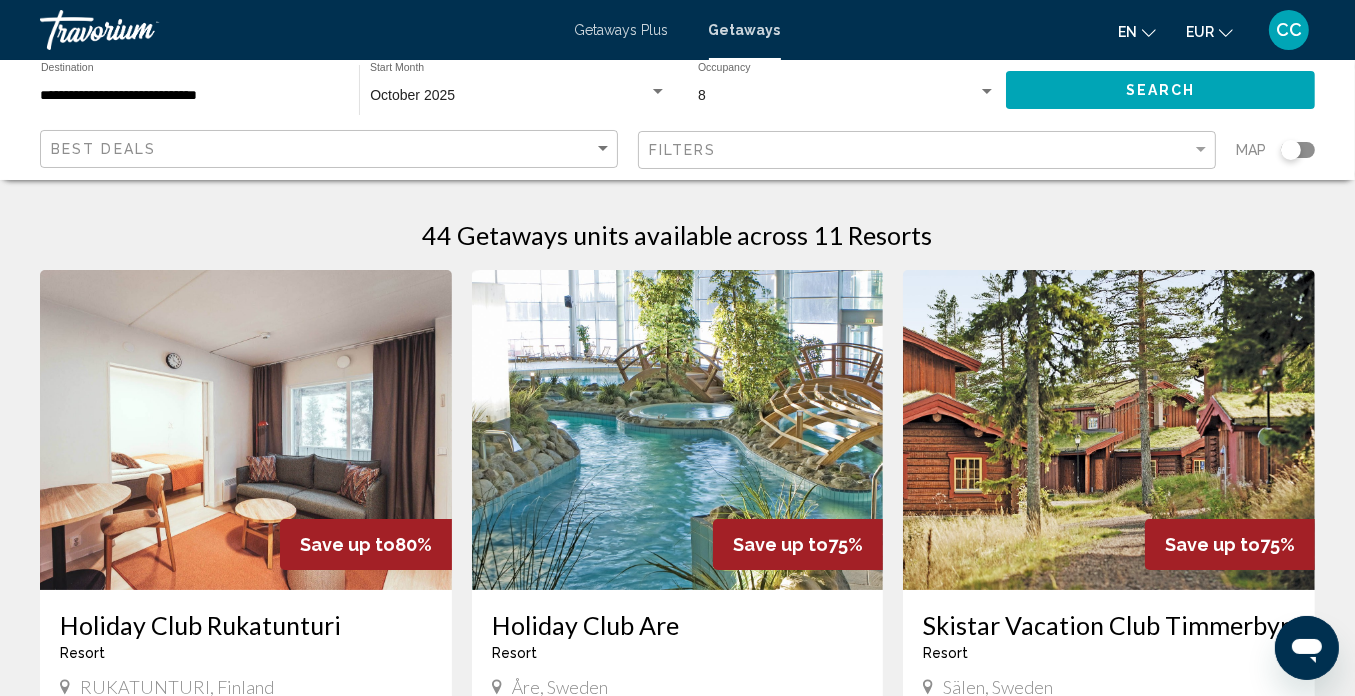 click on "44 Getaways units available across 11 Resorts" at bounding box center (677, 235) 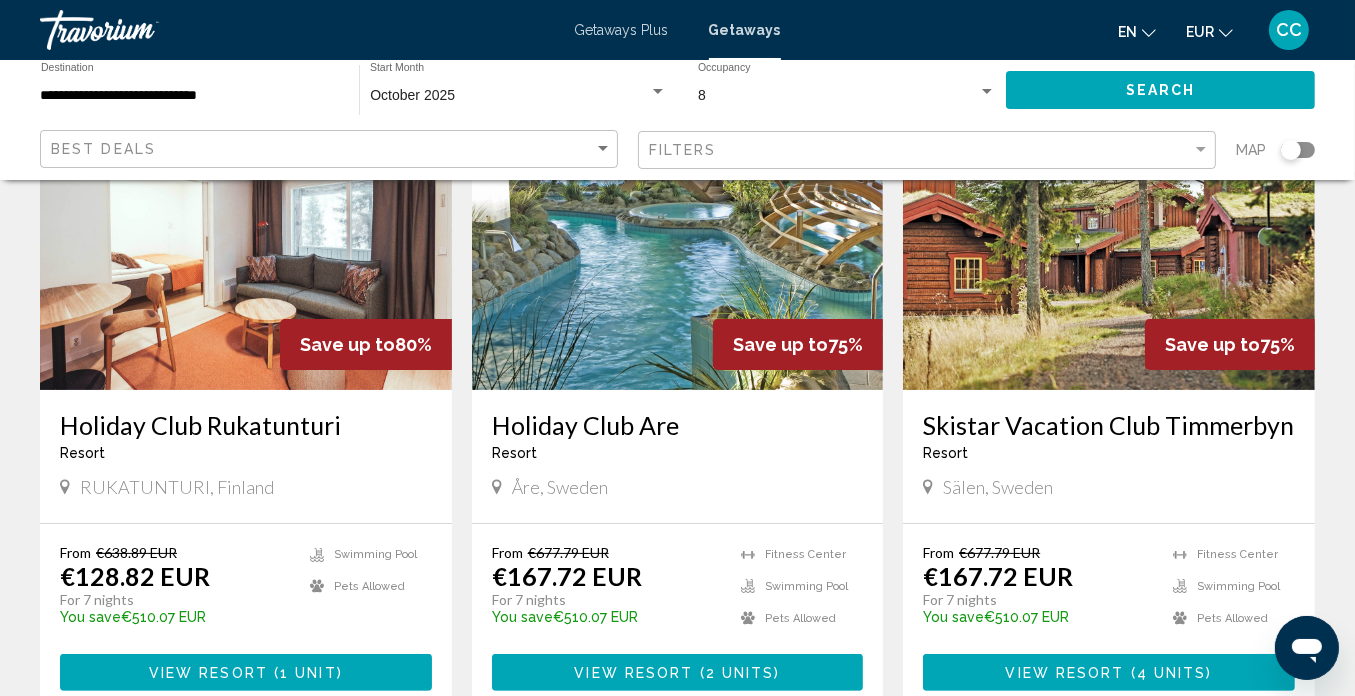 scroll, scrollTop: 240, scrollLeft: 0, axis: vertical 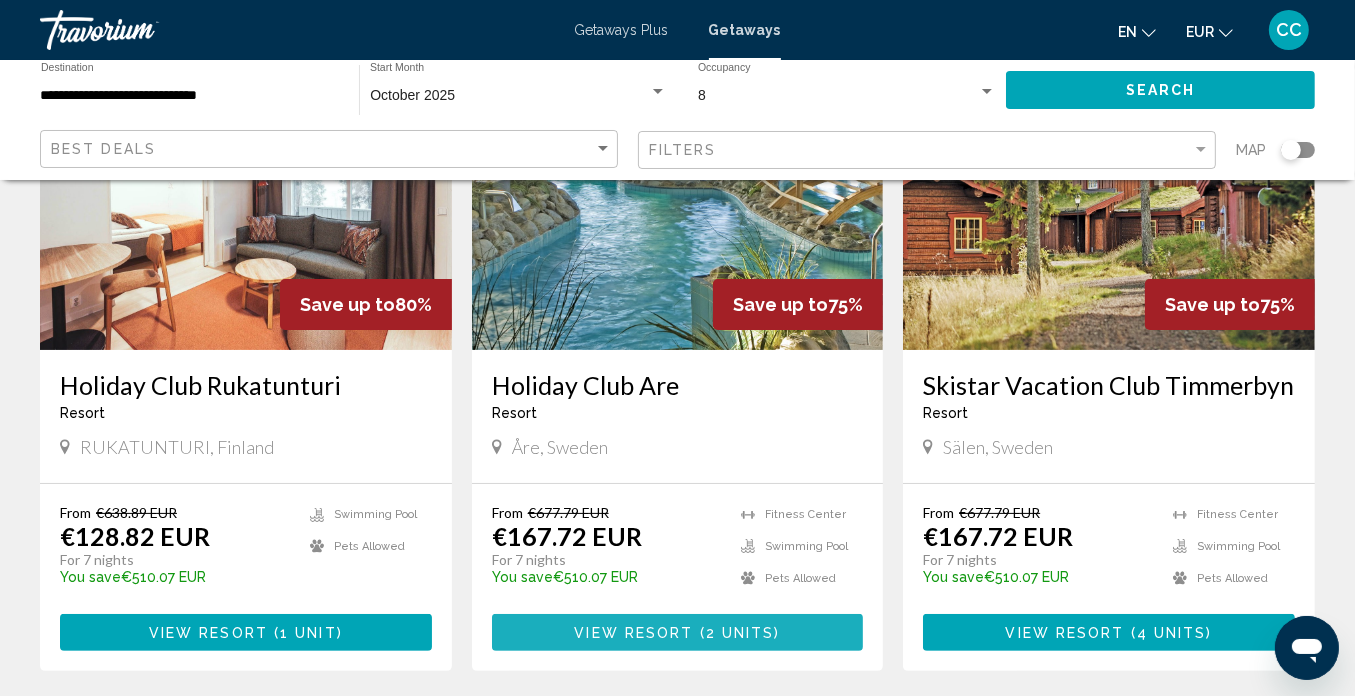 click on "View Resort" at bounding box center [633, 633] 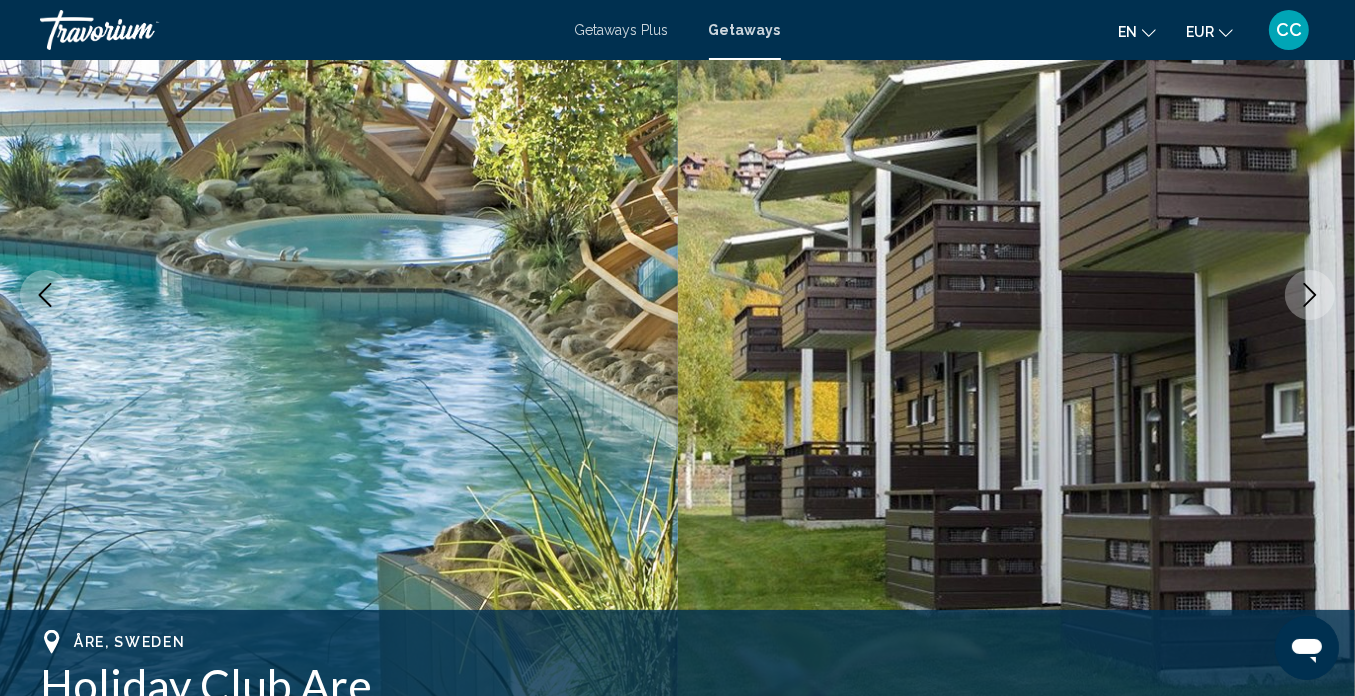 scroll, scrollTop: 187, scrollLeft: 0, axis: vertical 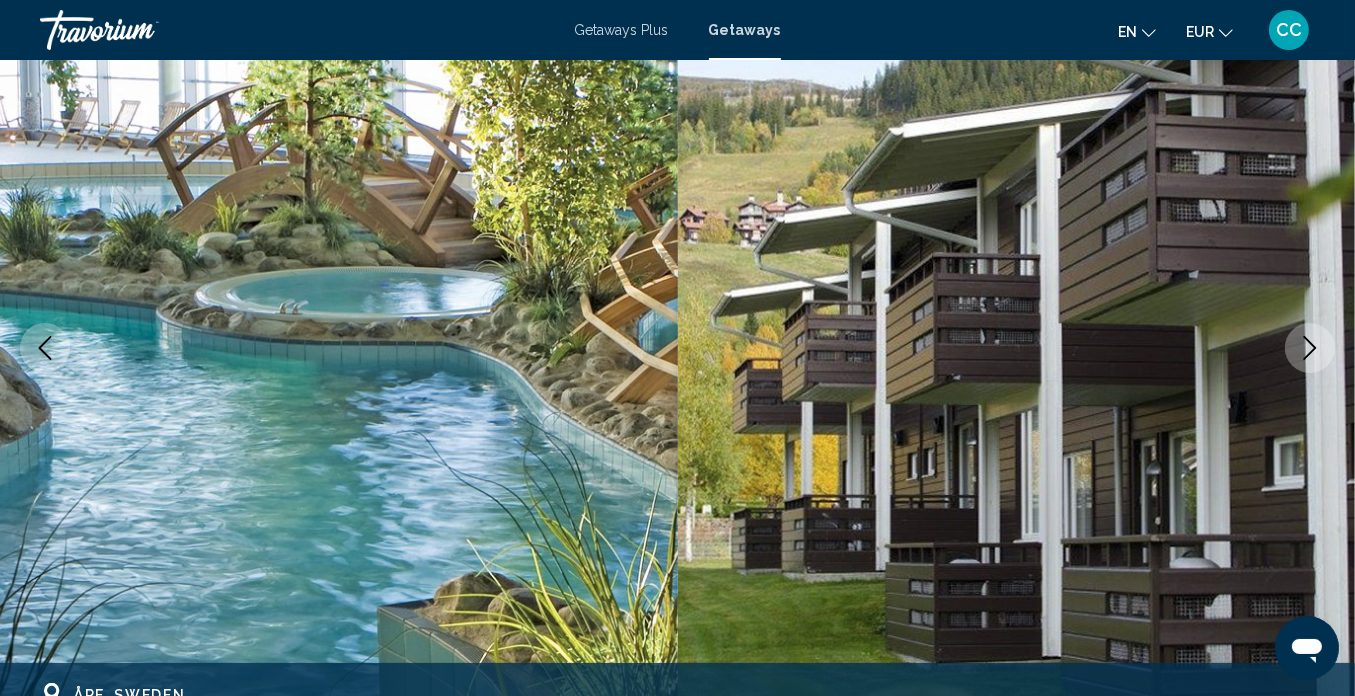 type 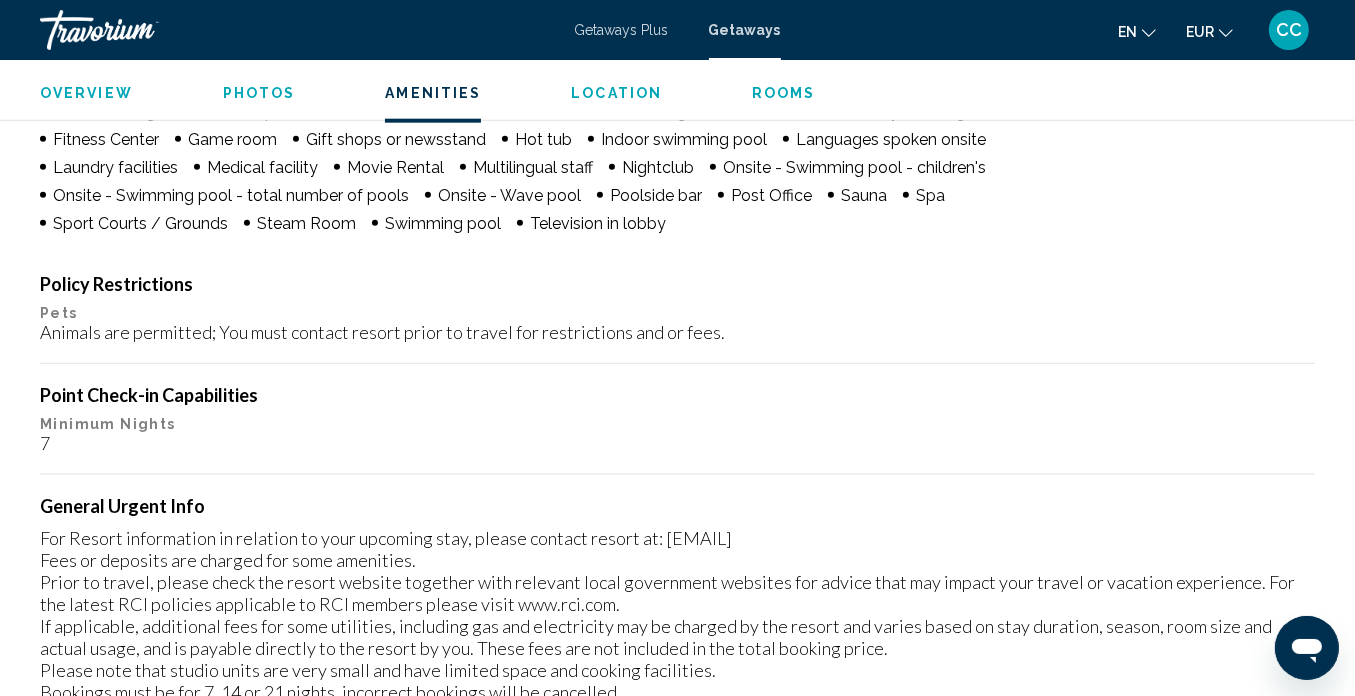 scroll, scrollTop: 2032, scrollLeft: 0, axis: vertical 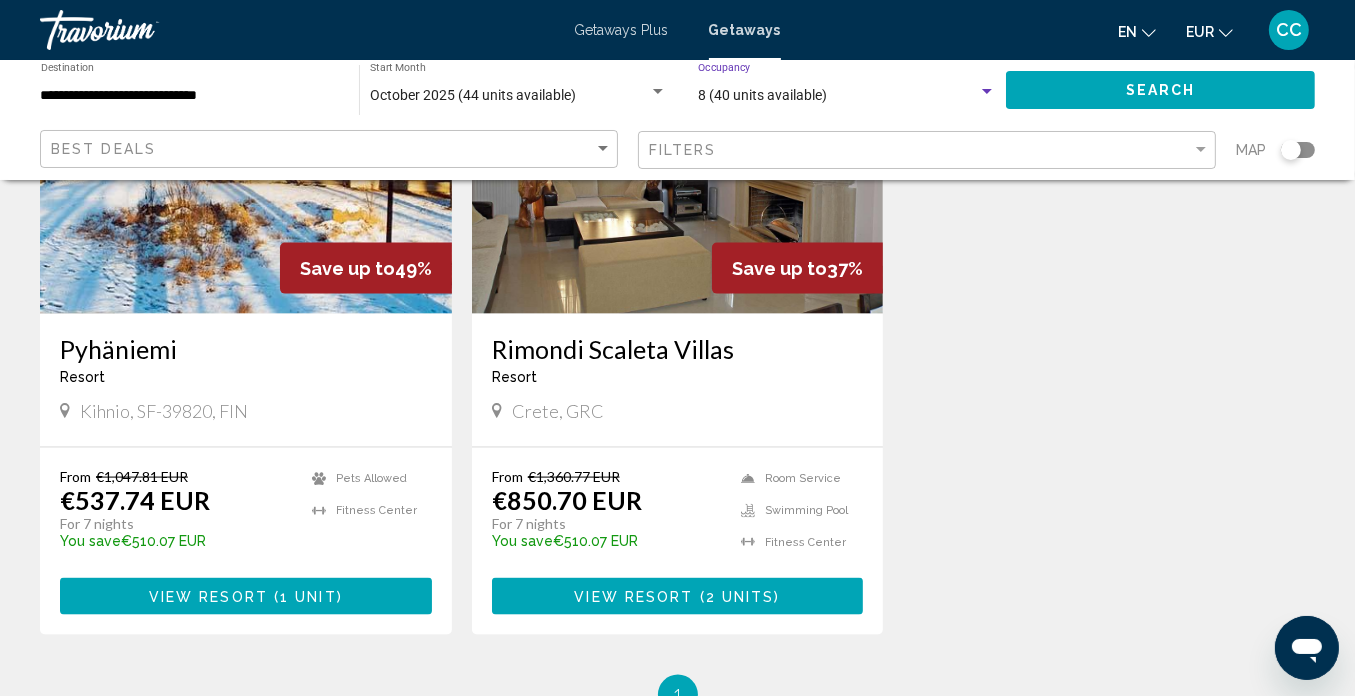 click at bounding box center (987, 91) 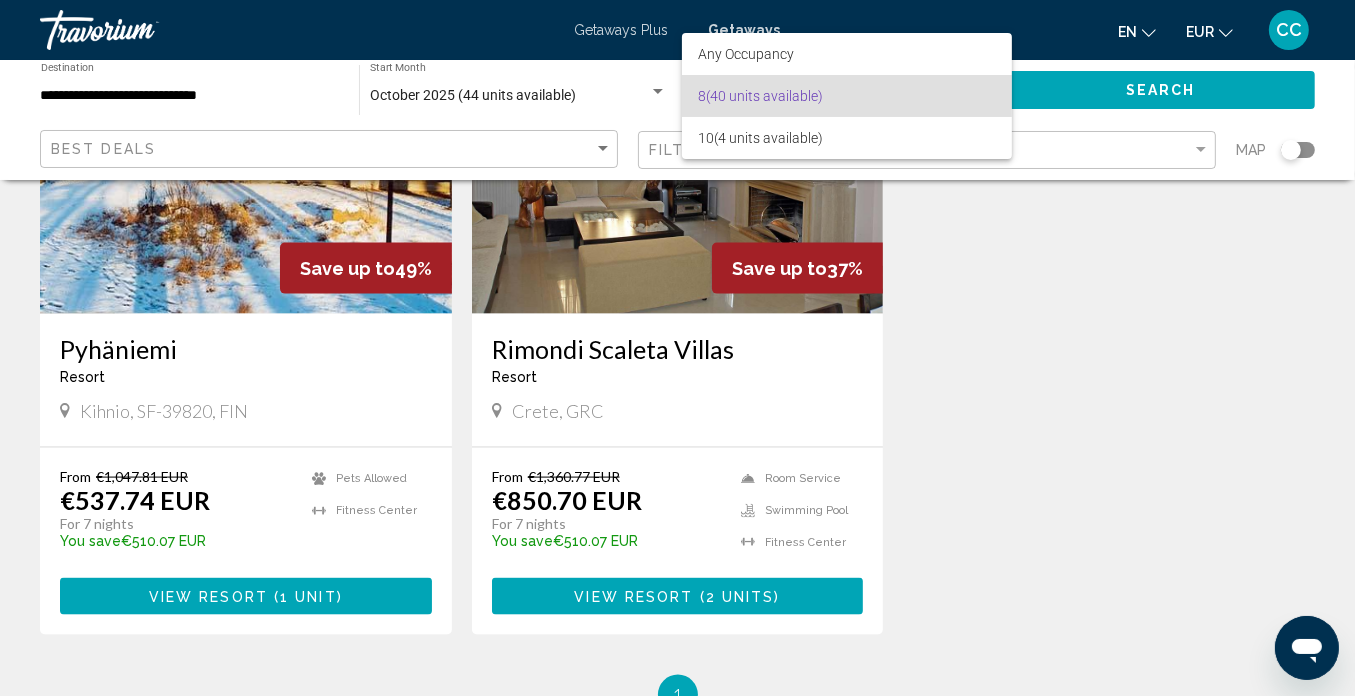 click at bounding box center [677, 348] 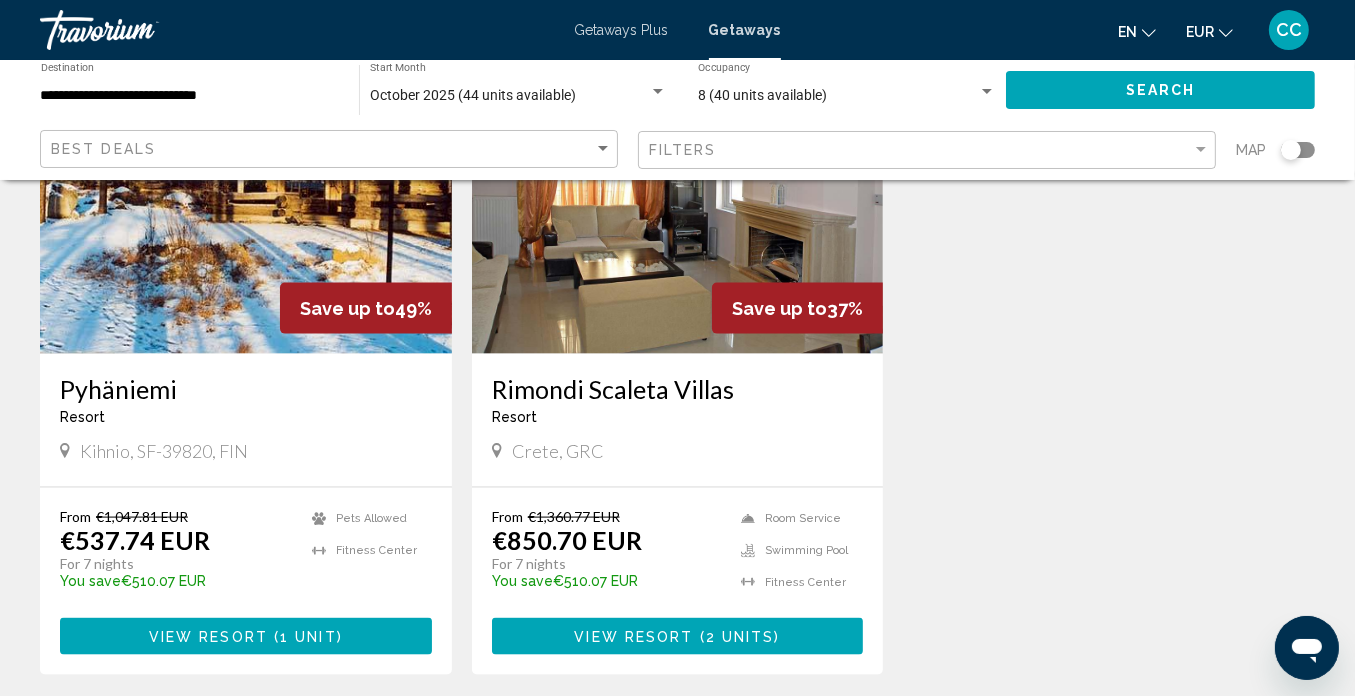 scroll, scrollTop: 2240, scrollLeft: 0, axis: vertical 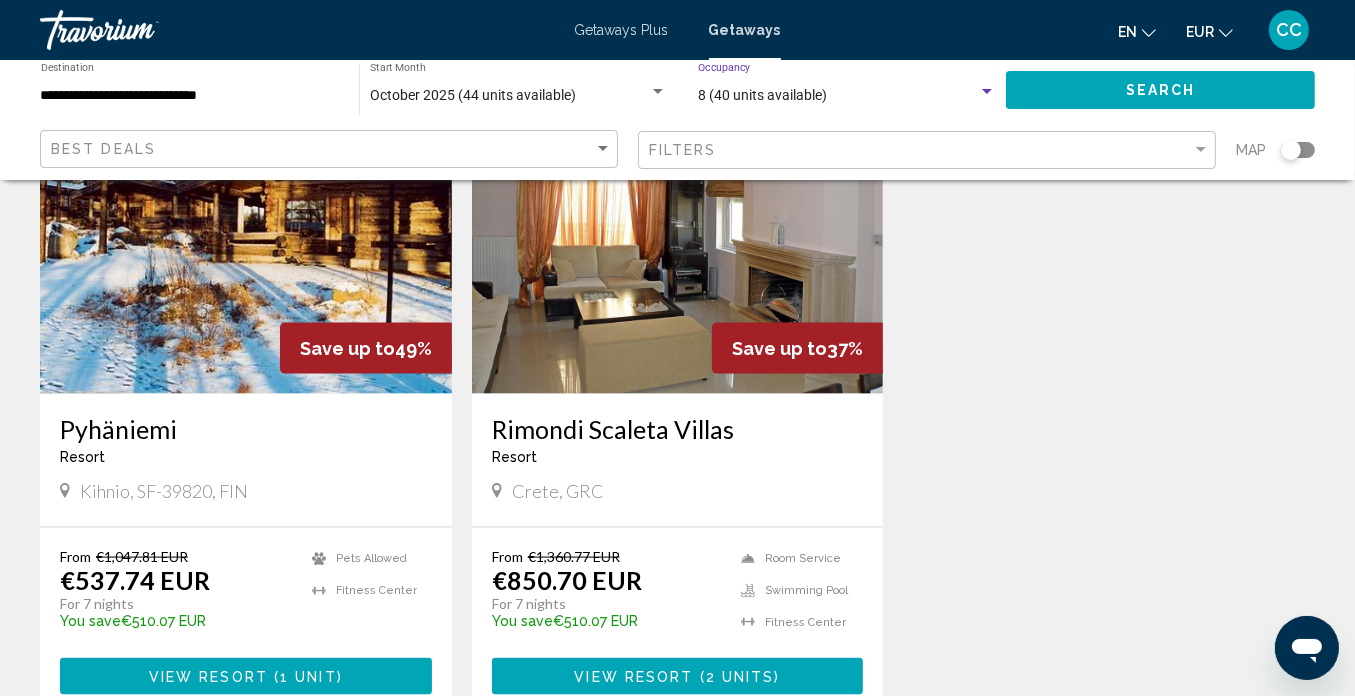 click at bounding box center [987, 91] 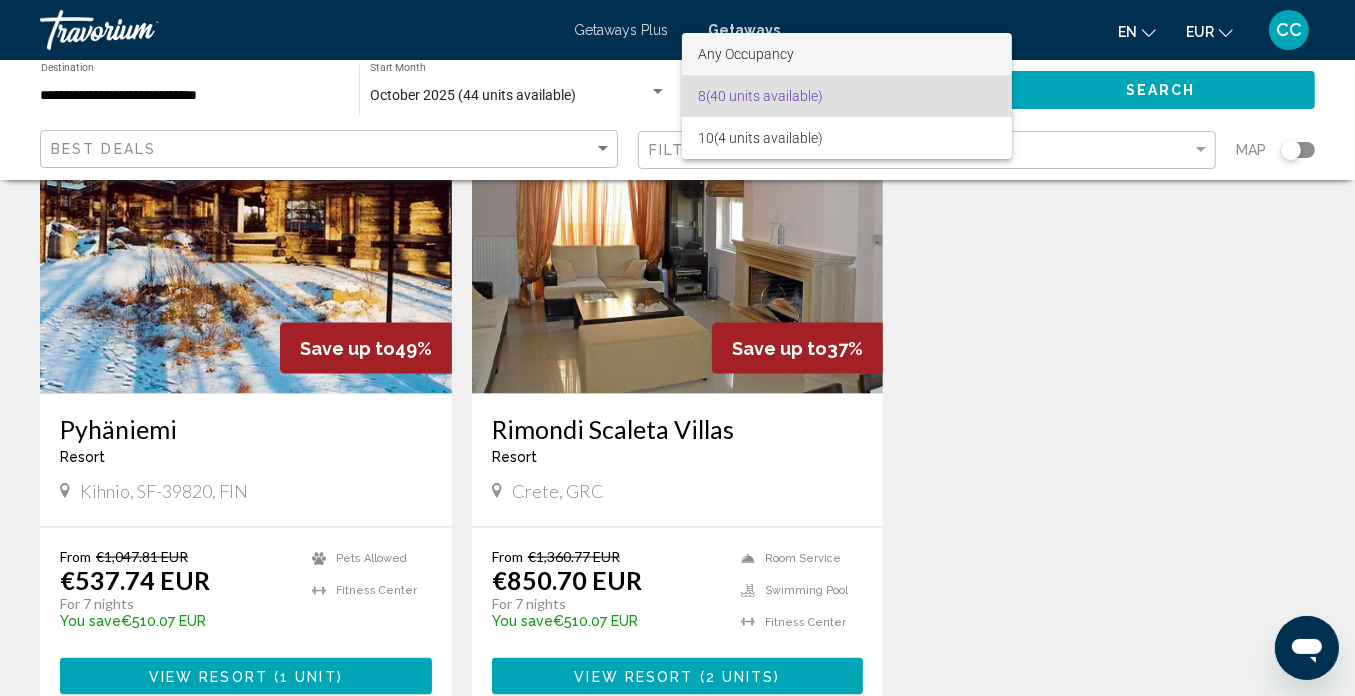click at bounding box center (677, 348) 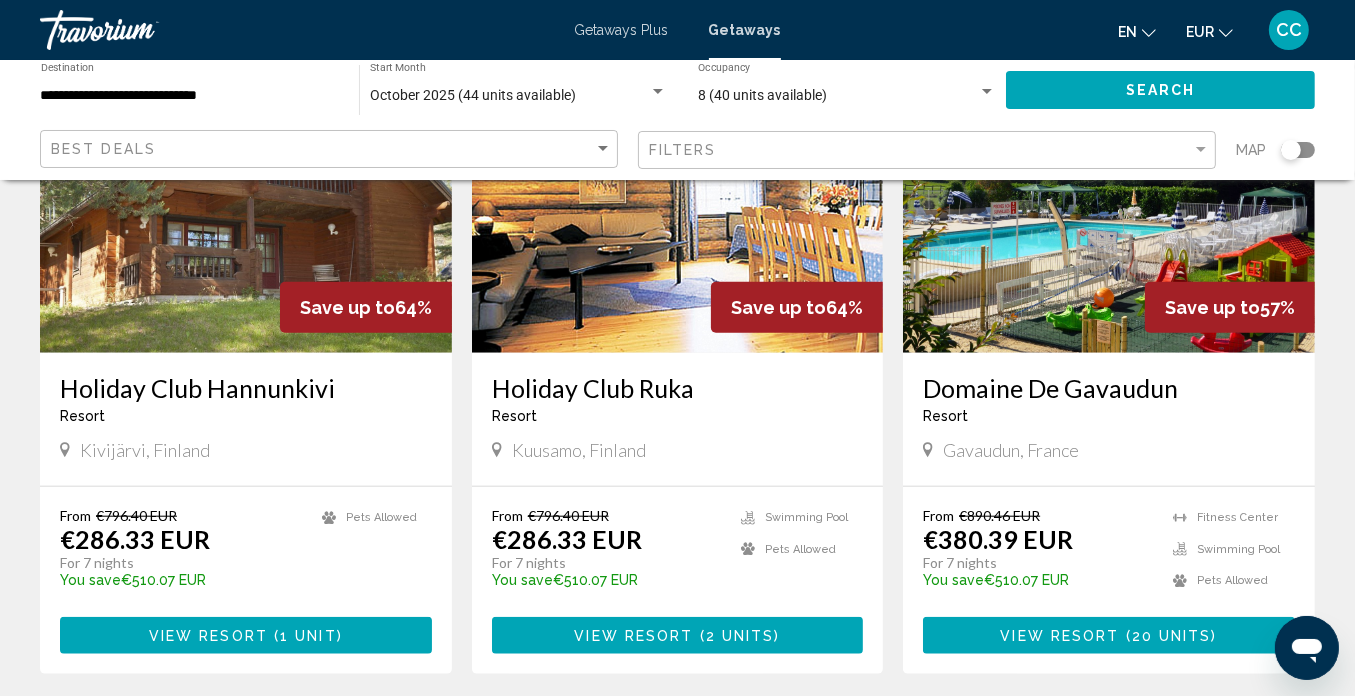 scroll, scrollTop: 1640, scrollLeft: 0, axis: vertical 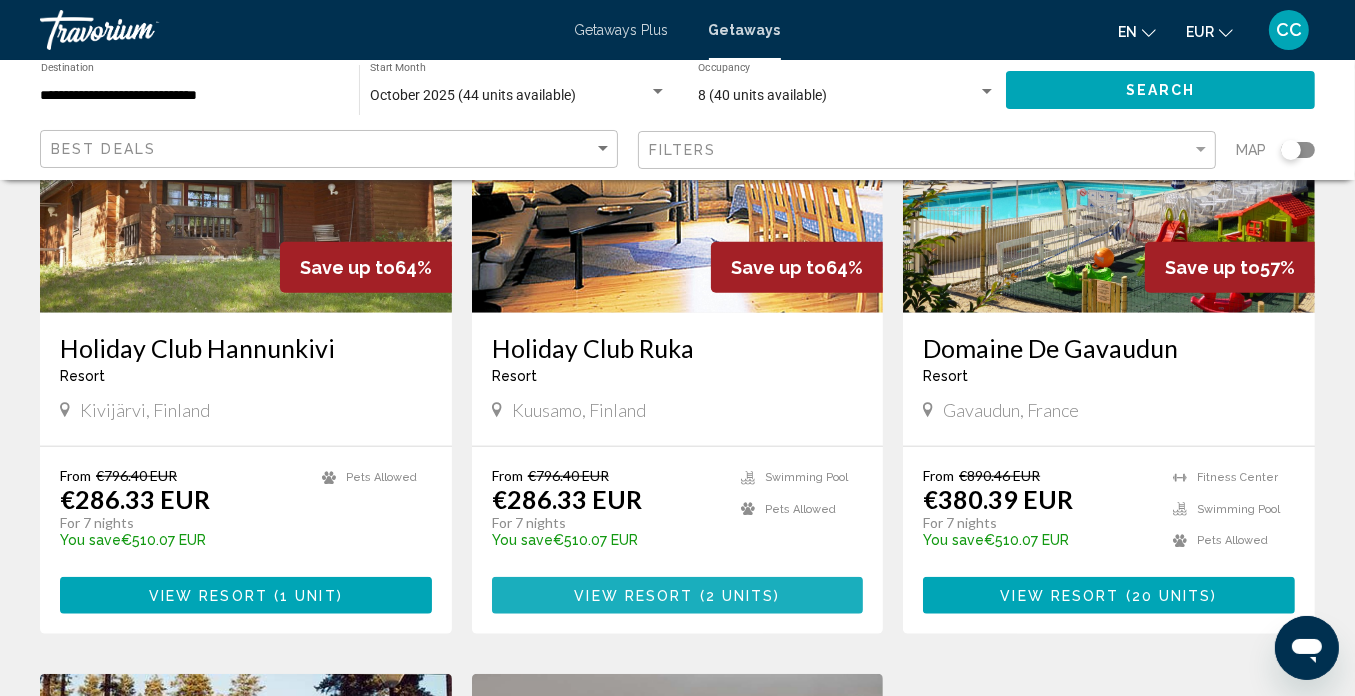 click on "View Resort" at bounding box center [633, 596] 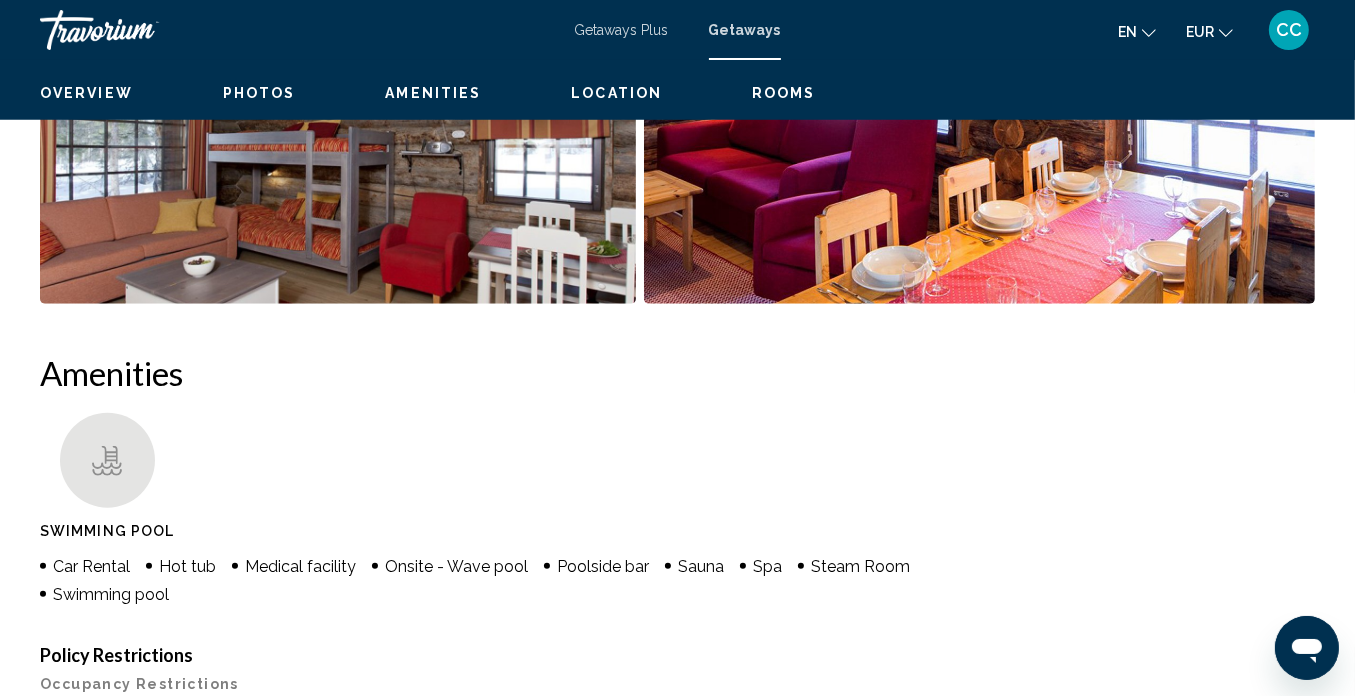 scroll, scrollTop: 187, scrollLeft: 0, axis: vertical 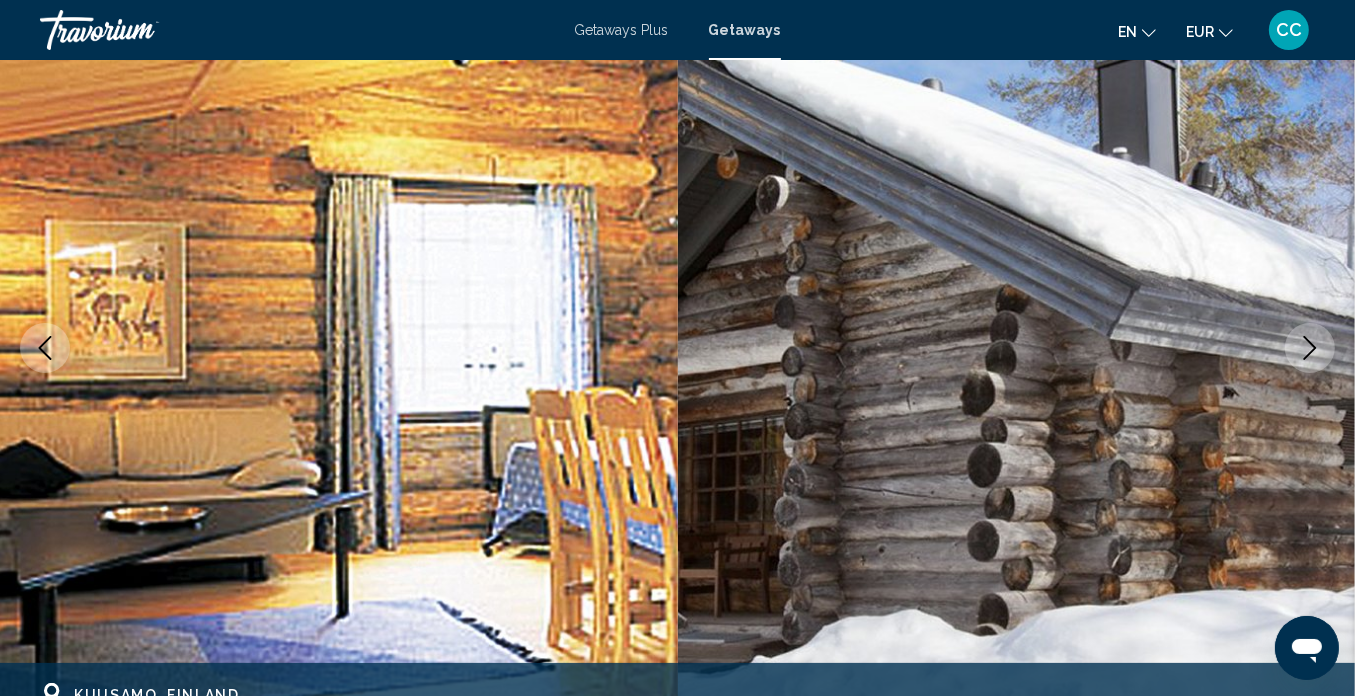 type 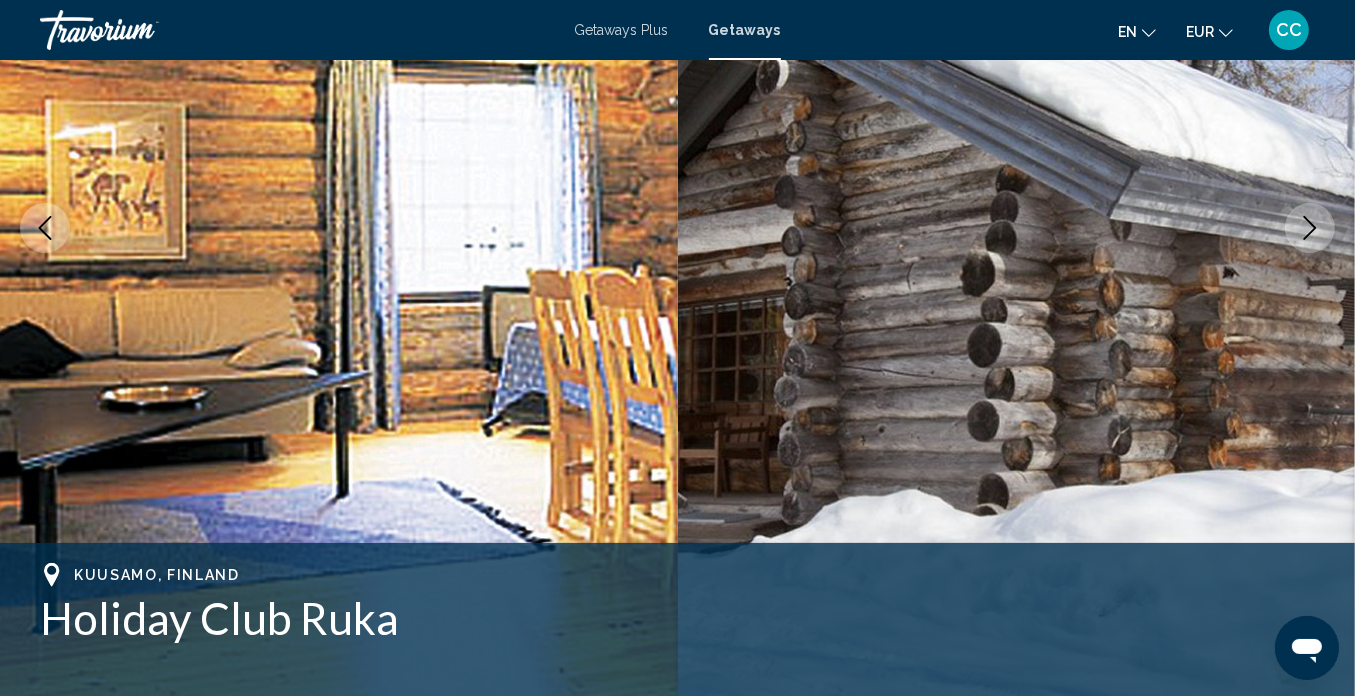 scroll, scrollTop: 347, scrollLeft: 0, axis: vertical 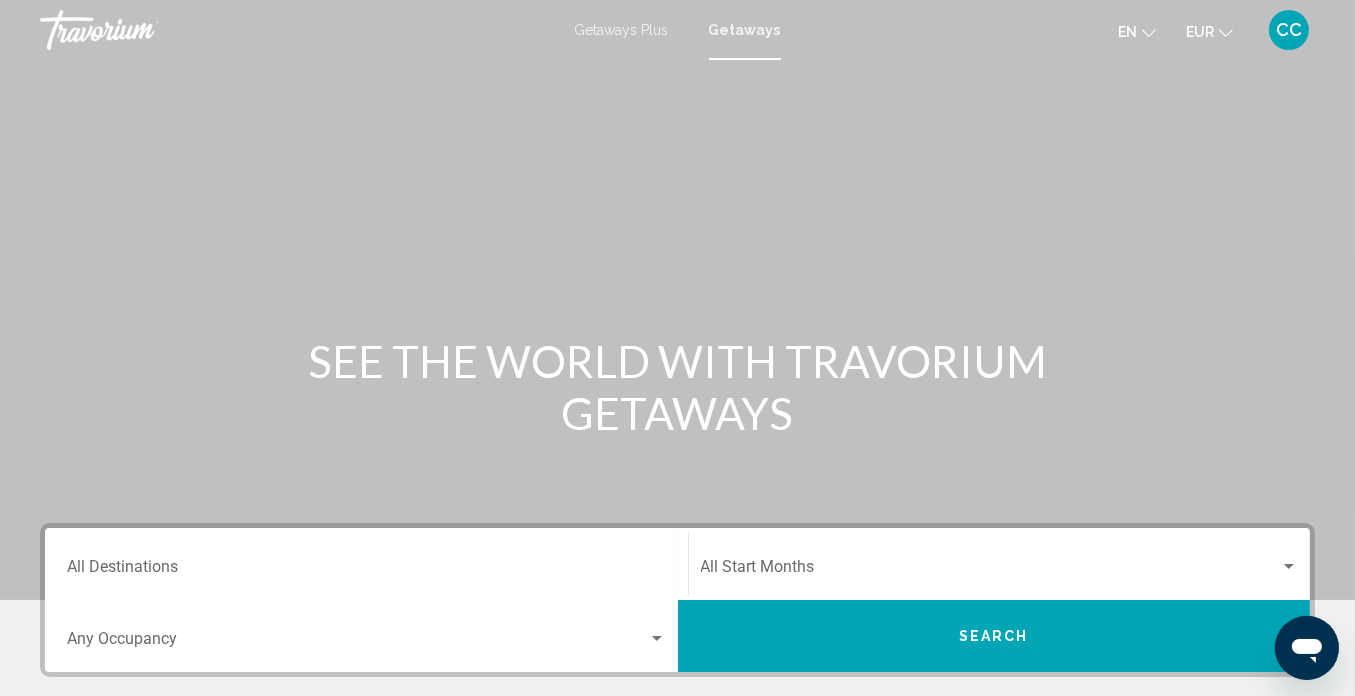 click on "Destination All Destinations" at bounding box center (366, 564) 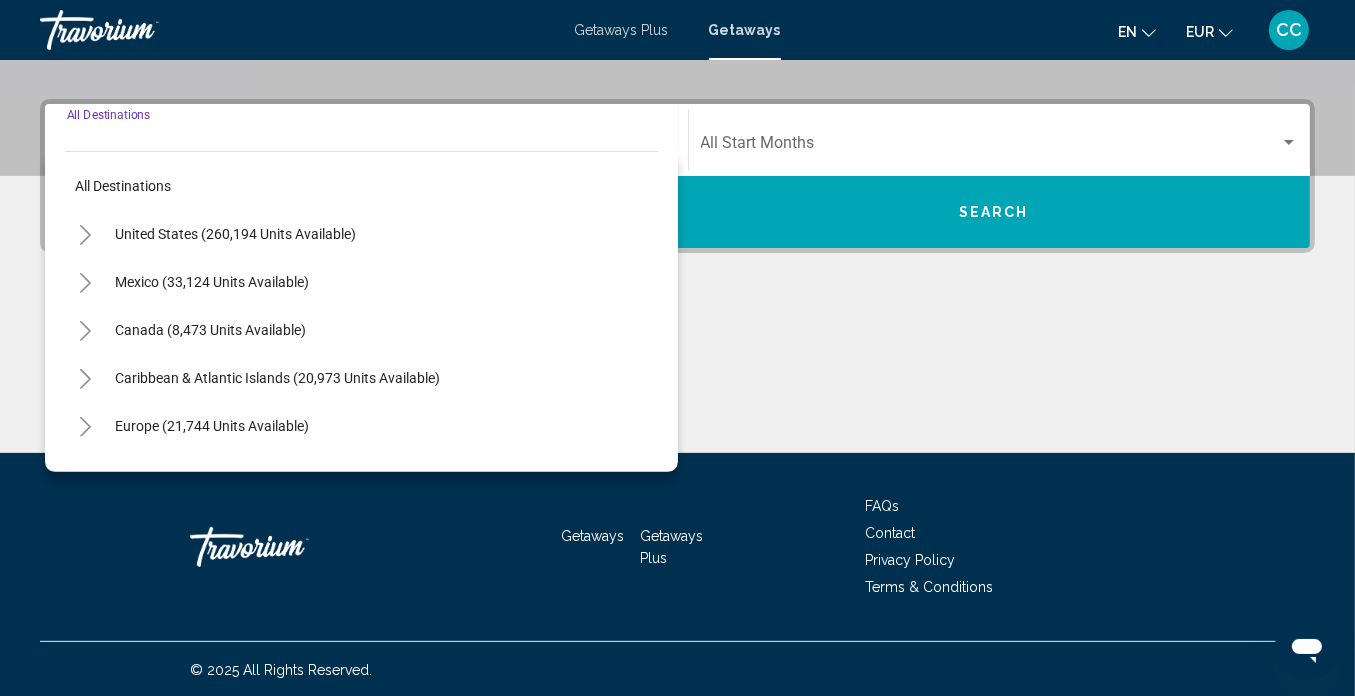 scroll, scrollTop: 425, scrollLeft: 0, axis: vertical 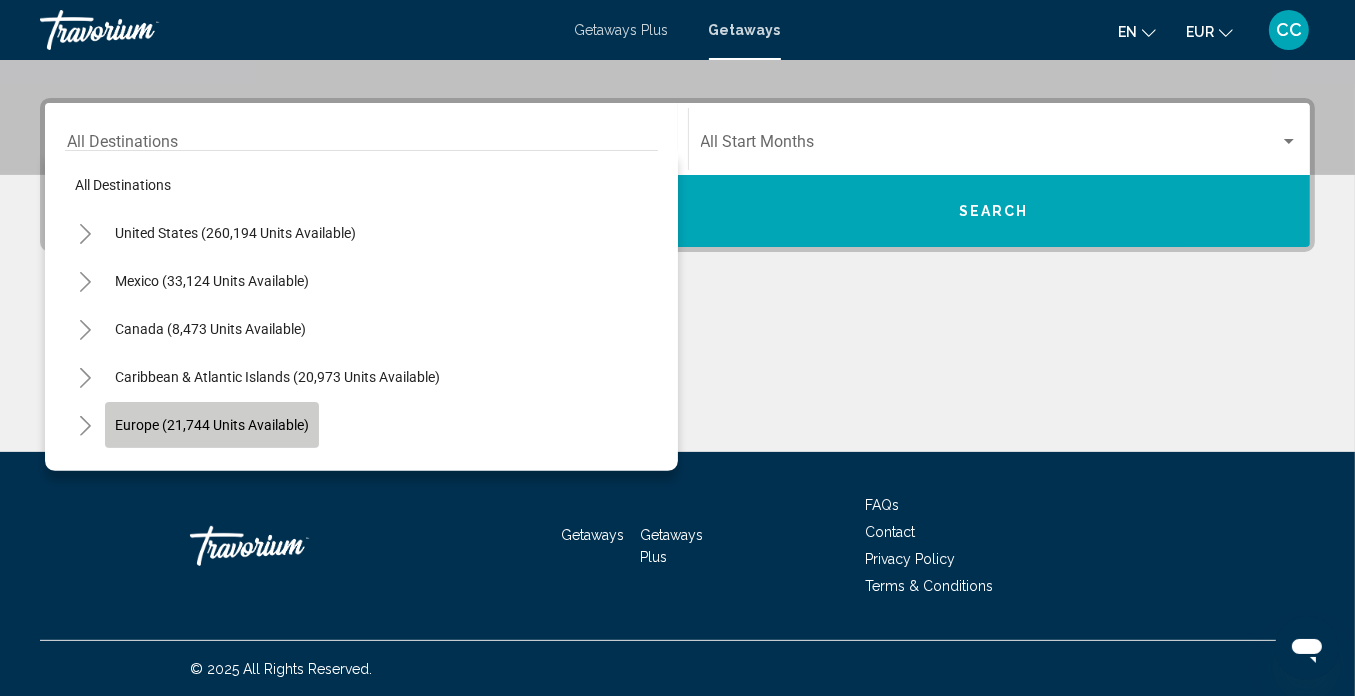 click on "Europe (21,744 units available)" 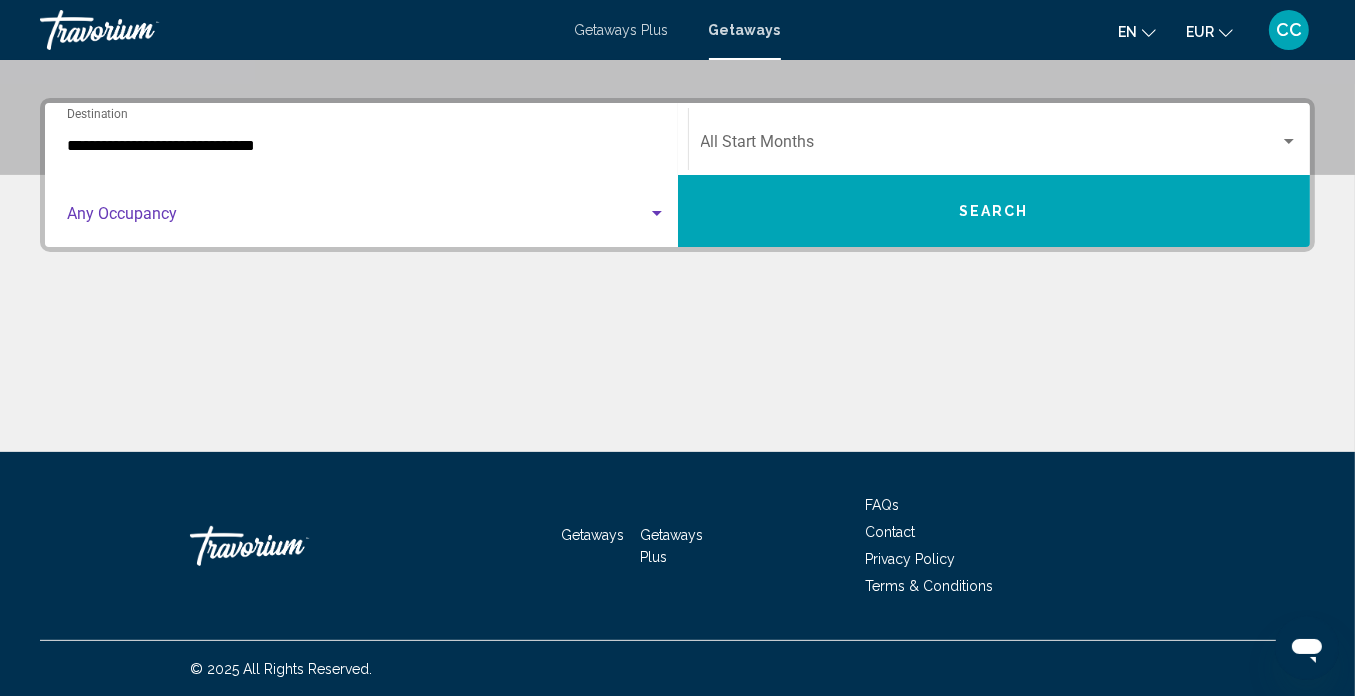 click at bounding box center [357, 218] 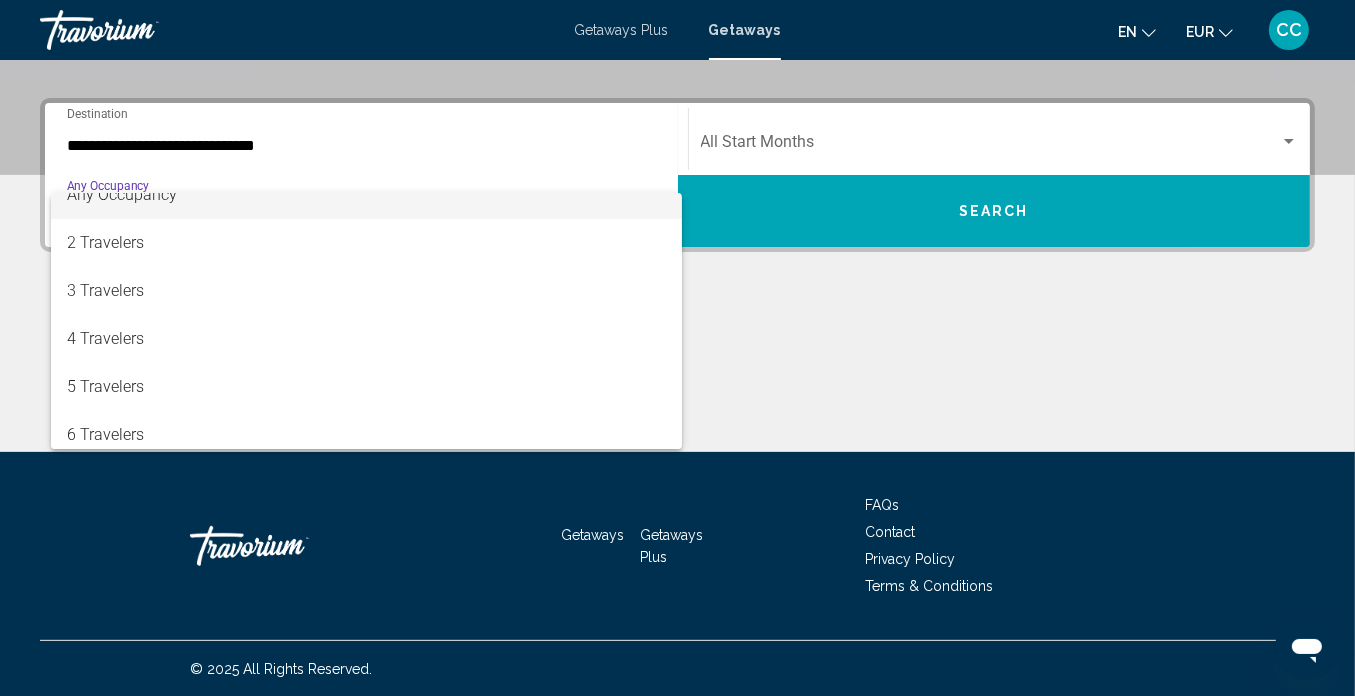 scroll, scrollTop: 40, scrollLeft: 0, axis: vertical 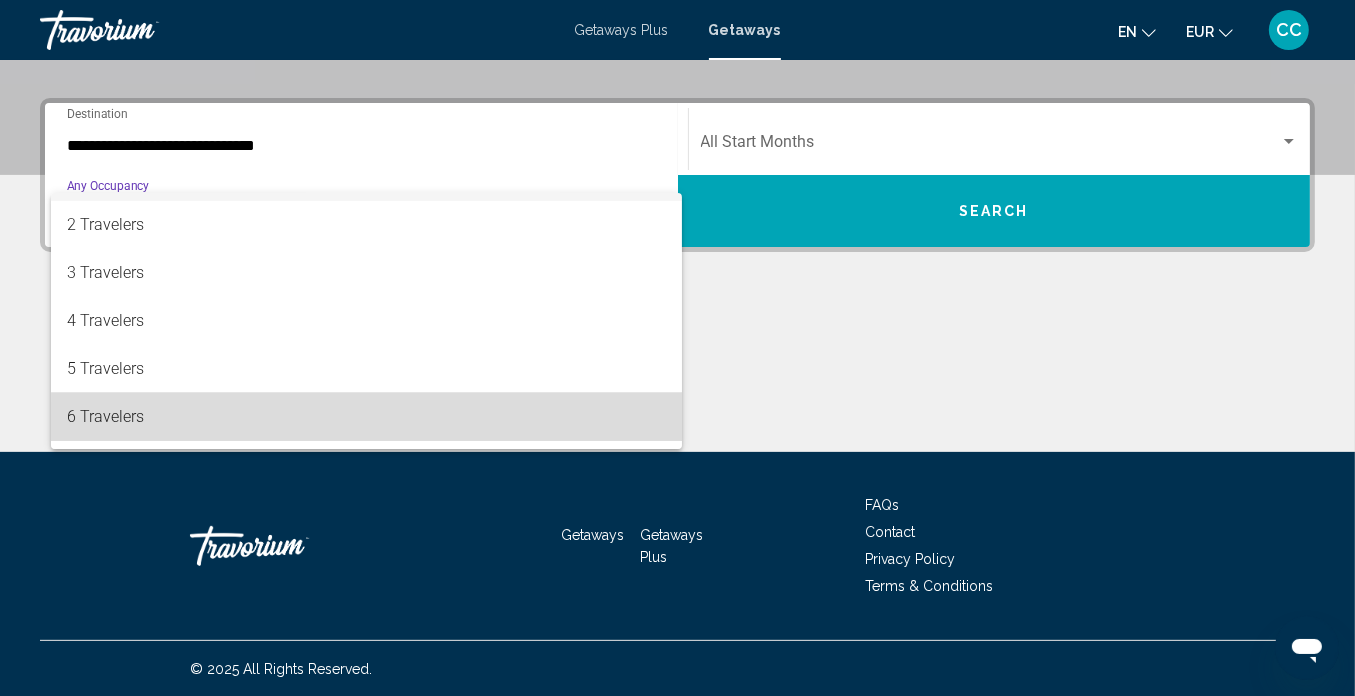 click on "6 Travelers" at bounding box center (366, 417) 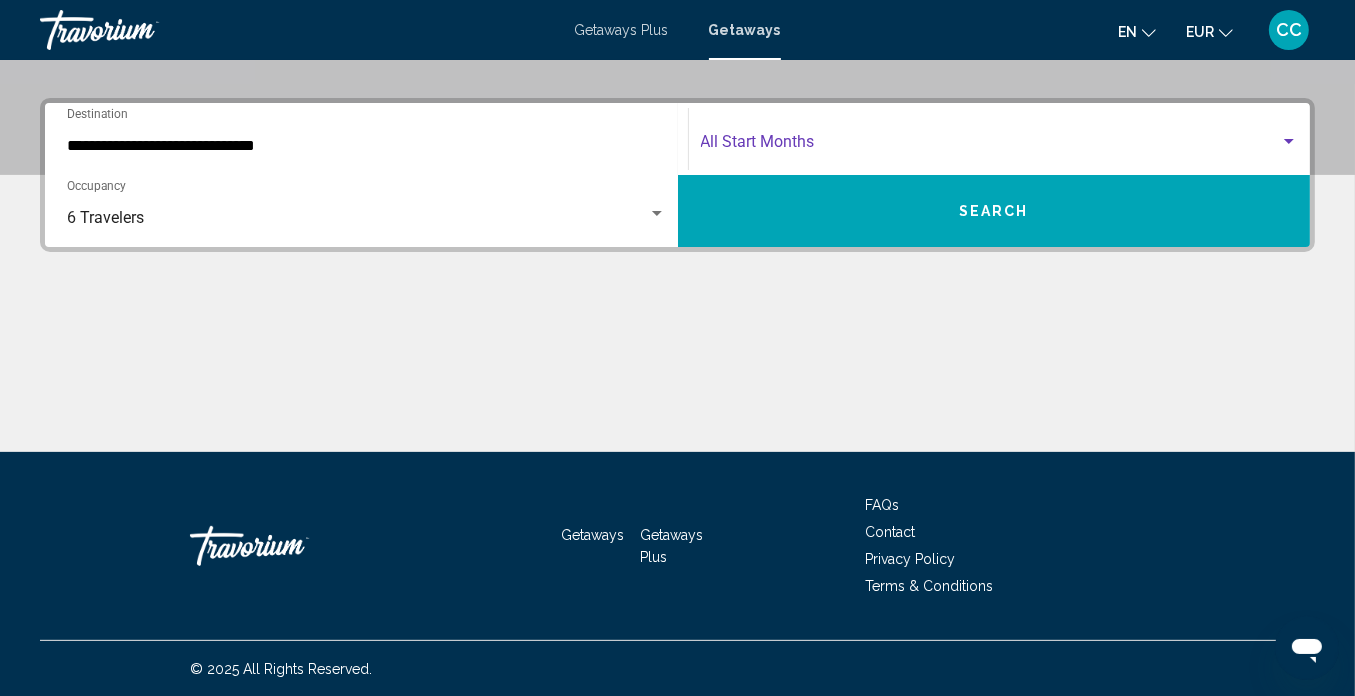 click at bounding box center (991, 146) 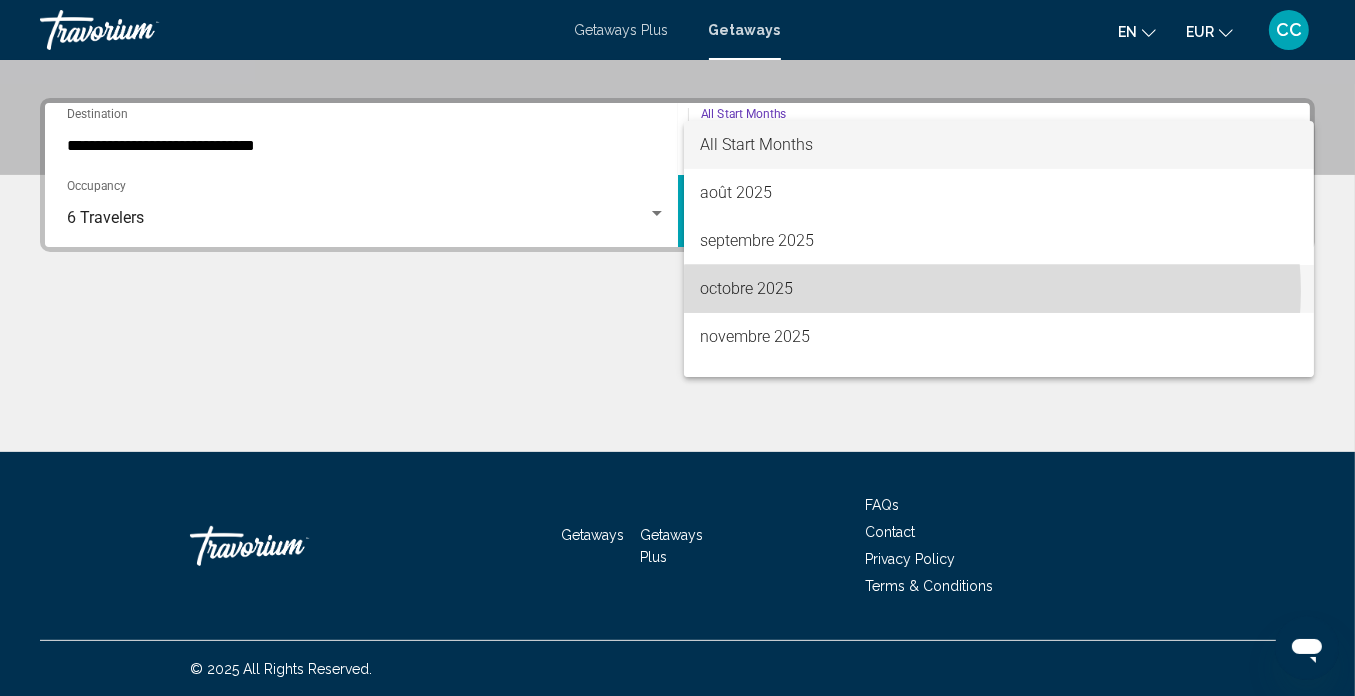 click on "octobre 2025" at bounding box center (999, 289) 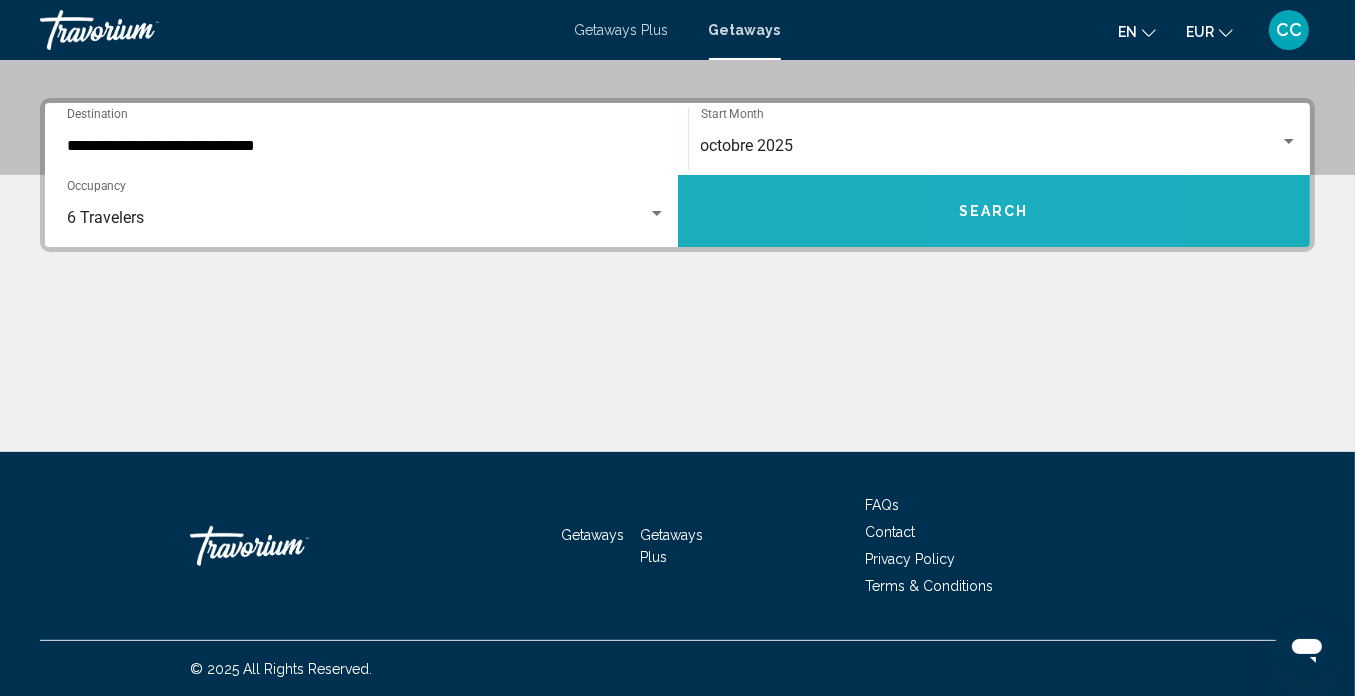 click on "Search" at bounding box center (994, 212) 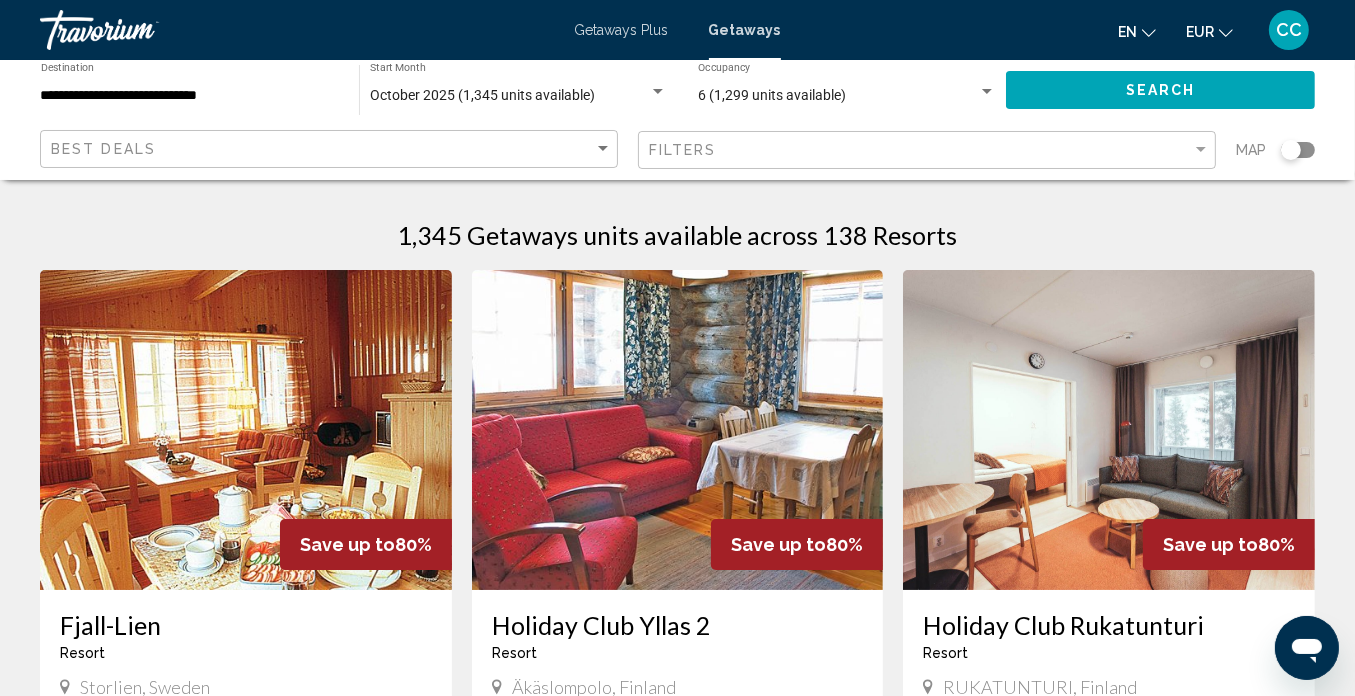 scroll, scrollTop: 40, scrollLeft: 0, axis: vertical 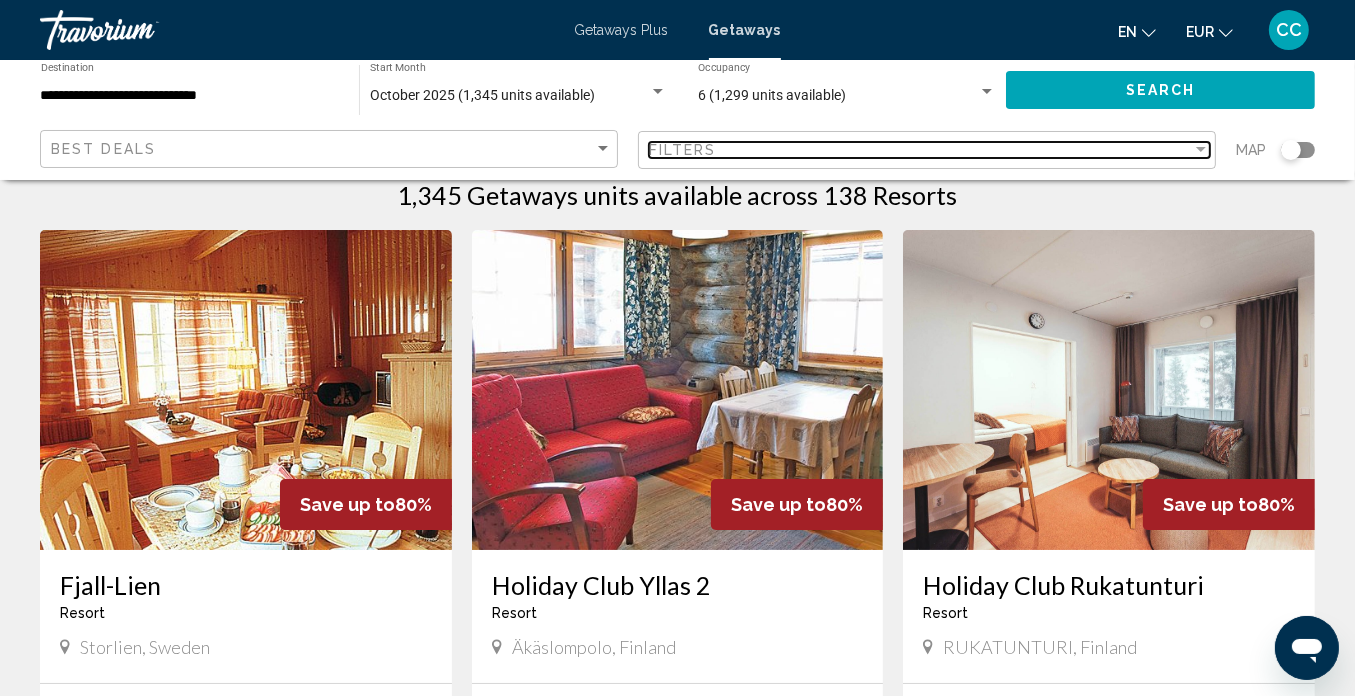 click at bounding box center (1201, 149) 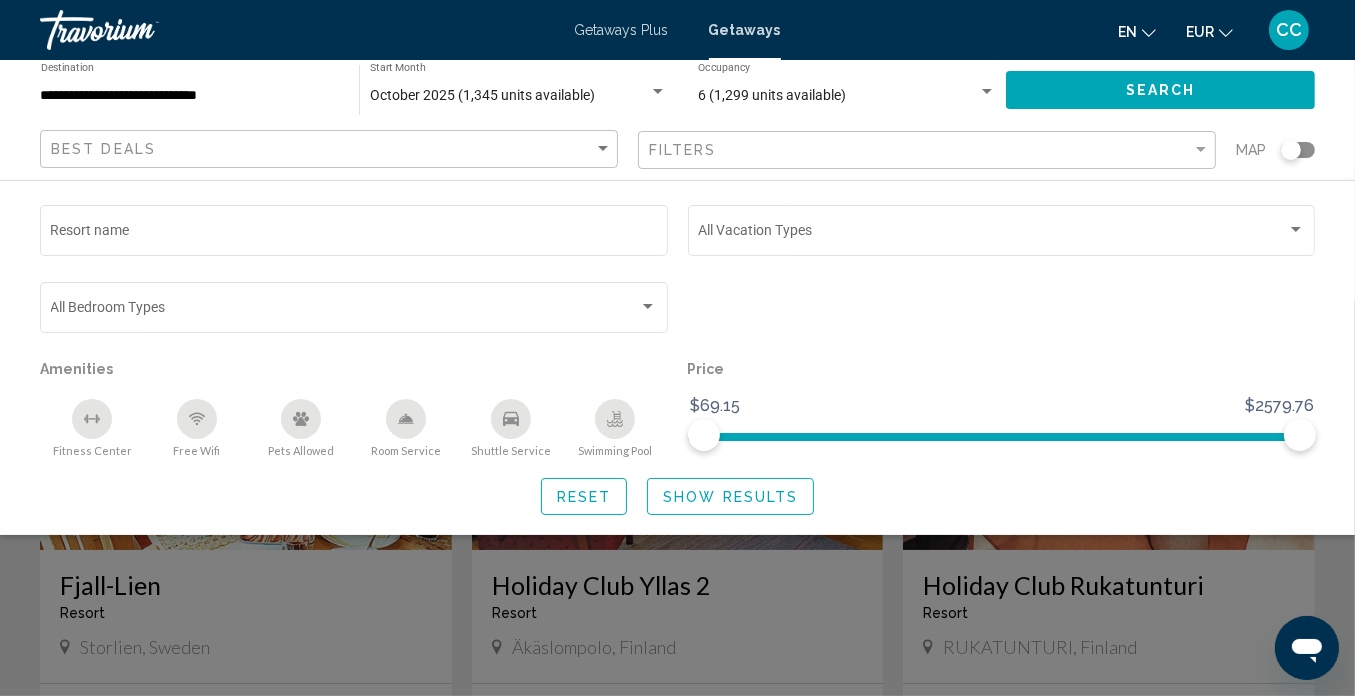 click 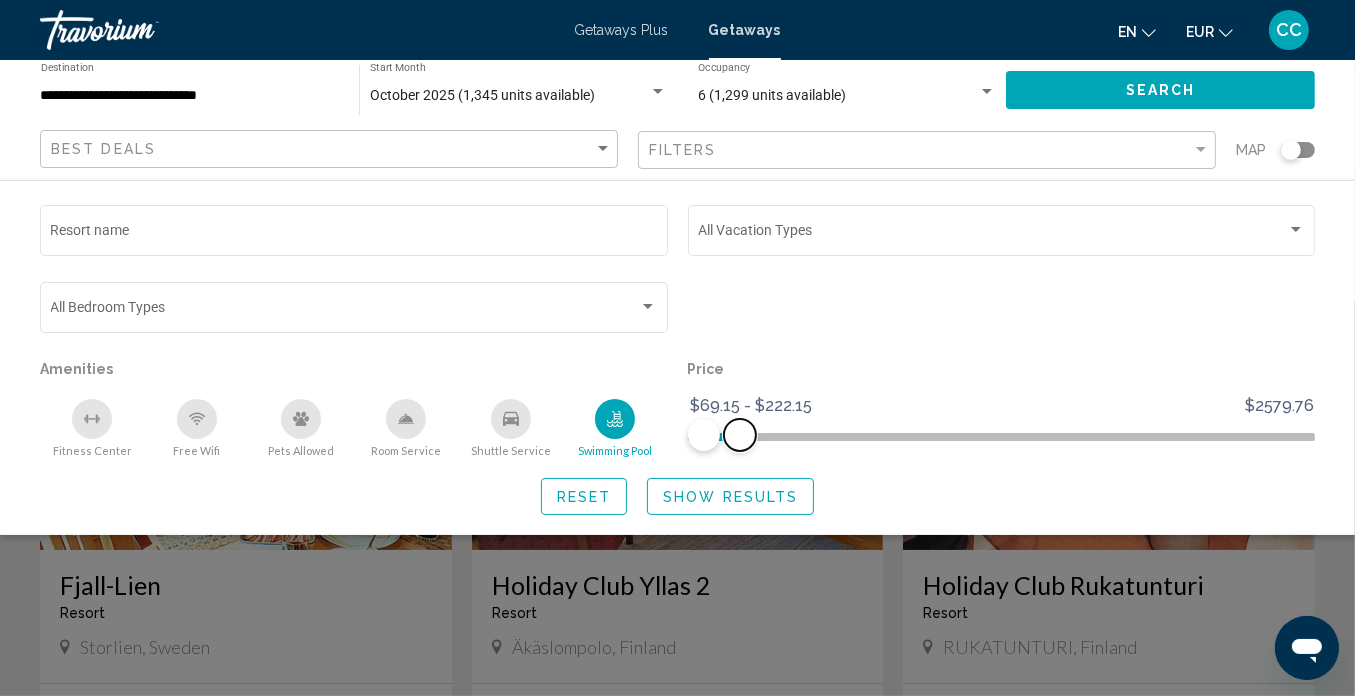 drag, startPoint x: 1304, startPoint y: 433, endPoint x: 740, endPoint y: 441, distance: 564.05676 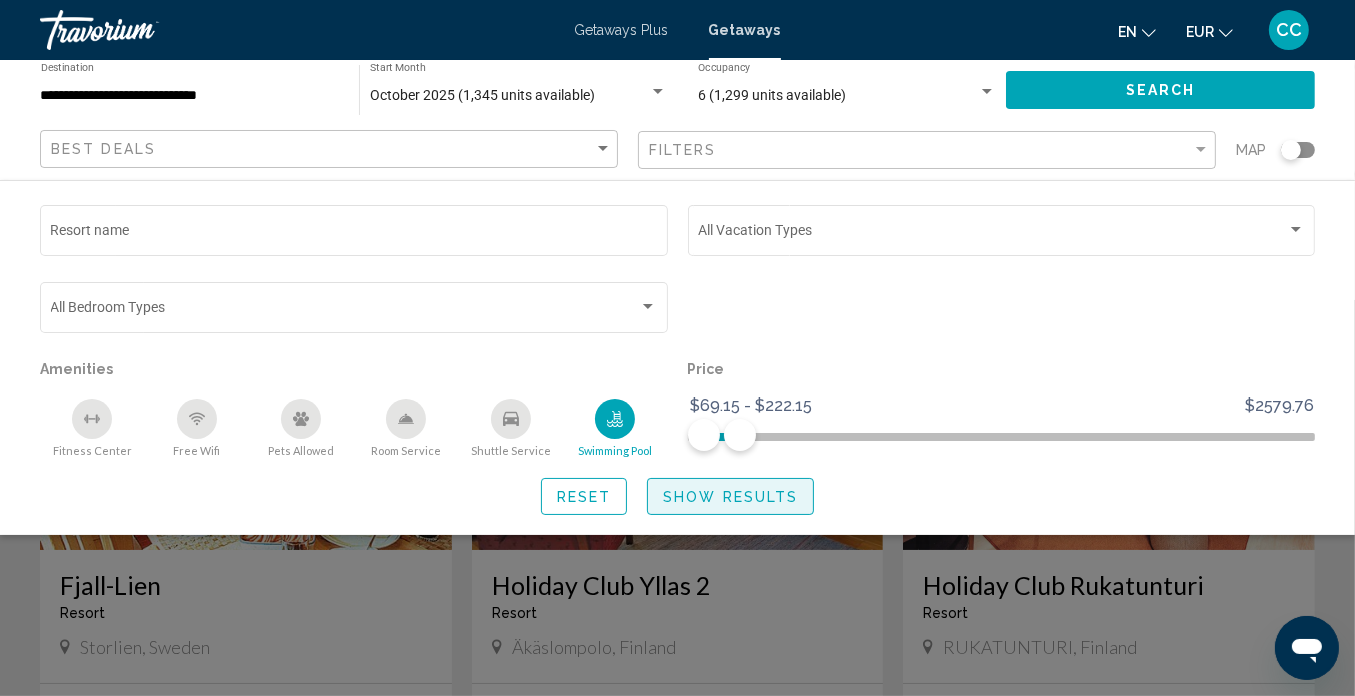 click on "Show Results" 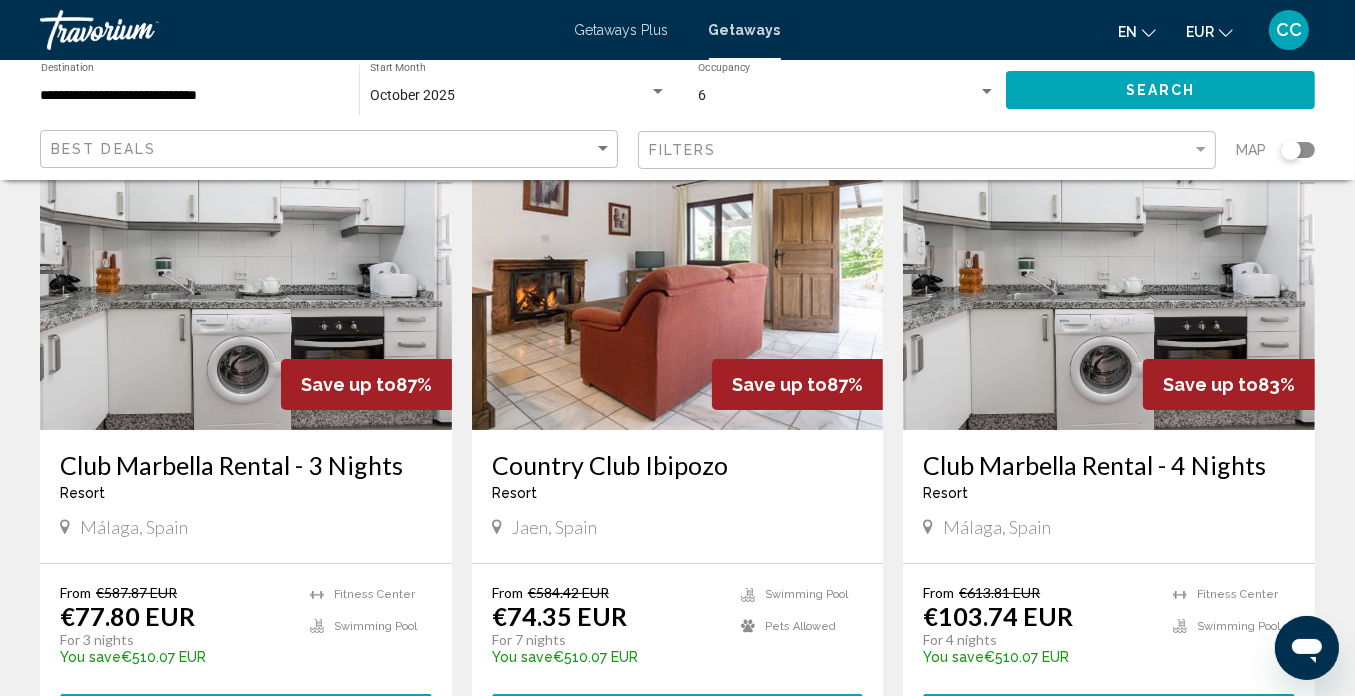 scroll, scrollTop: 200, scrollLeft: 0, axis: vertical 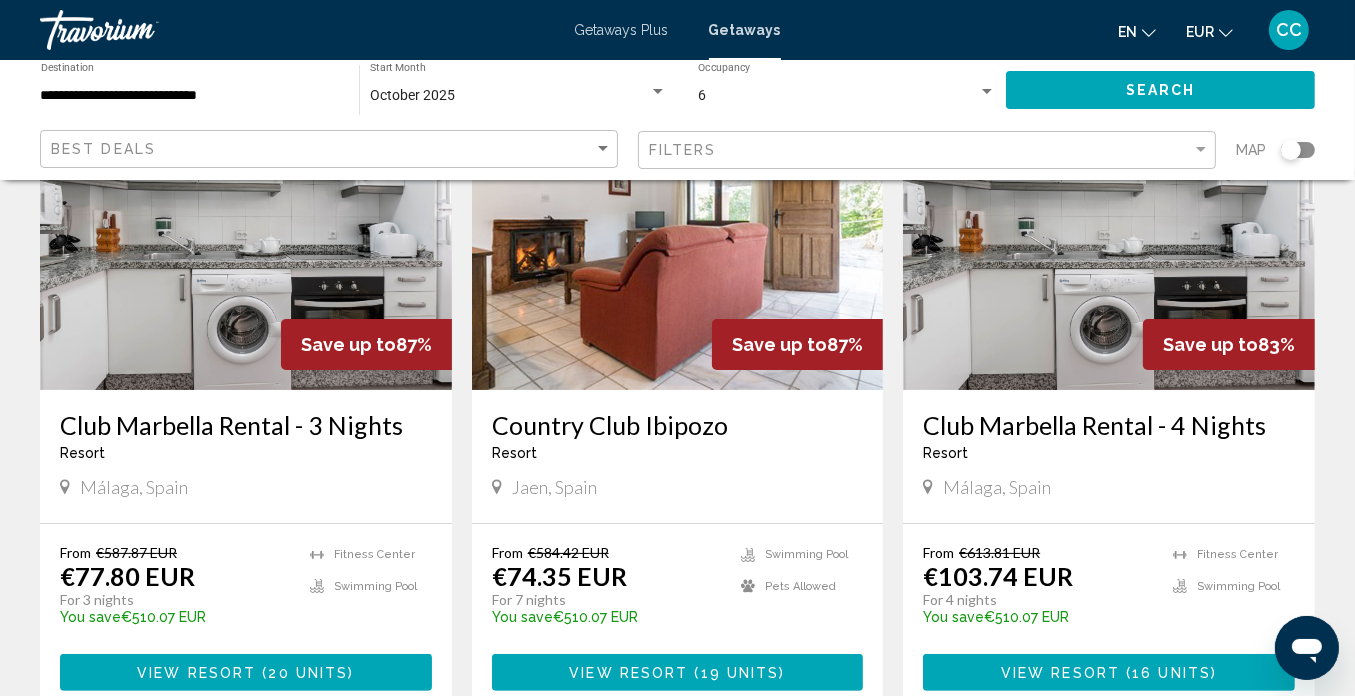 click on "Country Club Ibipozo" at bounding box center (678, 425) 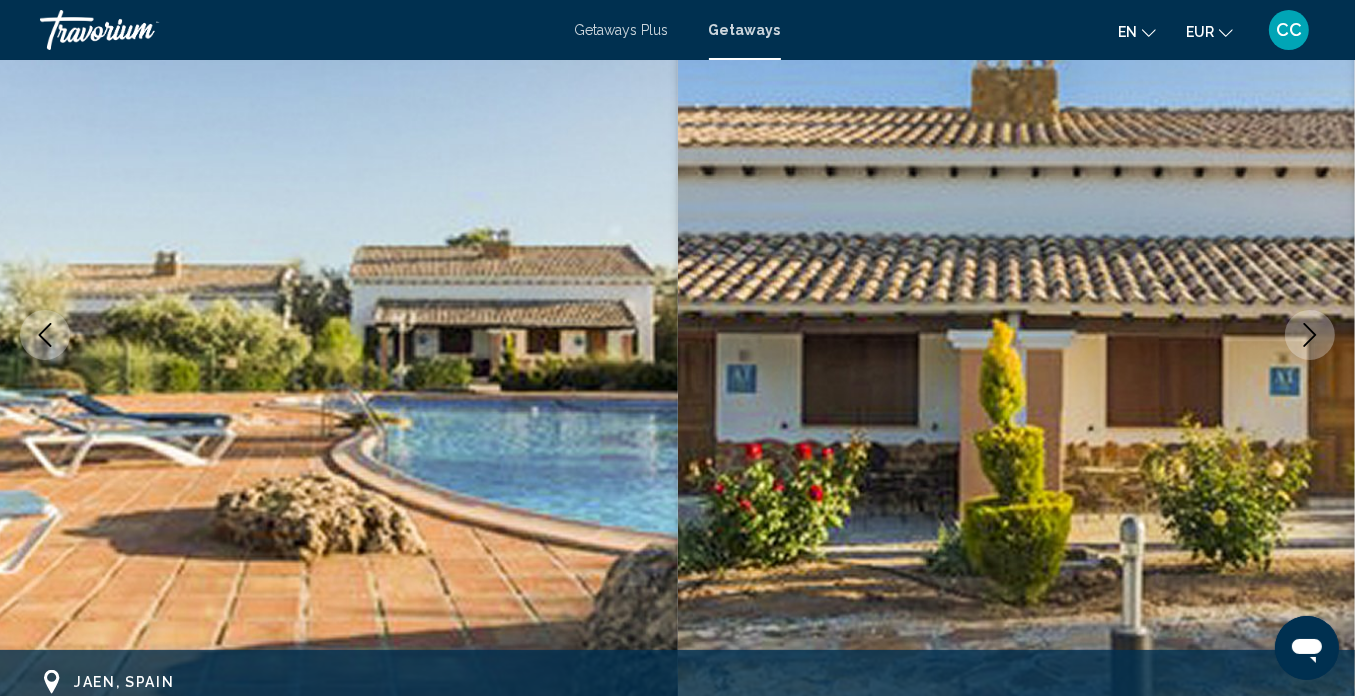 scroll, scrollTop: 187, scrollLeft: 0, axis: vertical 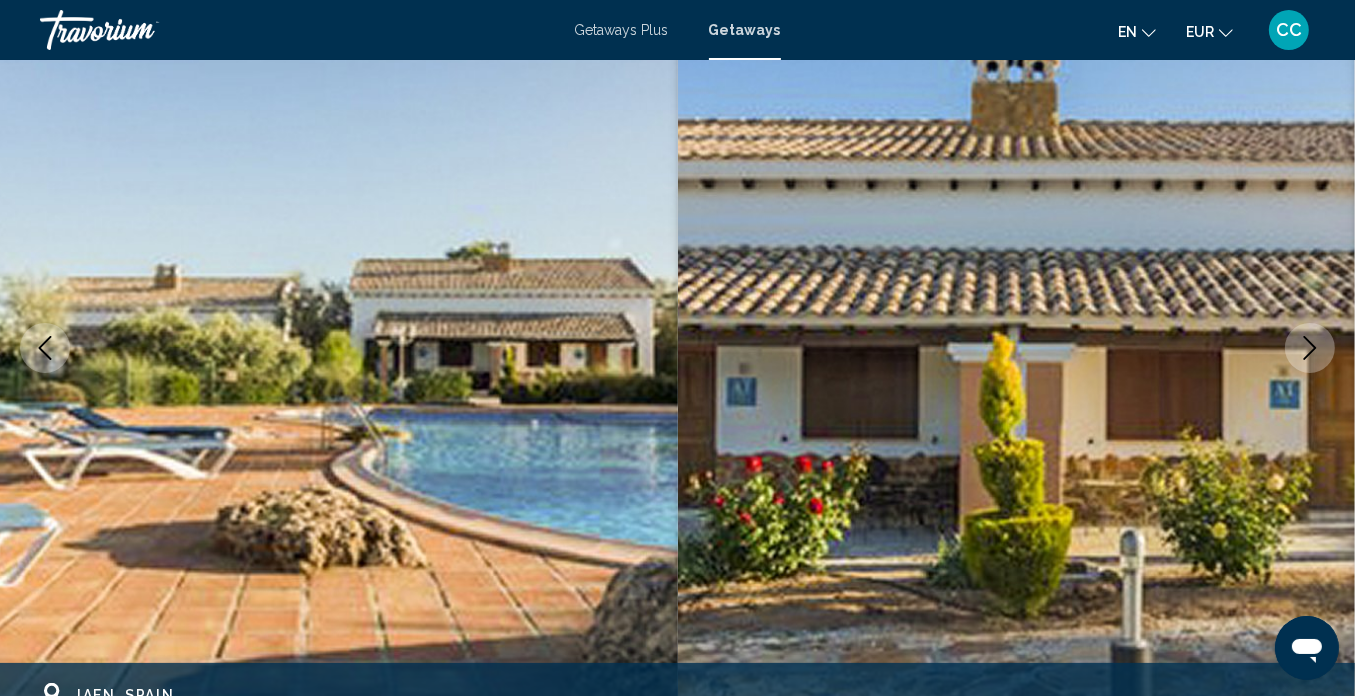type 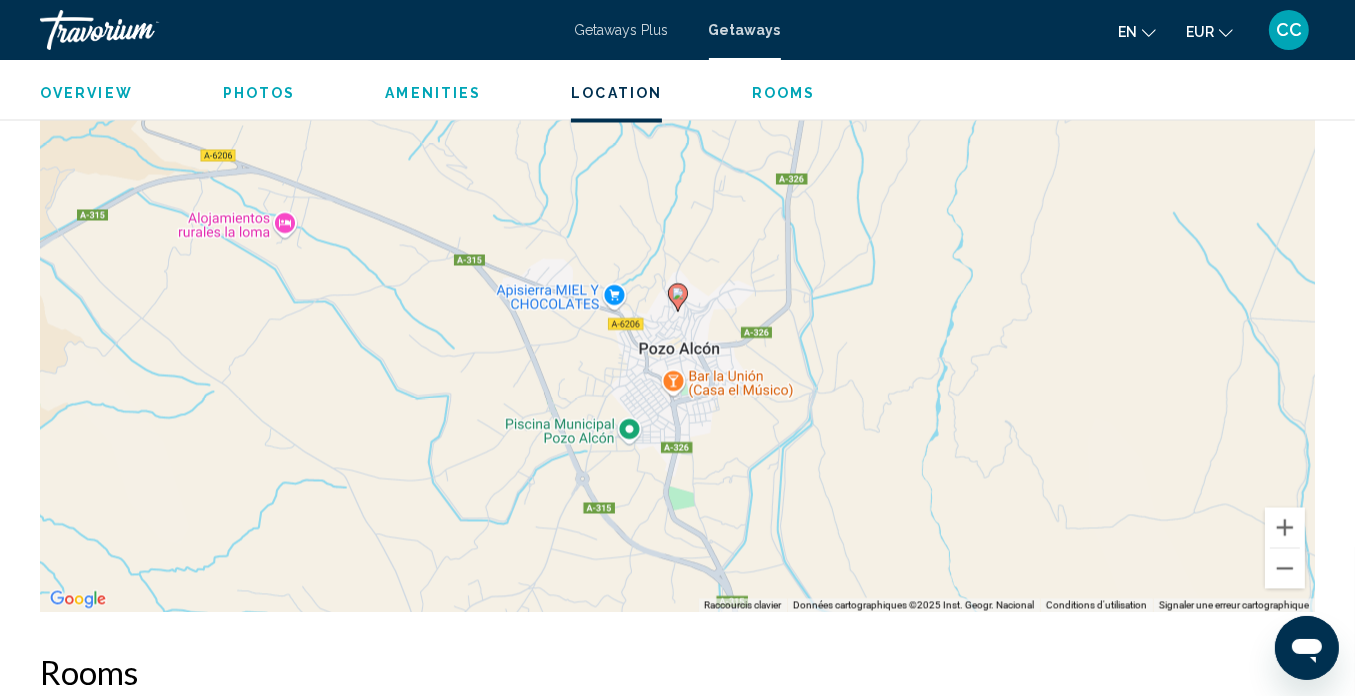 scroll, scrollTop: 3267, scrollLeft: 0, axis: vertical 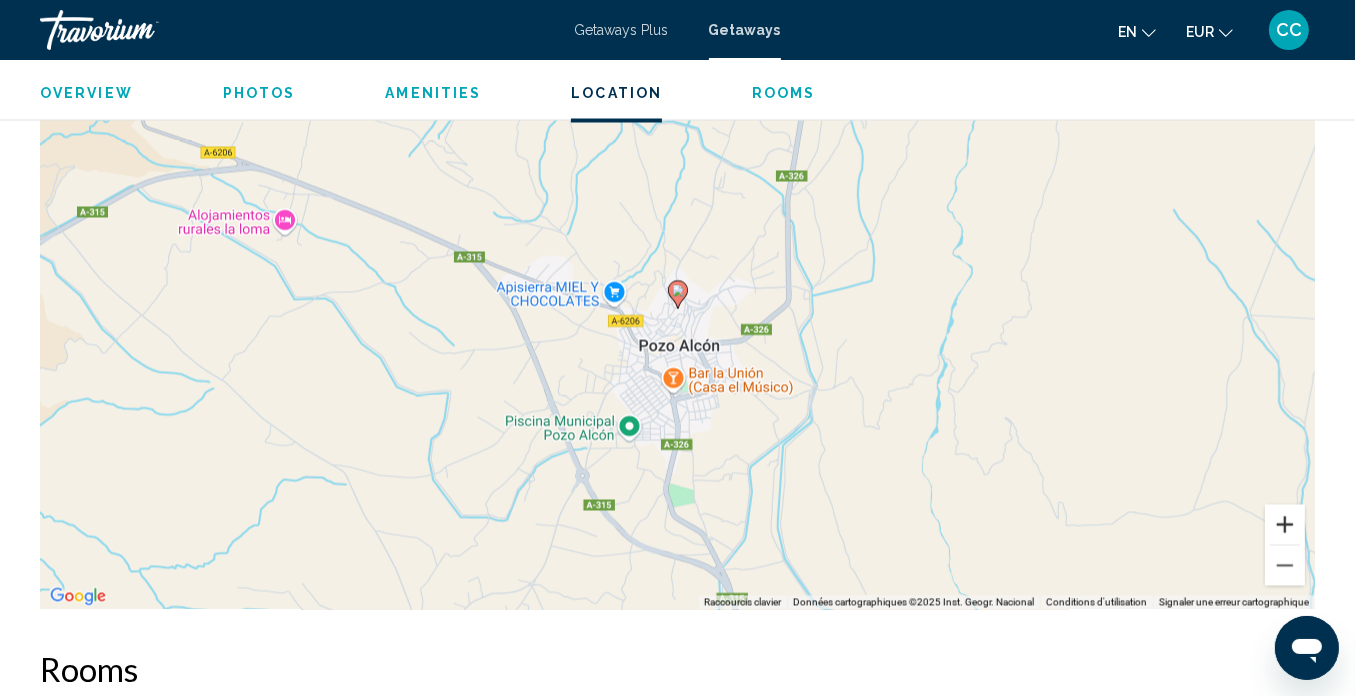 click at bounding box center [1285, 525] 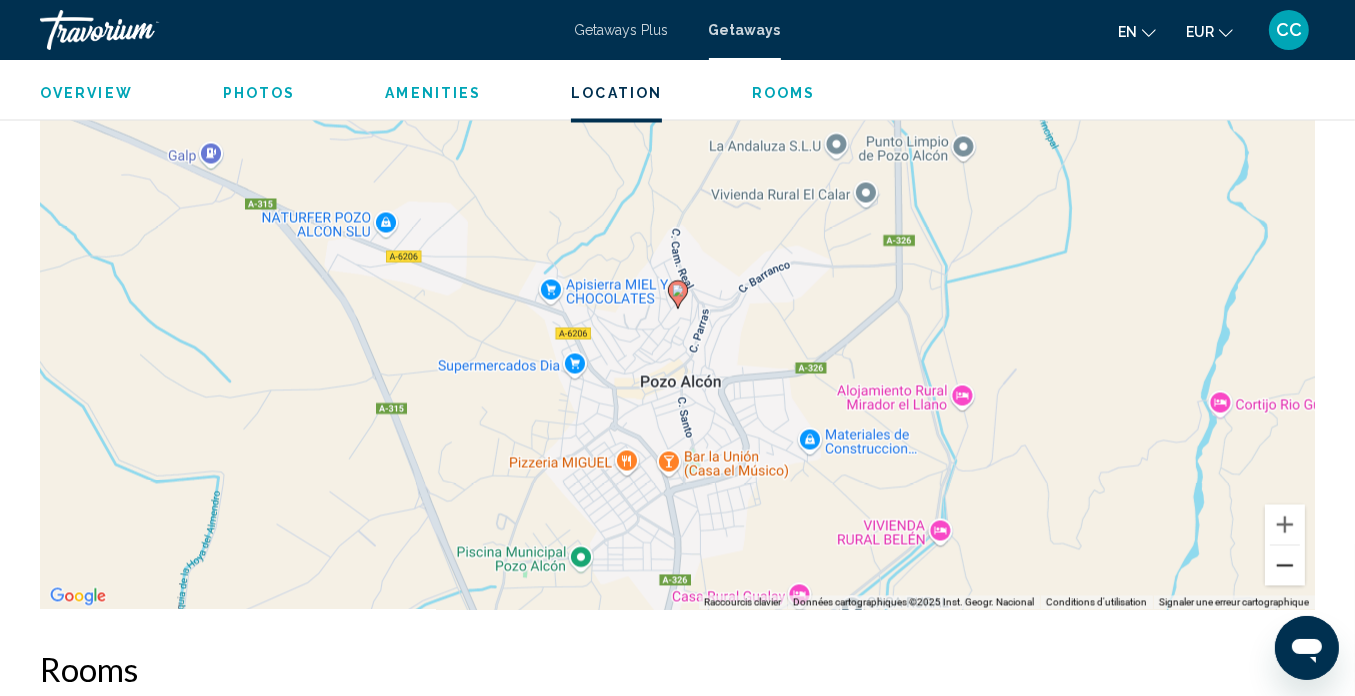 click at bounding box center (1285, 566) 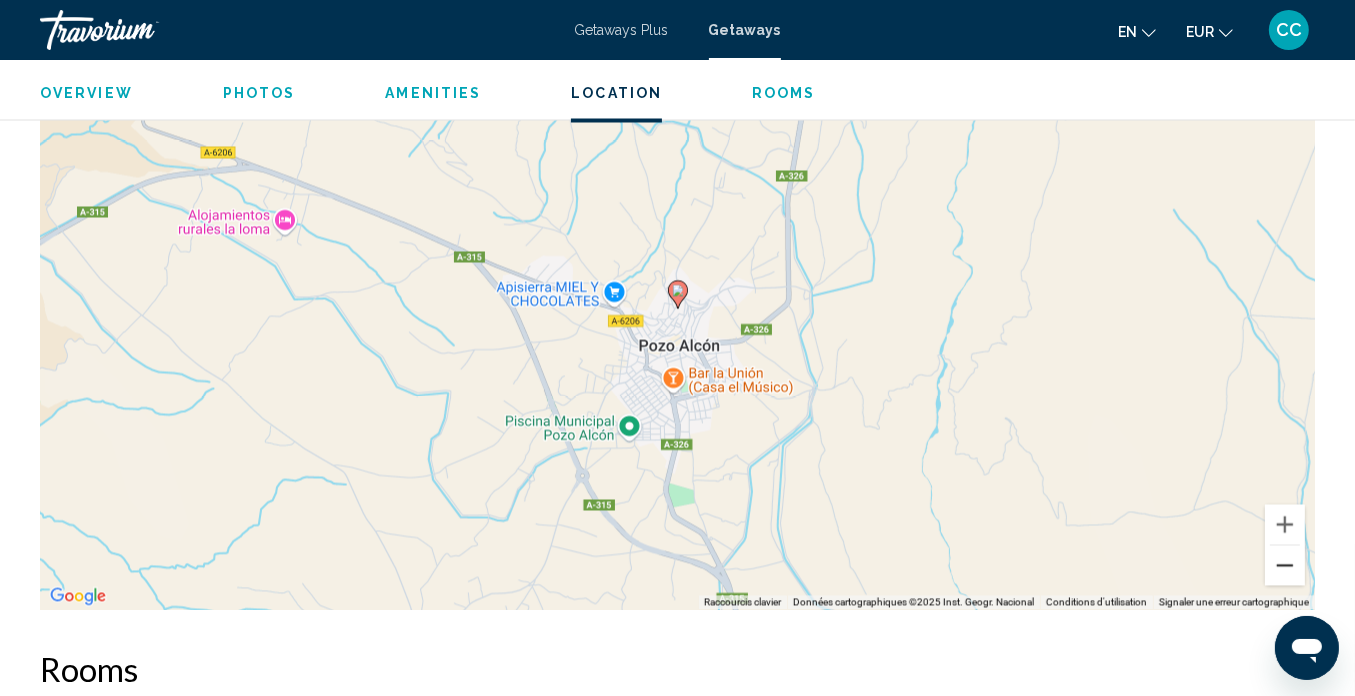 click at bounding box center (1285, 566) 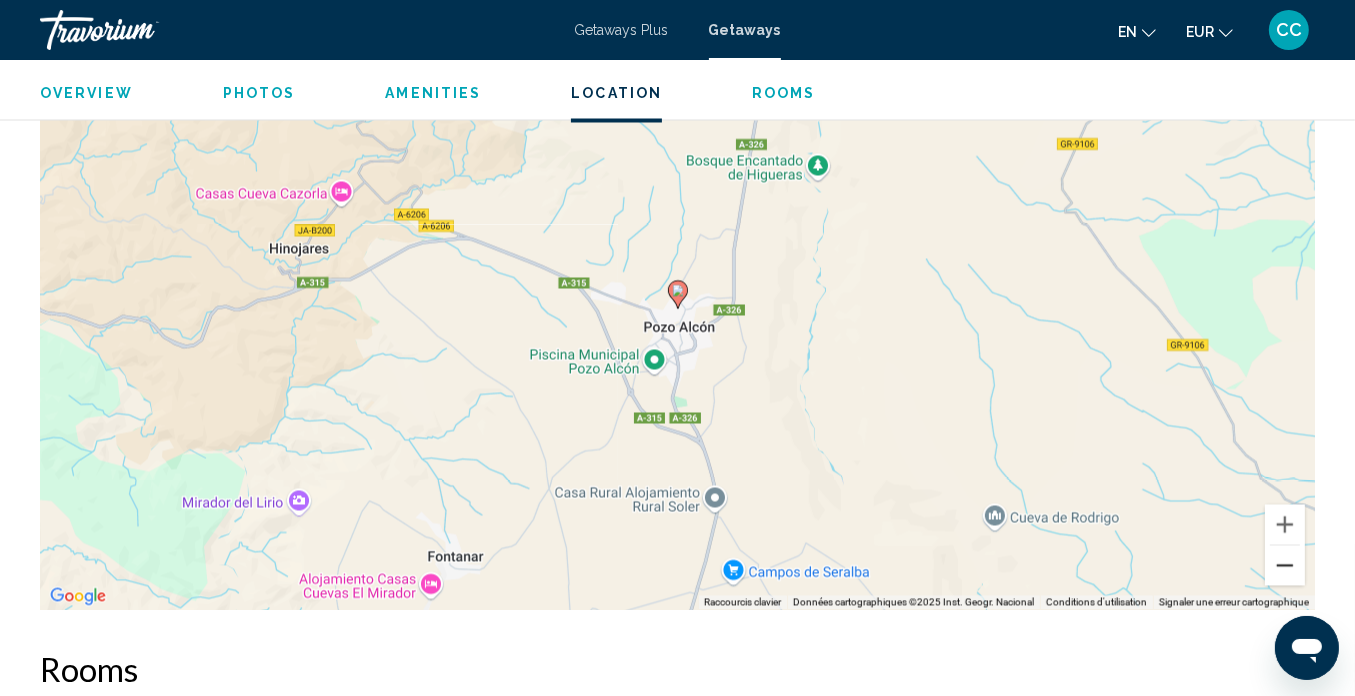 click at bounding box center (1285, 566) 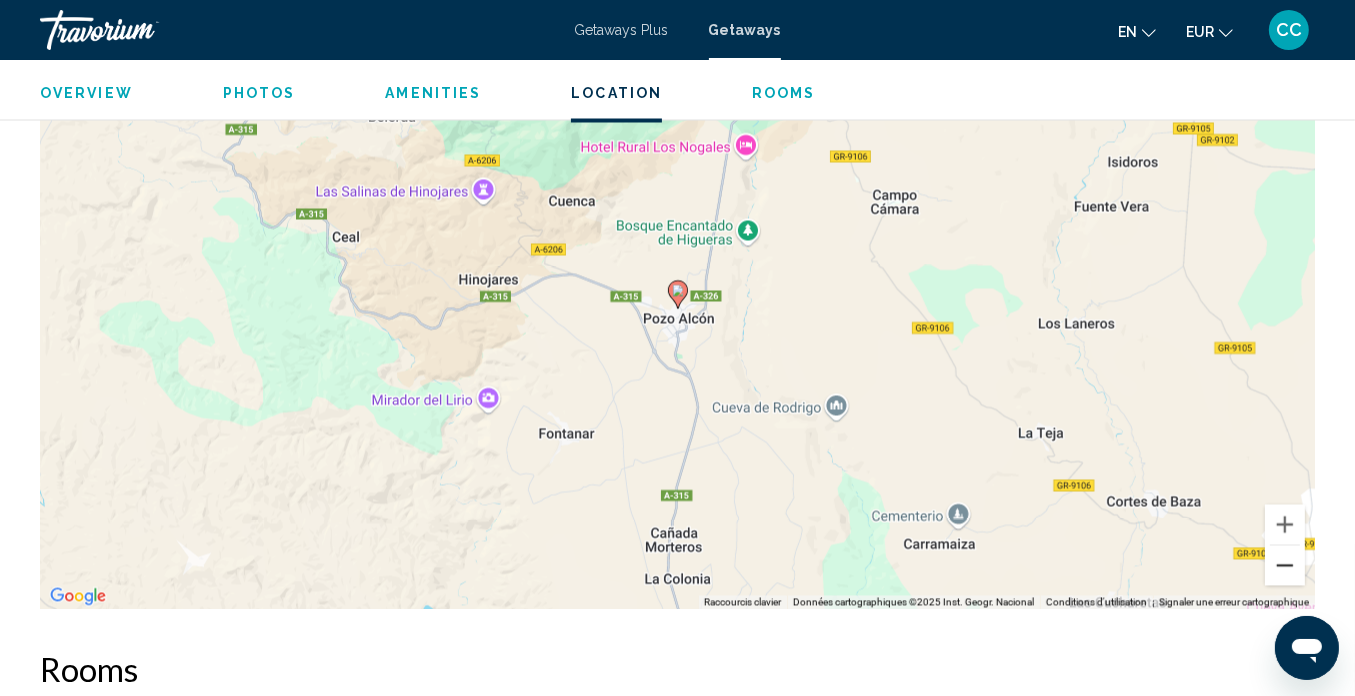click at bounding box center [1285, 566] 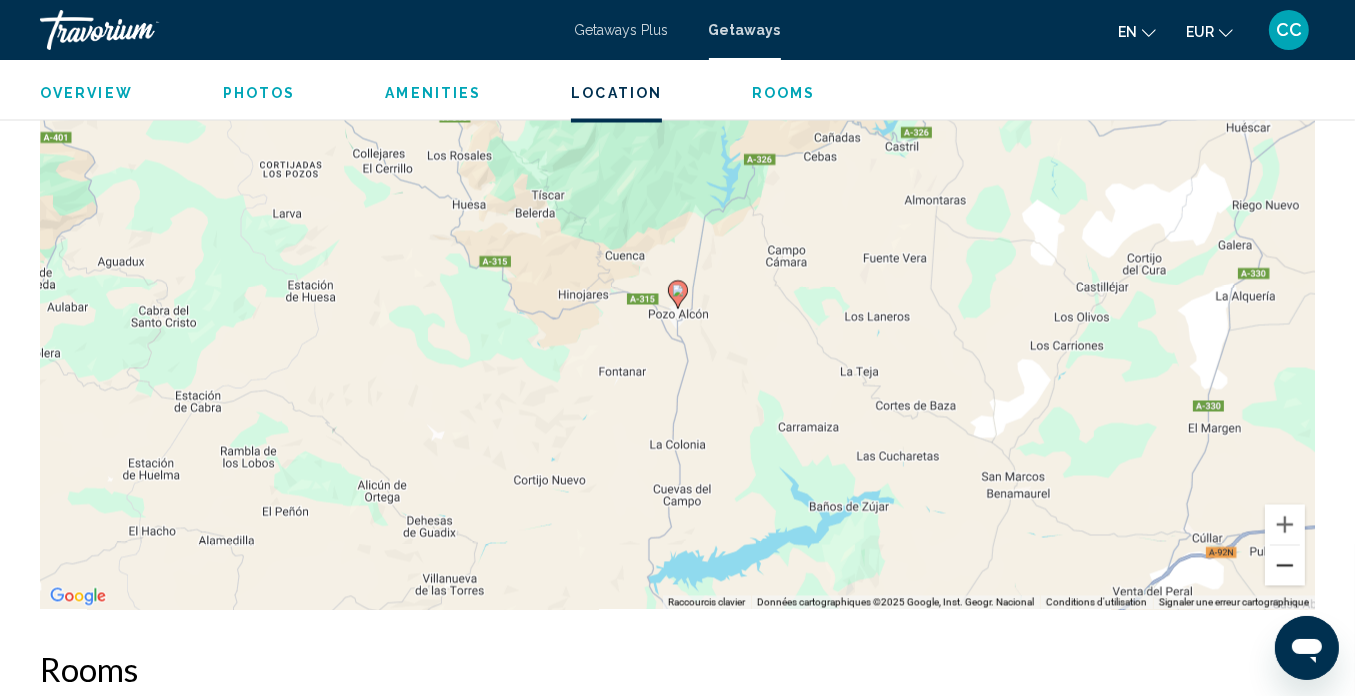 click at bounding box center (1285, 566) 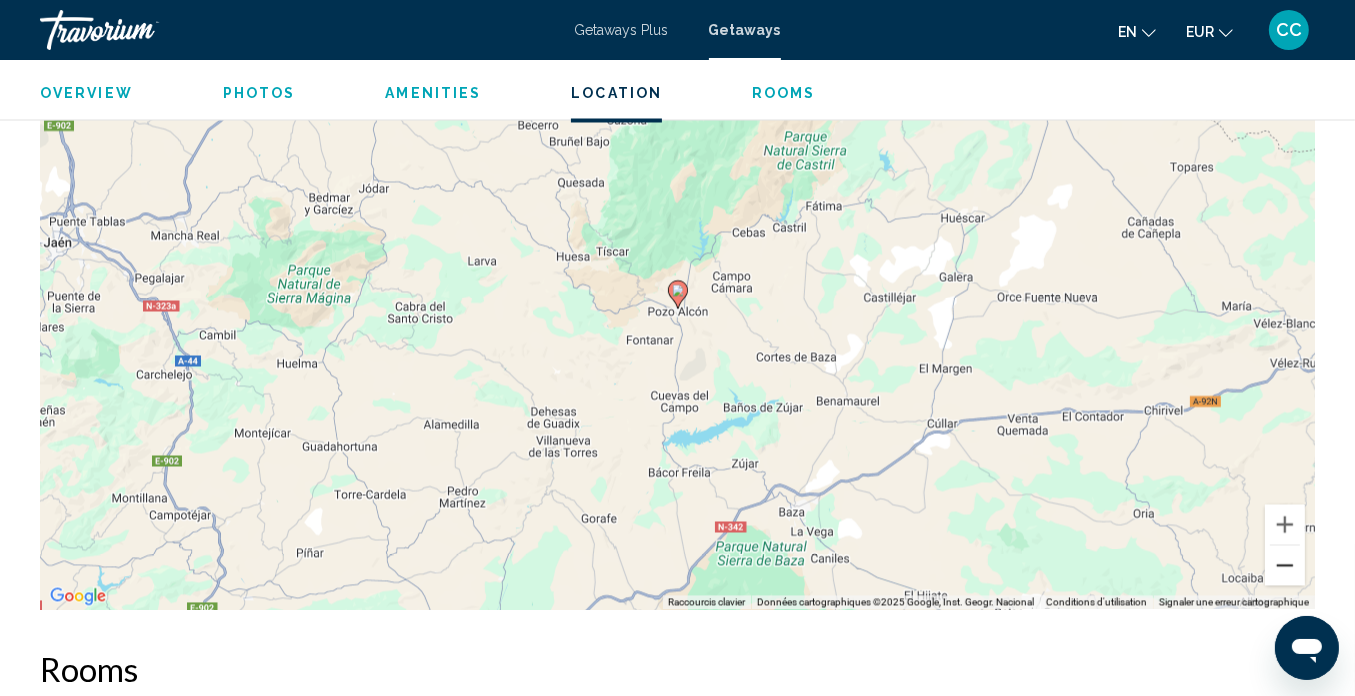 click at bounding box center [1285, 566] 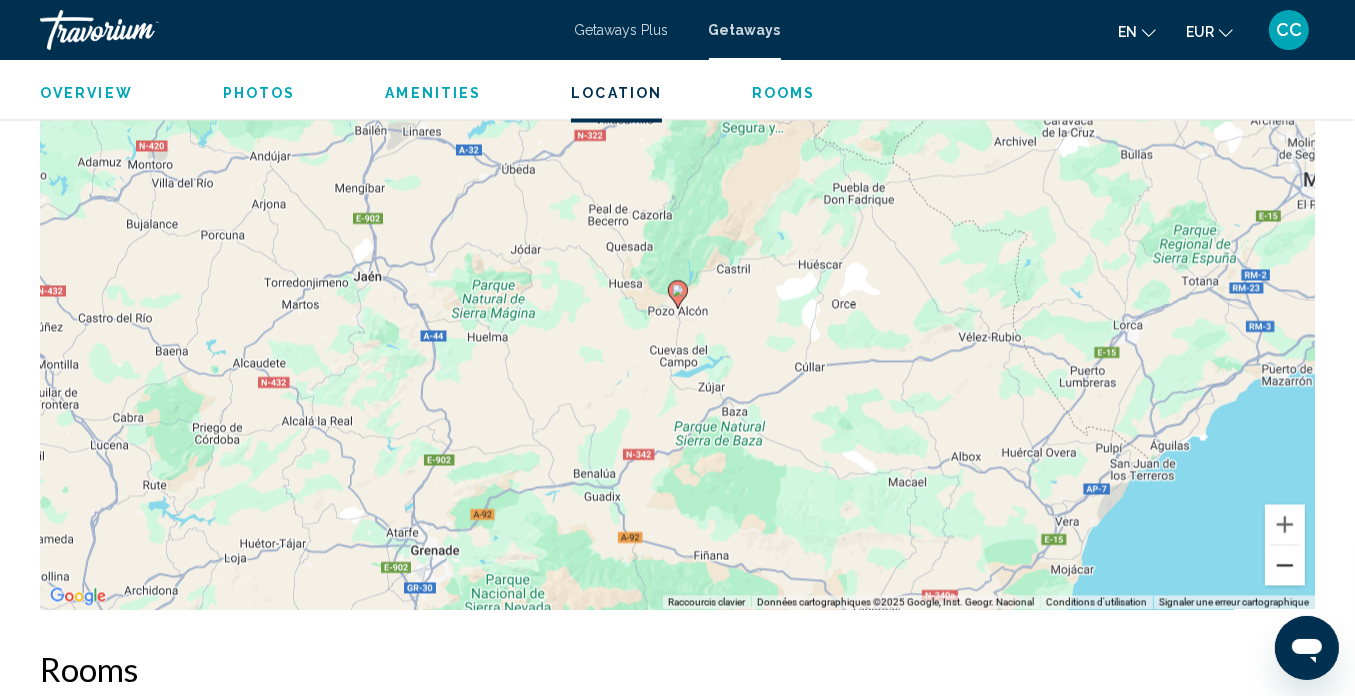 click at bounding box center [1285, 566] 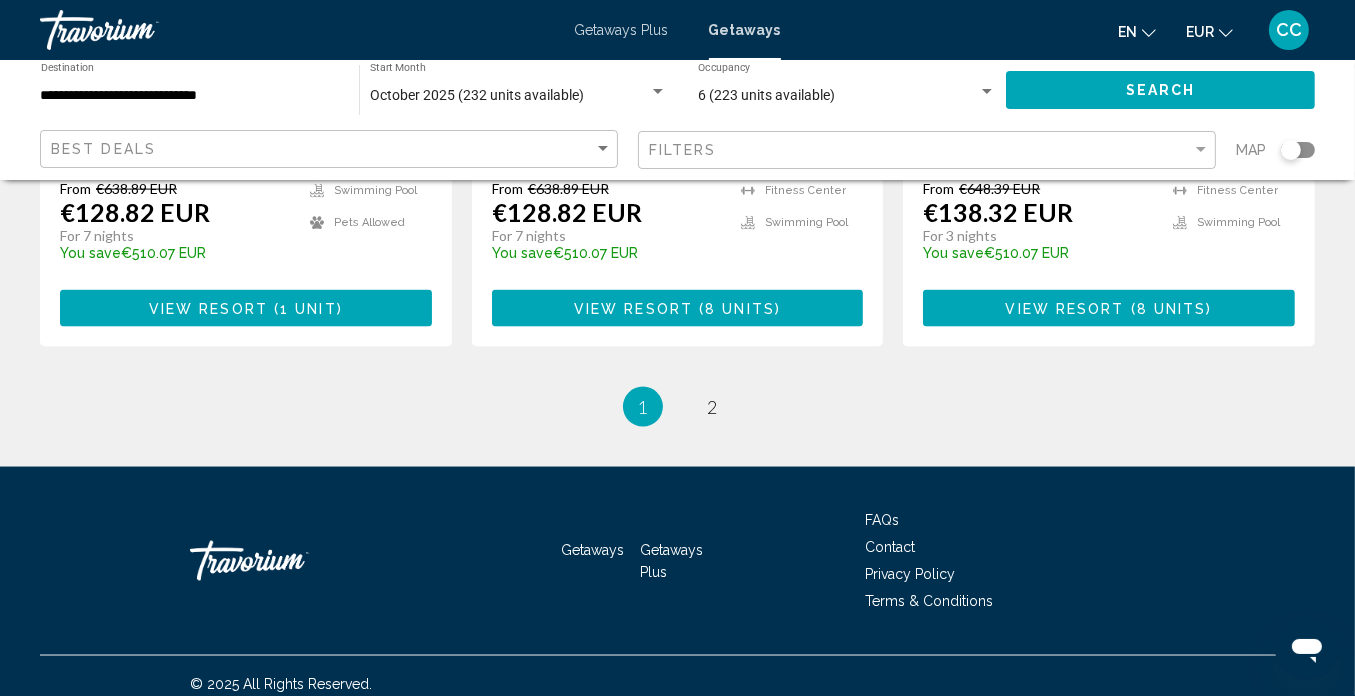scroll, scrollTop: 2620, scrollLeft: 0, axis: vertical 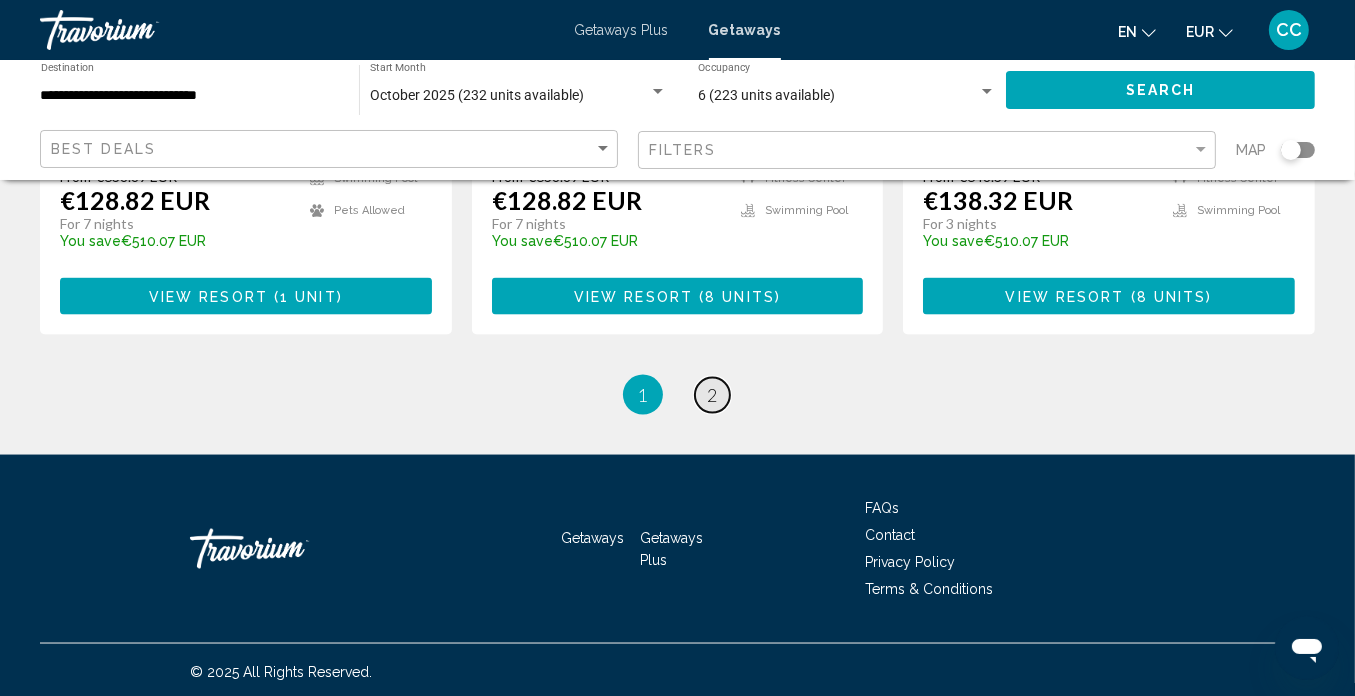 click on "2" at bounding box center [713, 395] 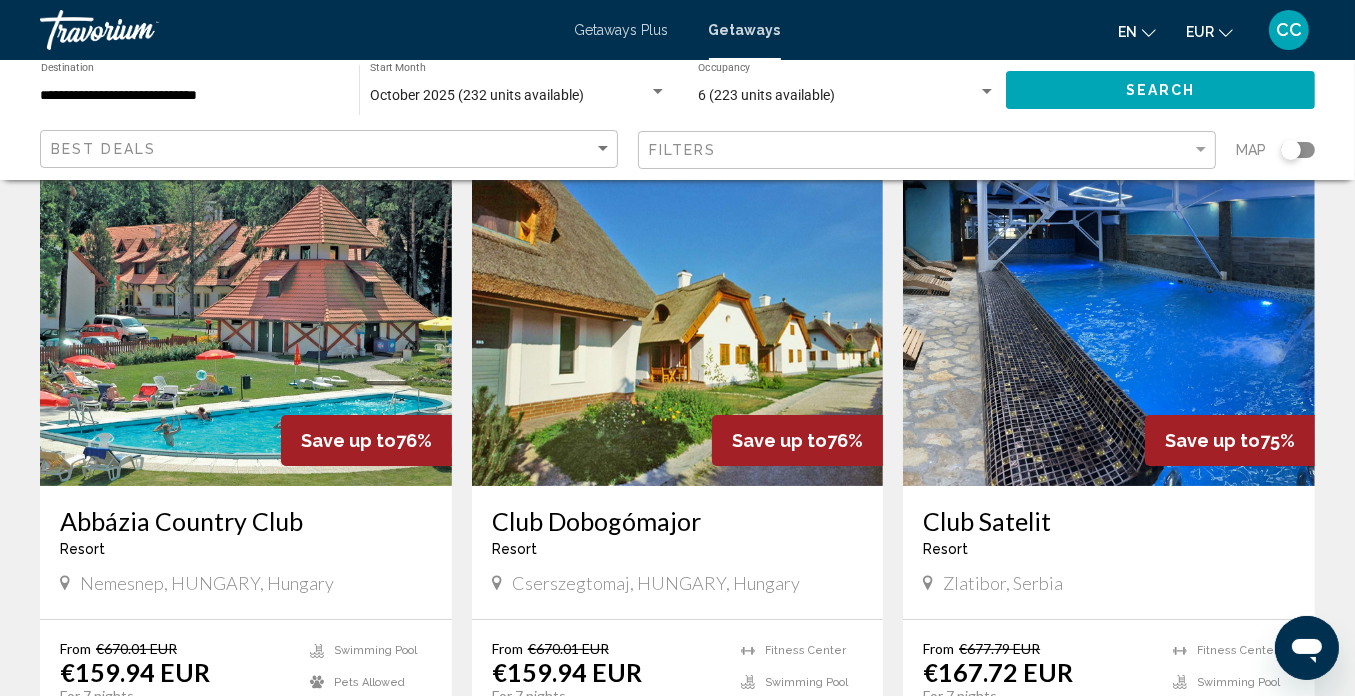 scroll, scrollTop: 0, scrollLeft: 0, axis: both 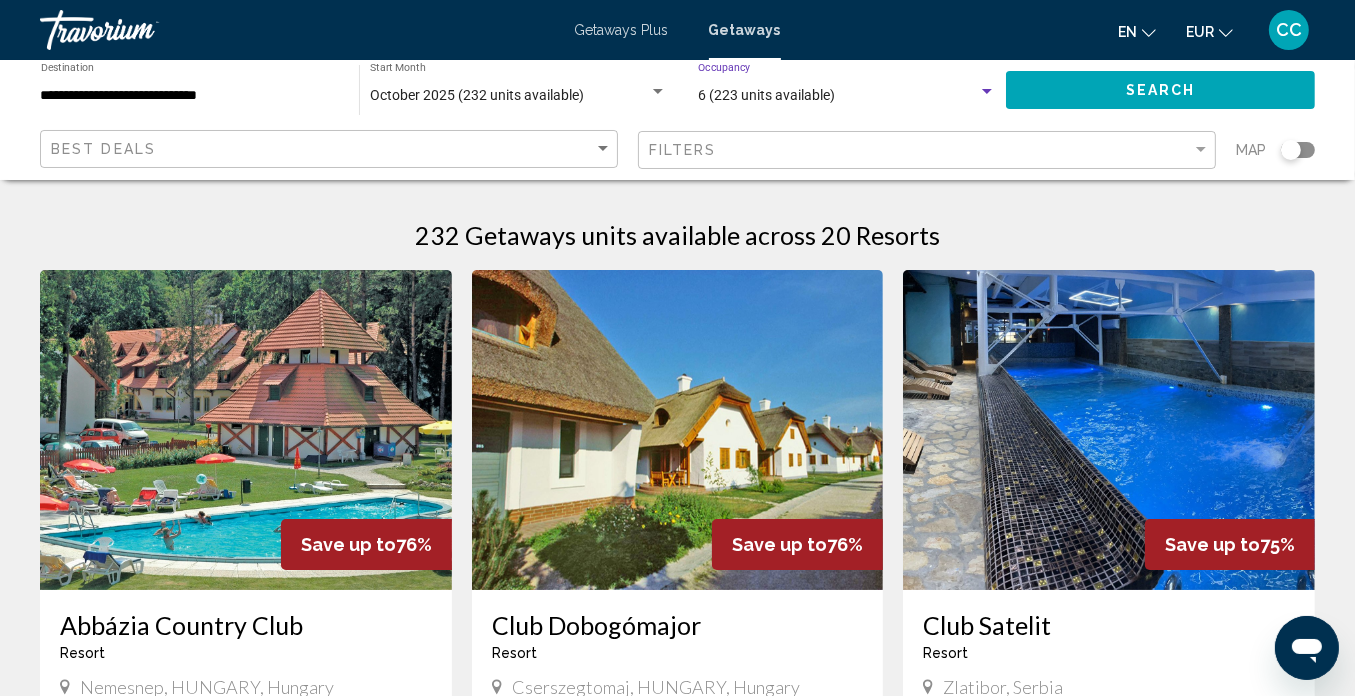 click at bounding box center (987, 91) 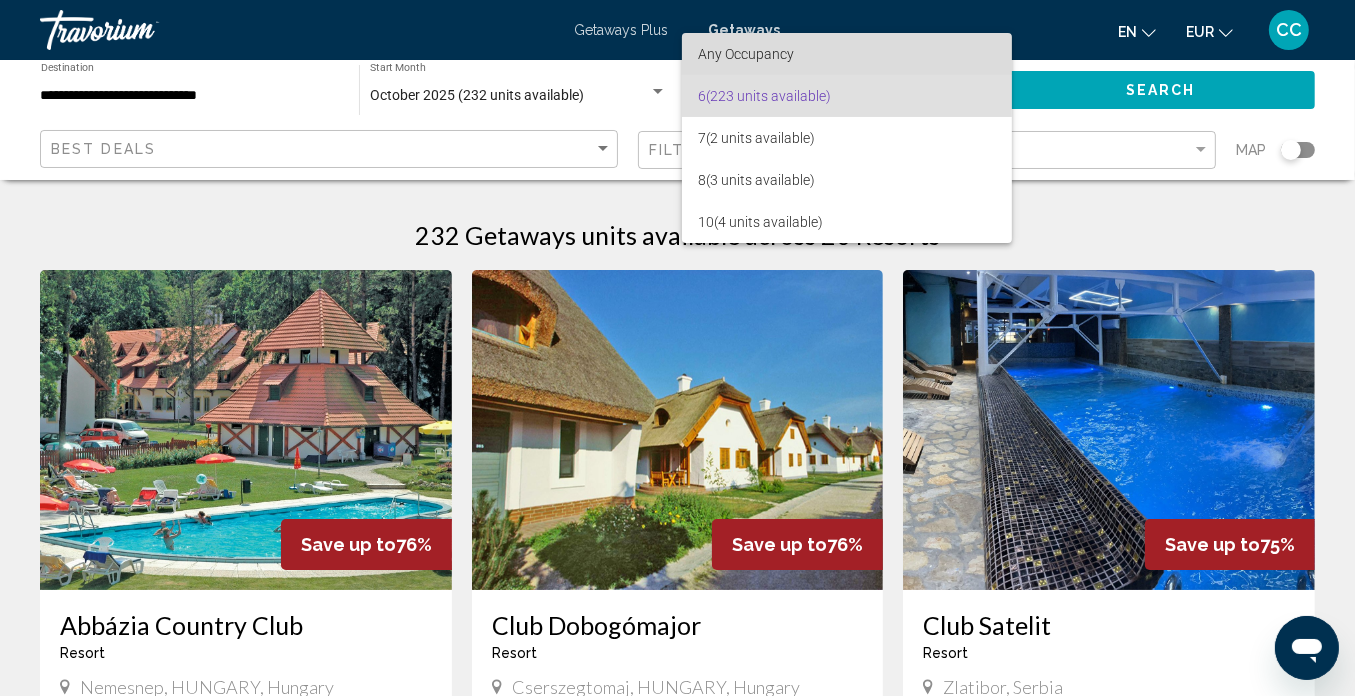 click on "Any Occupancy" at bounding box center [847, 54] 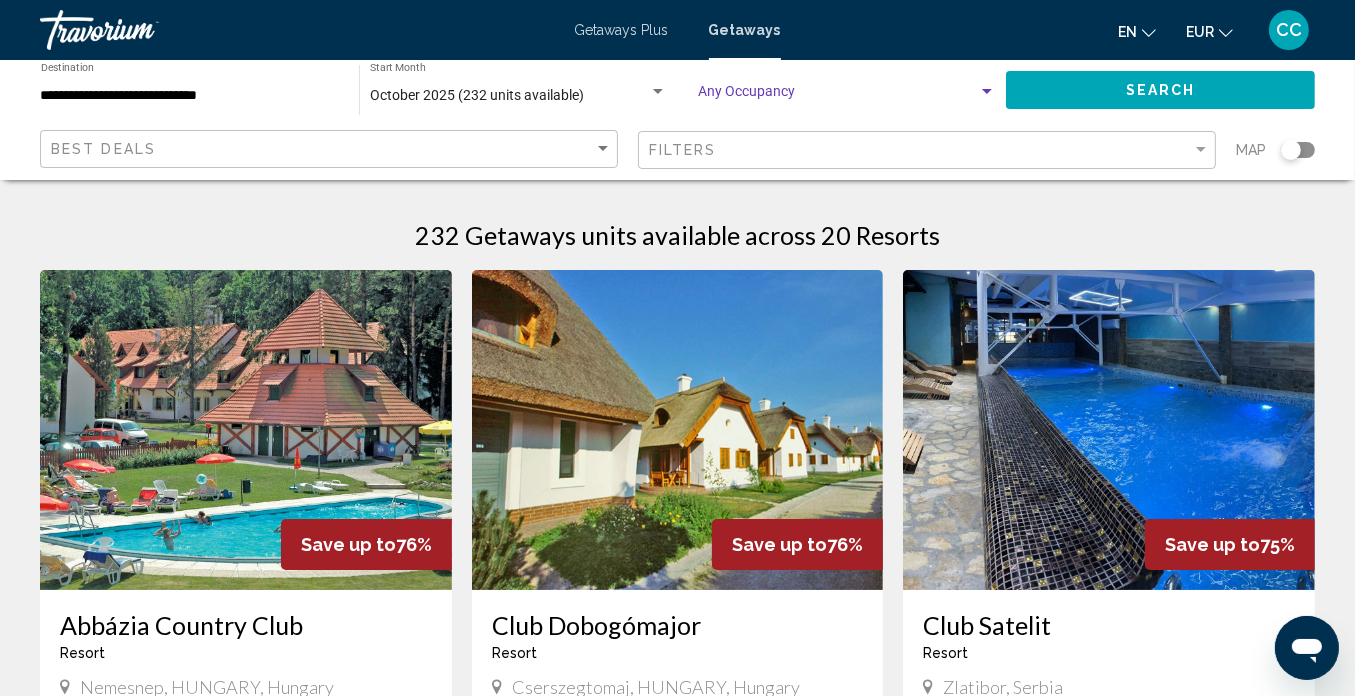 click at bounding box center [987, 92] 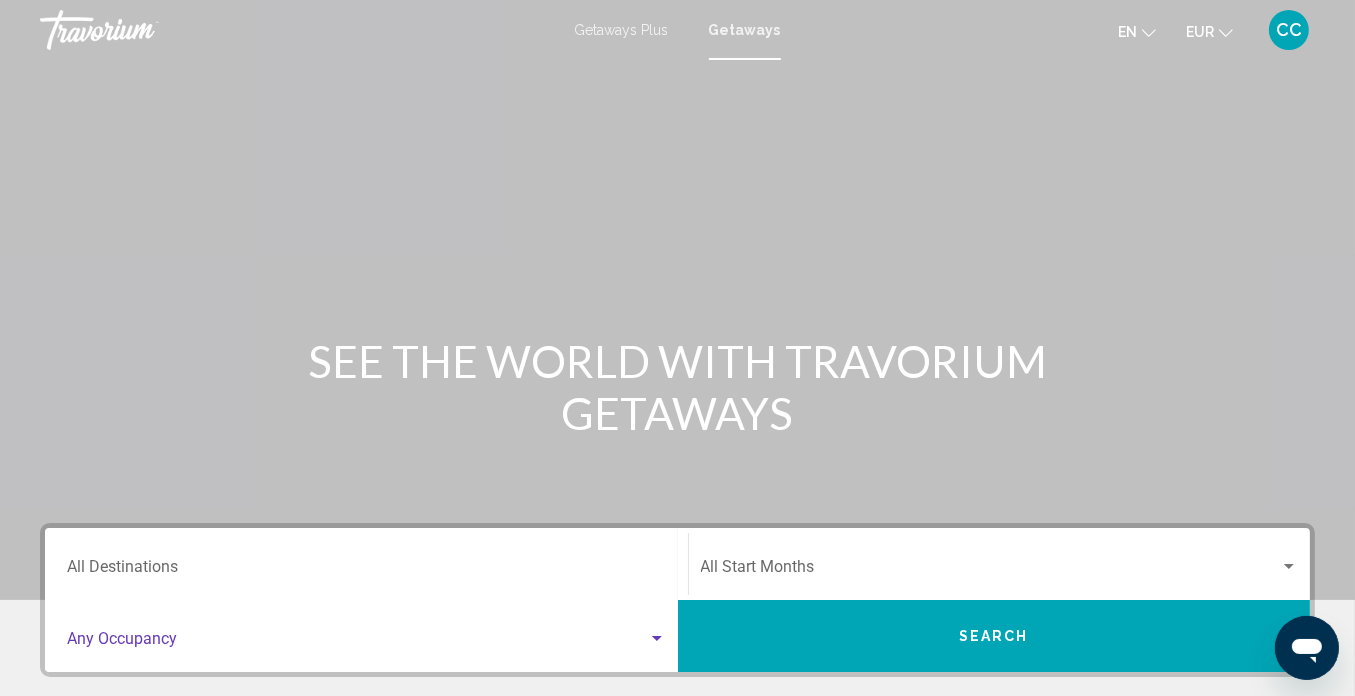 click at bounding box center (657, 639) 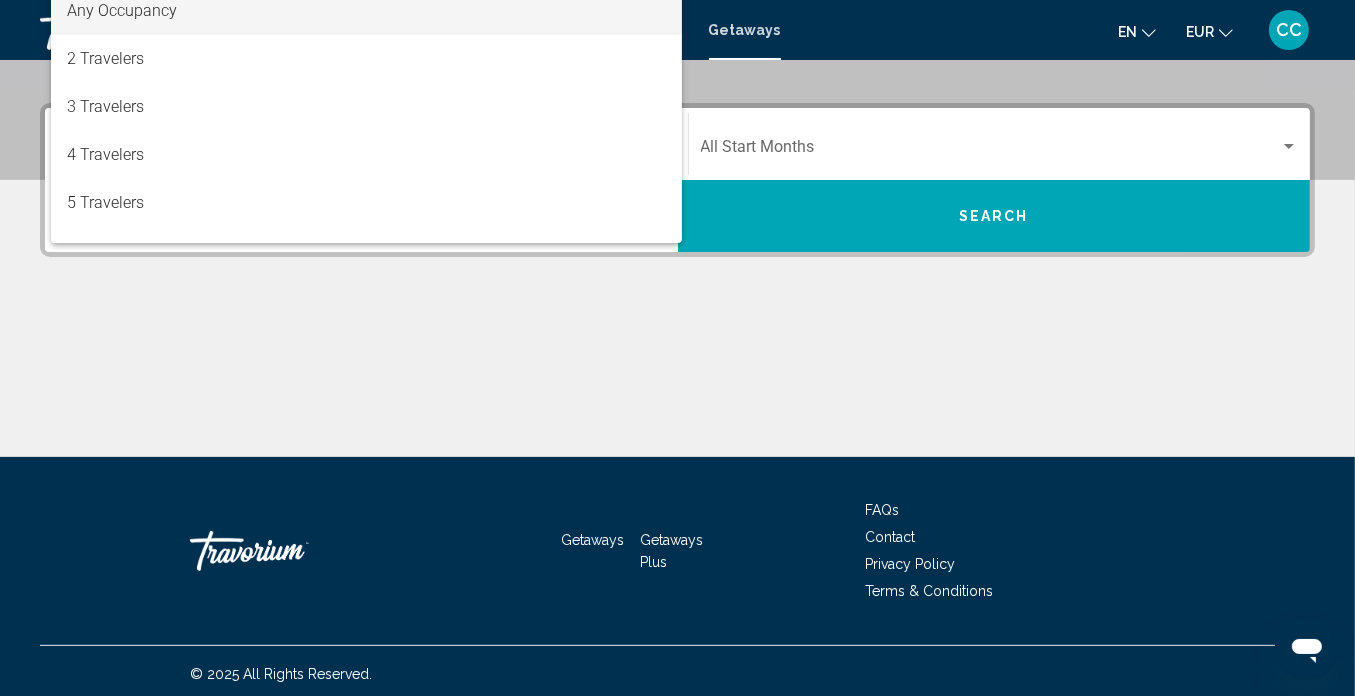 scroll, scrollTop: 425, scrollLeft: 0, axis: vertical 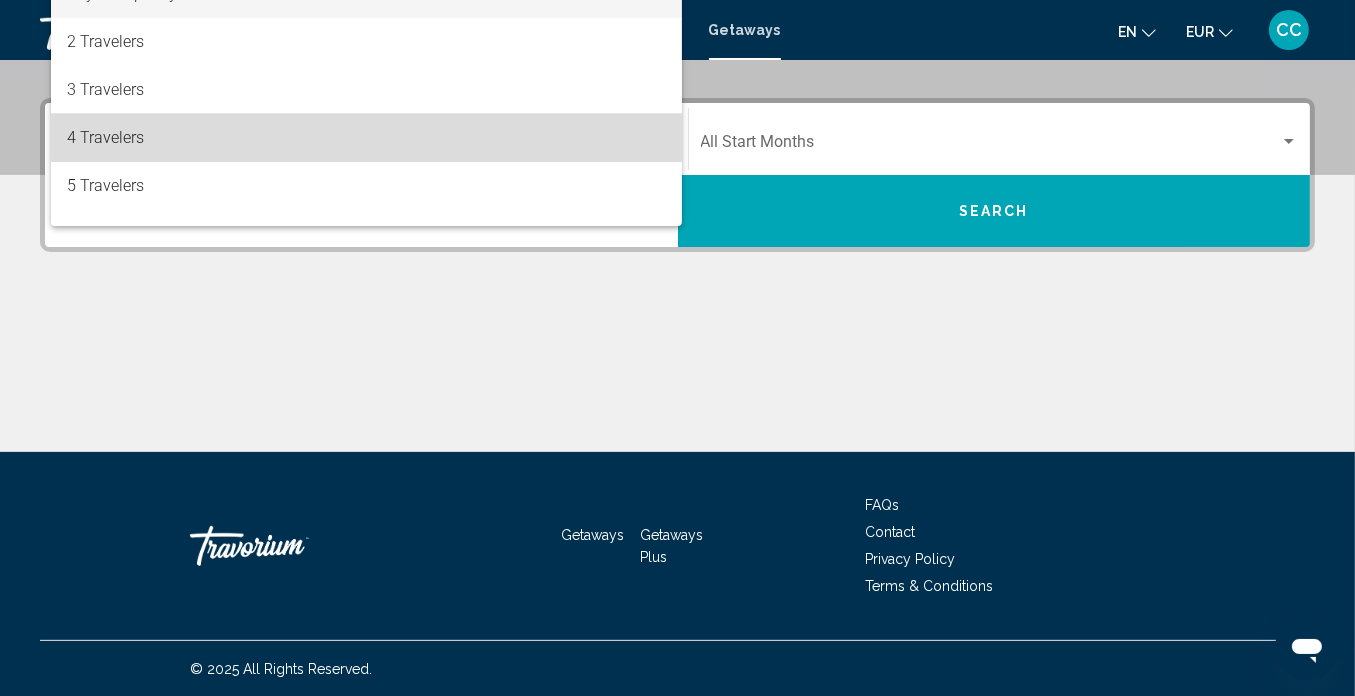 click on "4 Travelers" at bounding box center (366, 138) 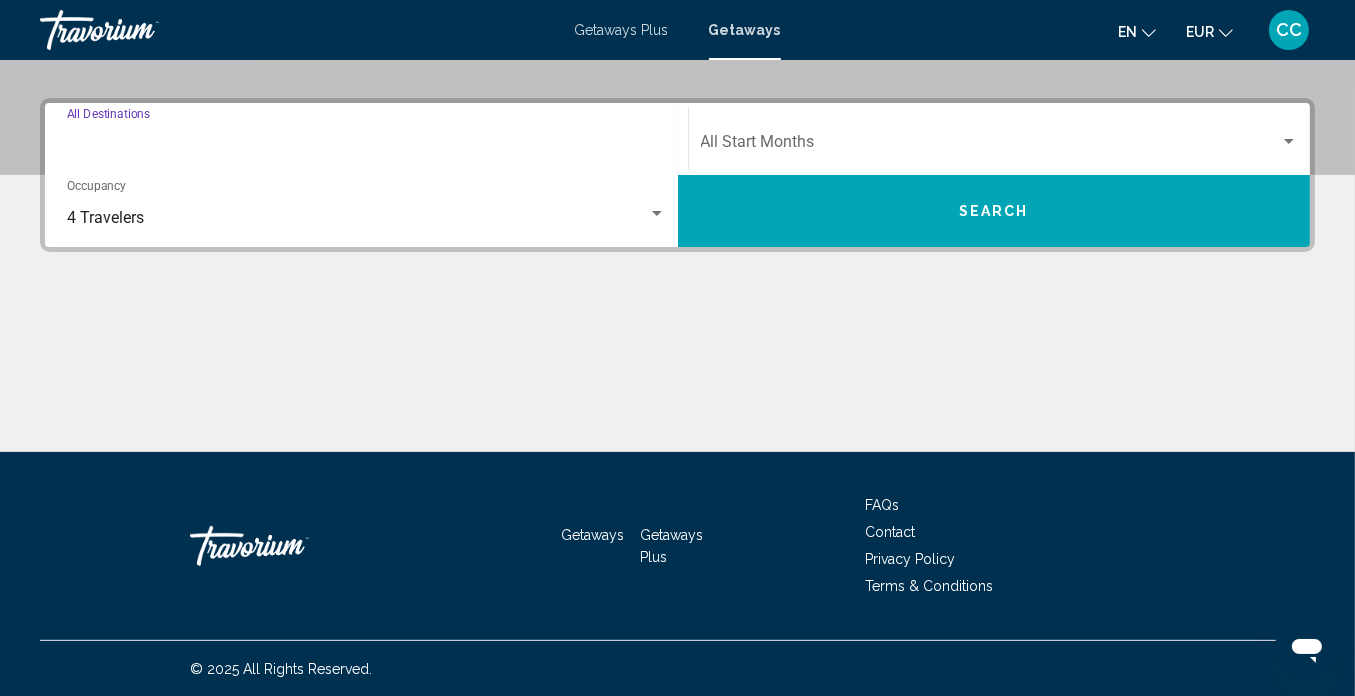 click on "Destination All Destinations" at bounding box center [366, 146] 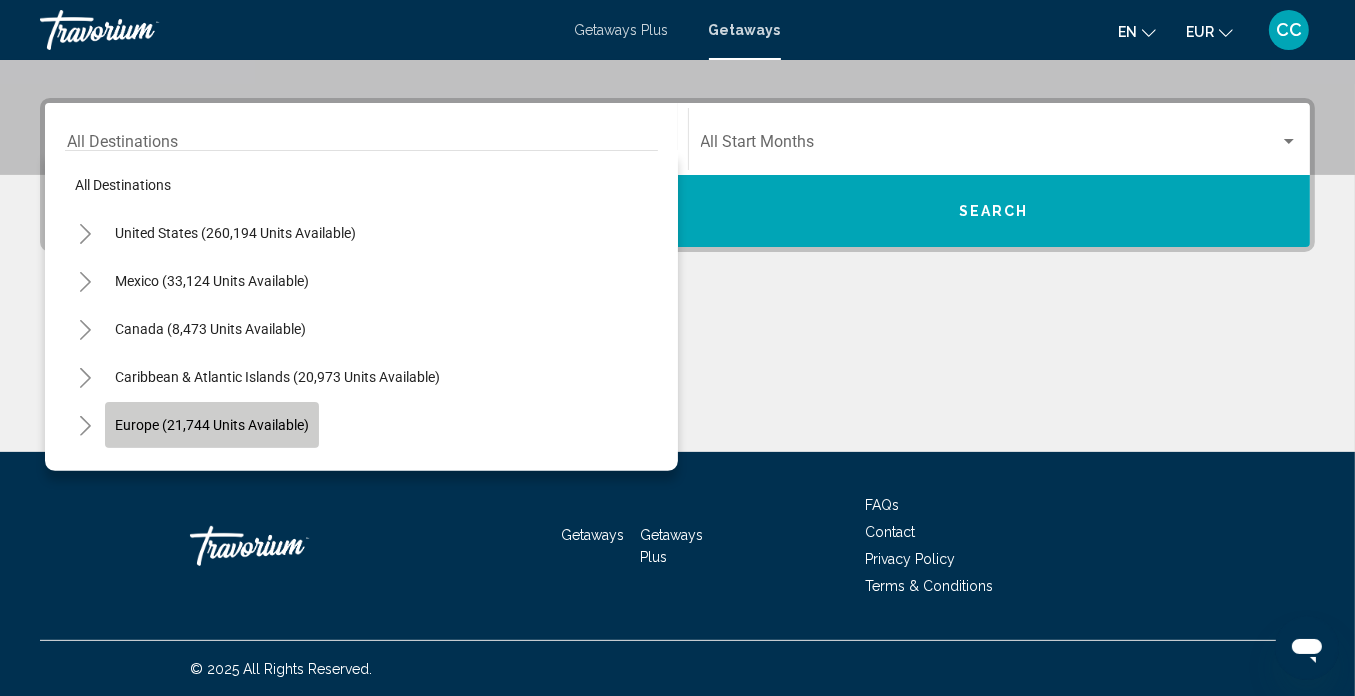 click on "Europe (21,744 units available)" 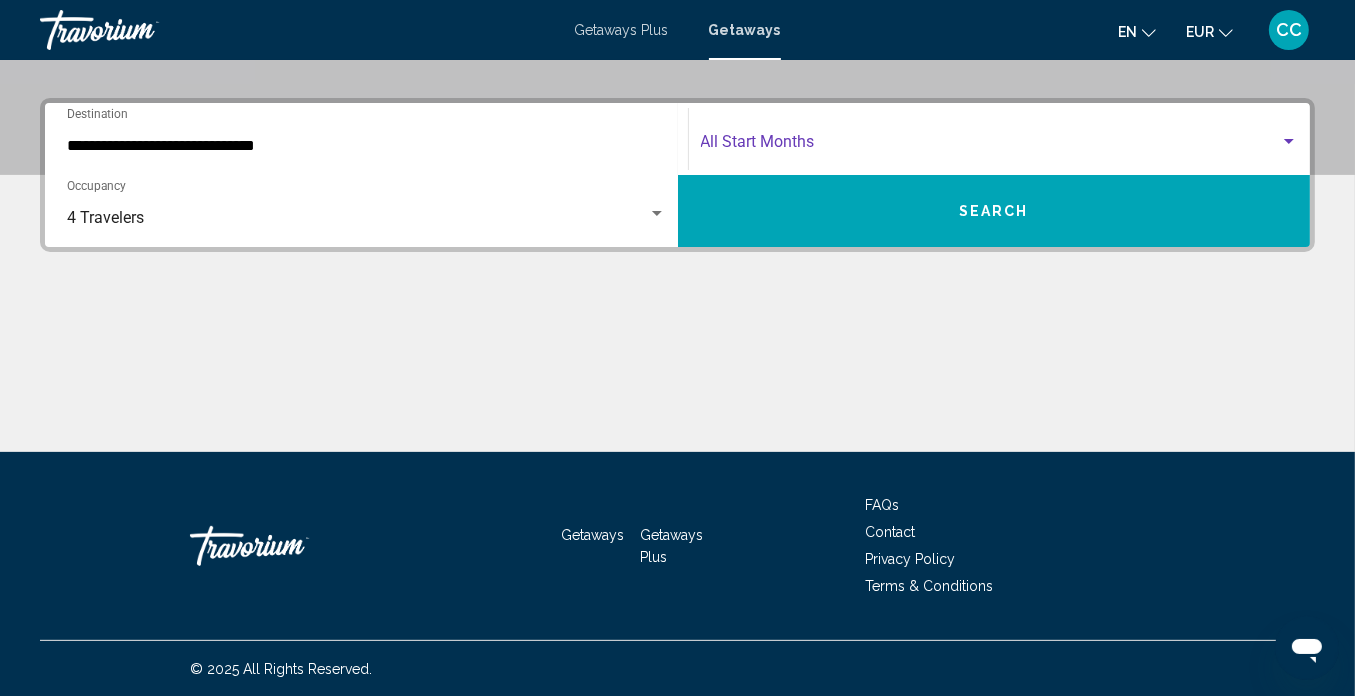 click at bounding box center [991, 146] 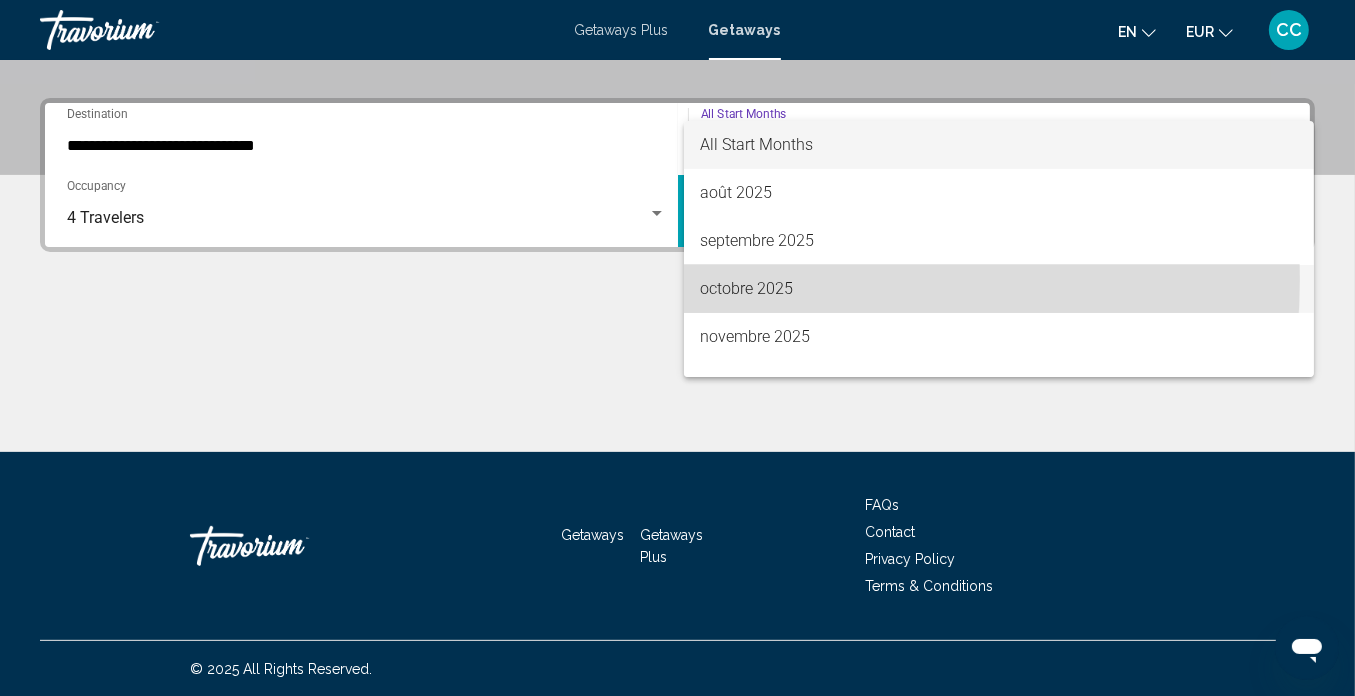 click on "octobre 2025" at bounding box center (999, 289) 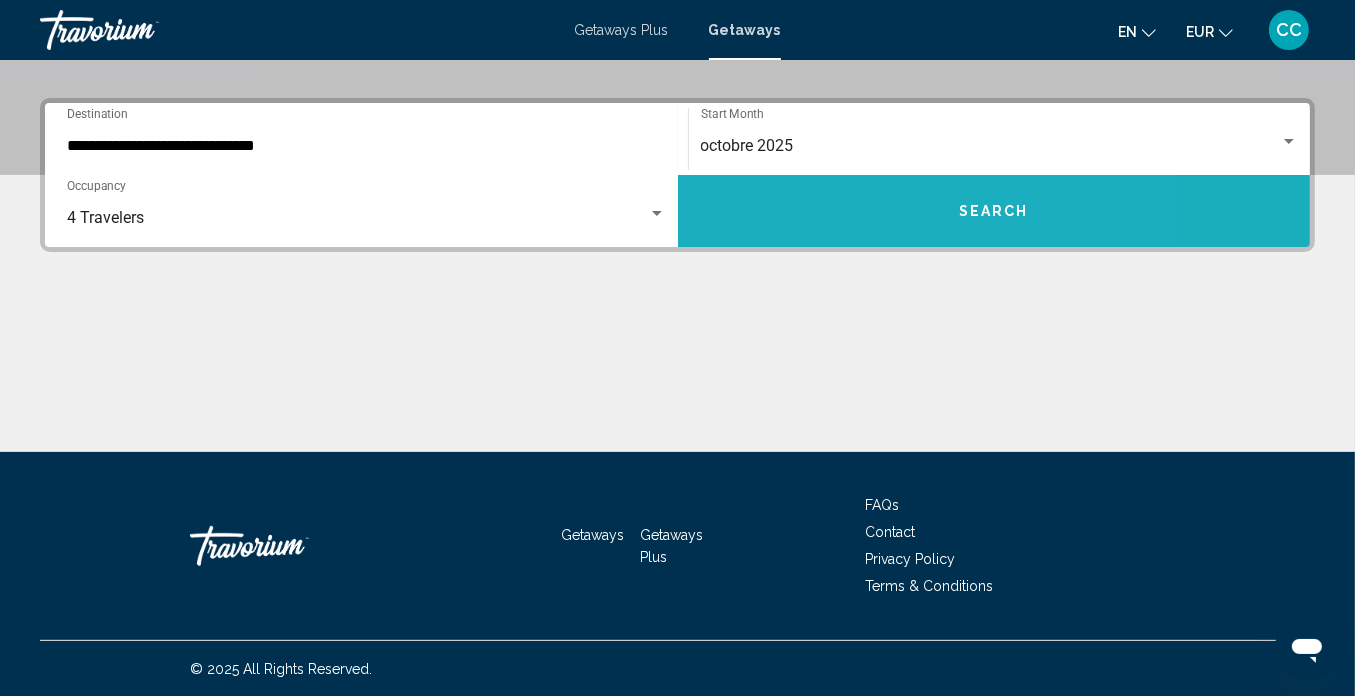 click on "Search" at bounding box center [994, 211] 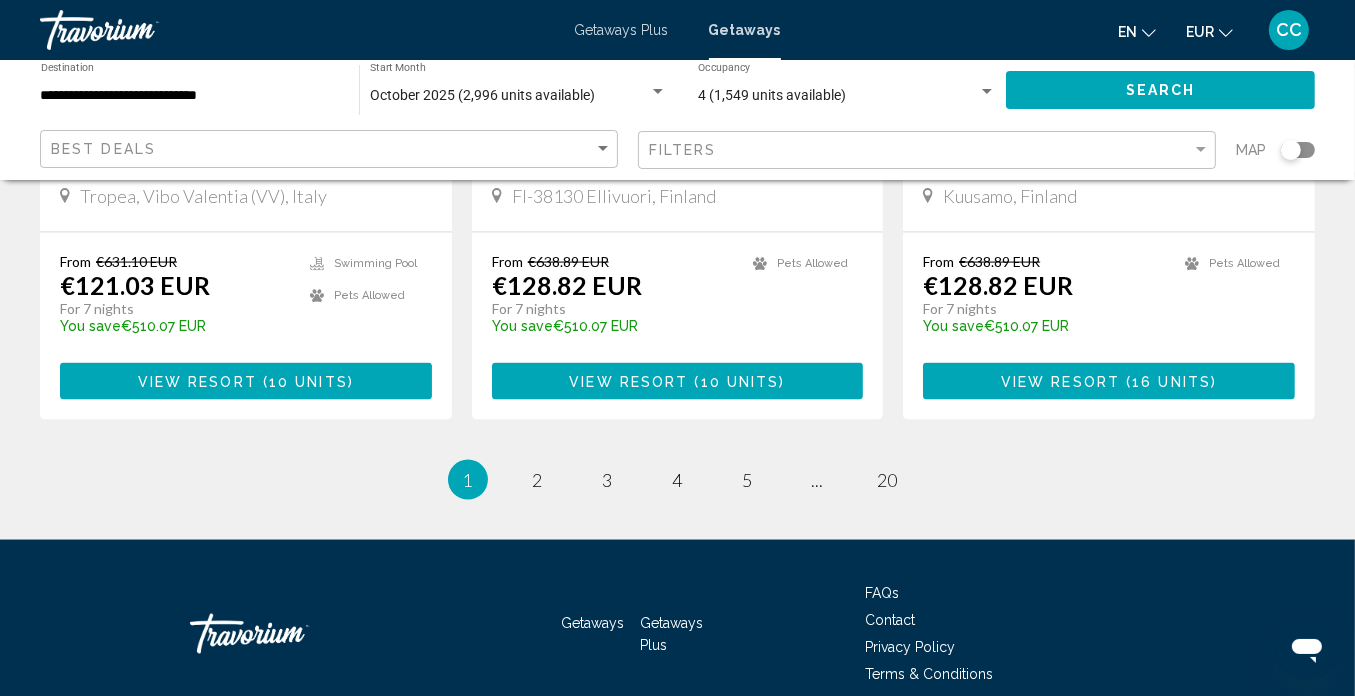 scroll, scrollTop: 2600, scrollLeft: 0, axis: vertical 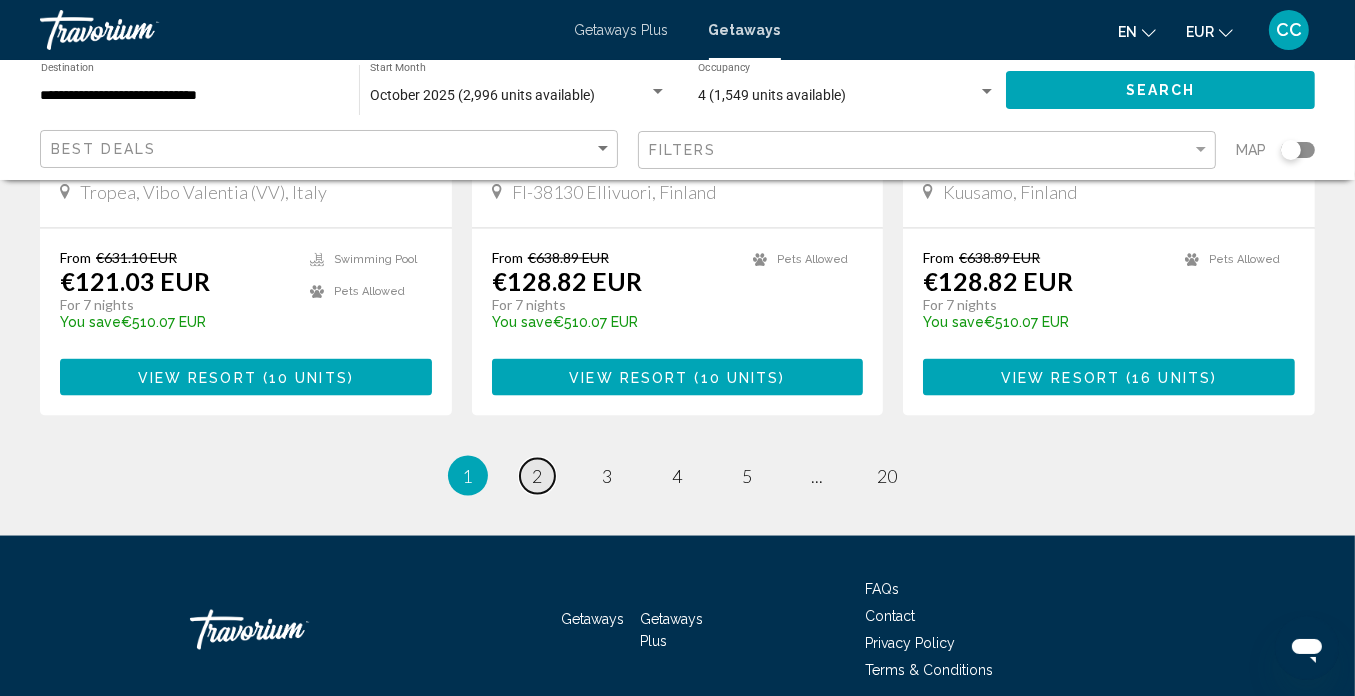 click on "2" at bounding box center (538, 476) 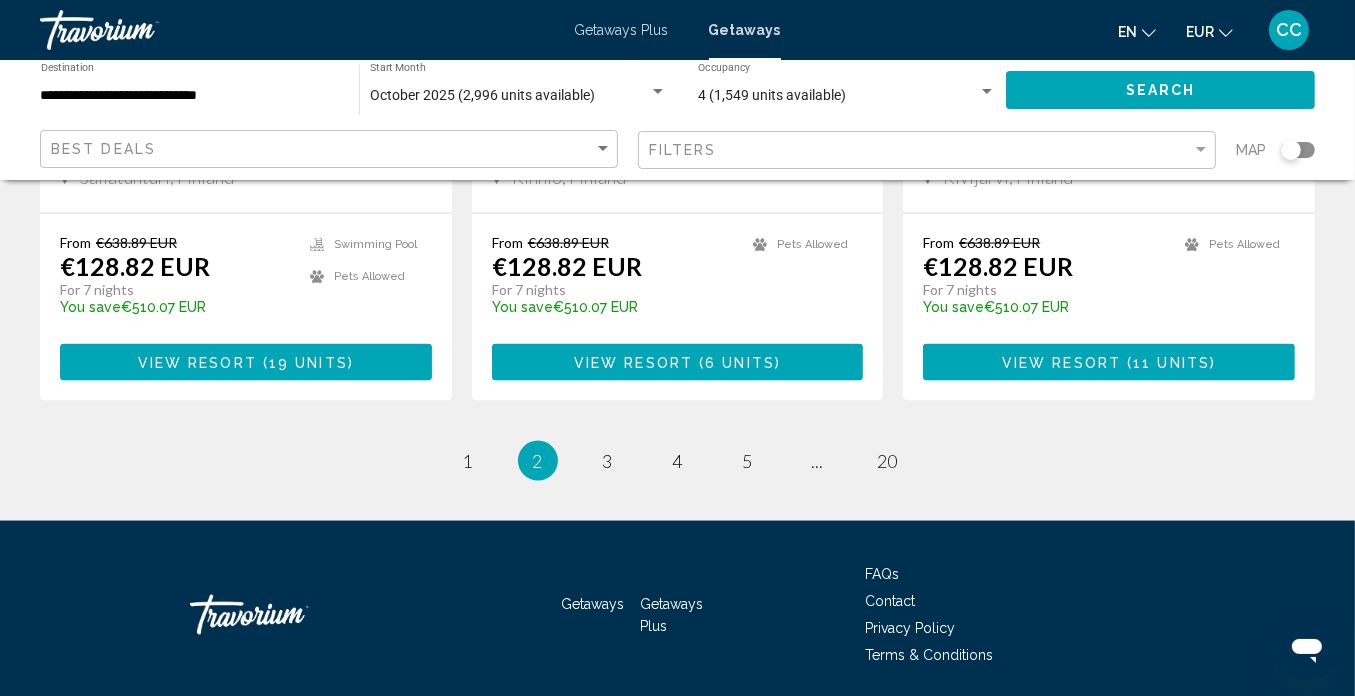 scroll, scrollTop: 2620, scrollLeft: 0, axis: vertical 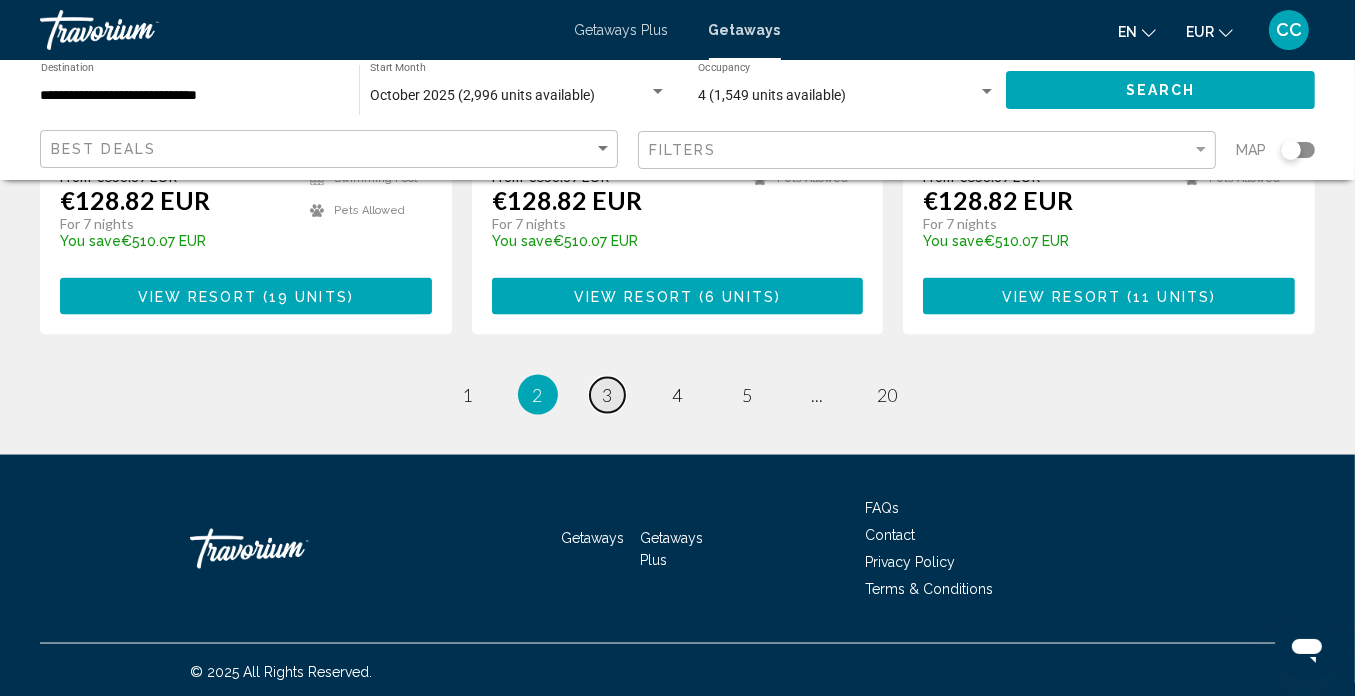 click on "3" at bounding box center (608, 395) 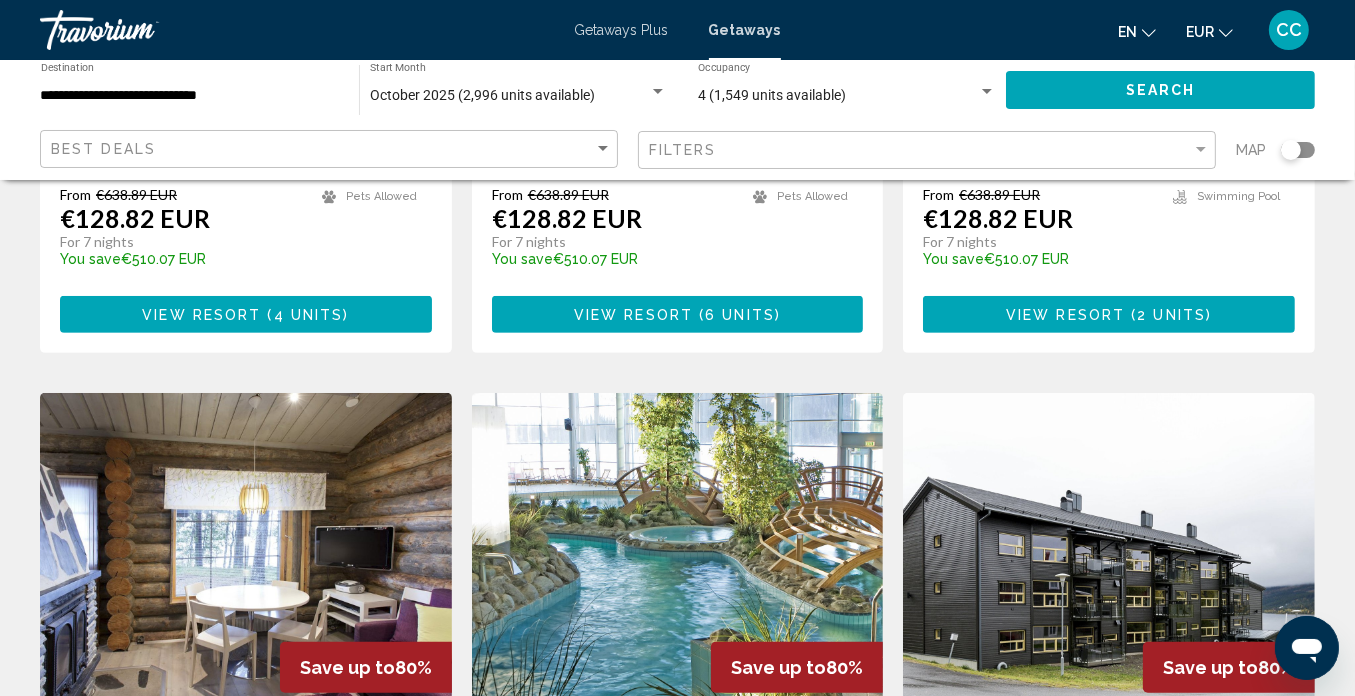 scroll, scrollTop: 560, scrollLeft: 0, axis: vertical 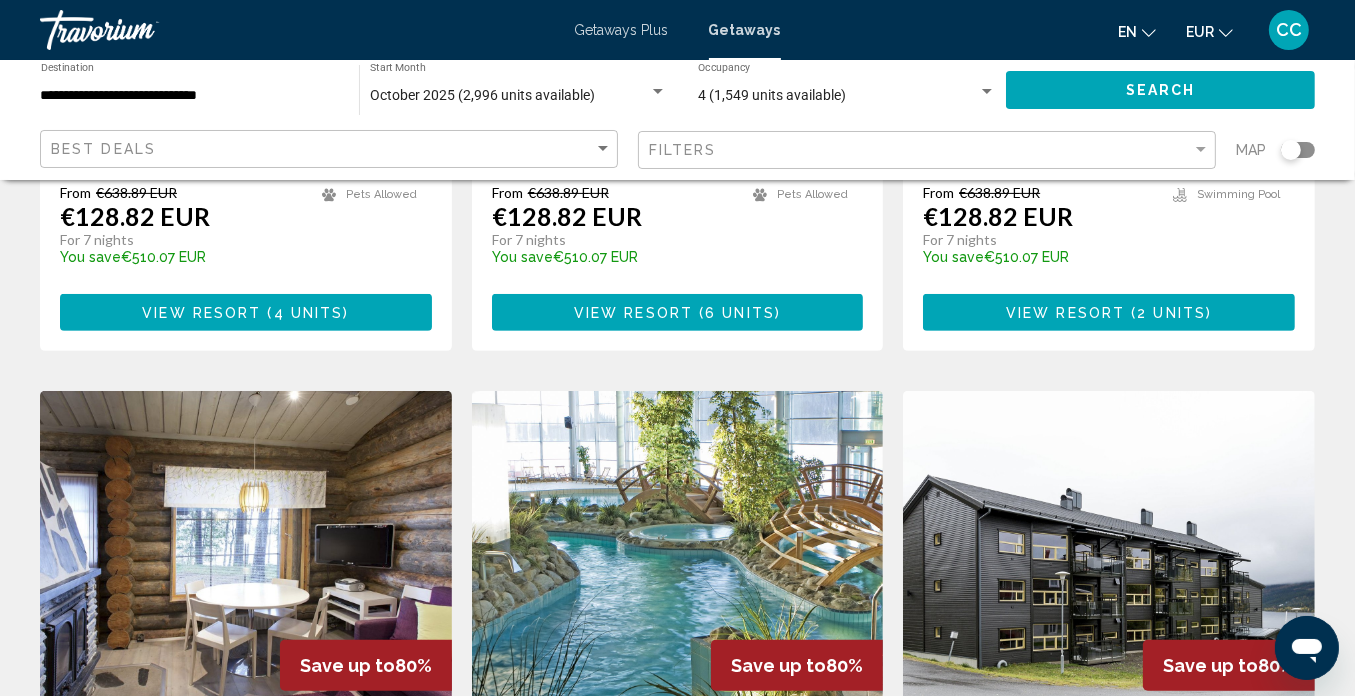 click 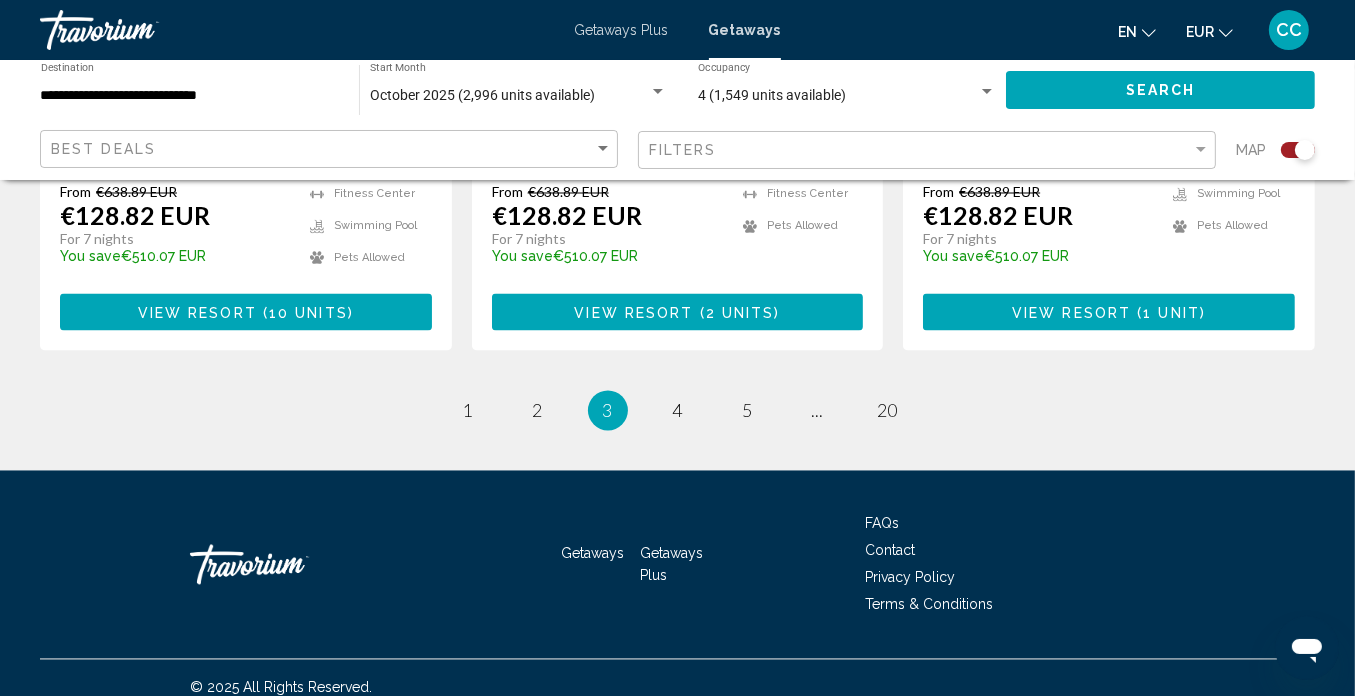 scroll, scrollTop: 3240, scrollLeft: 0, axis: vertical 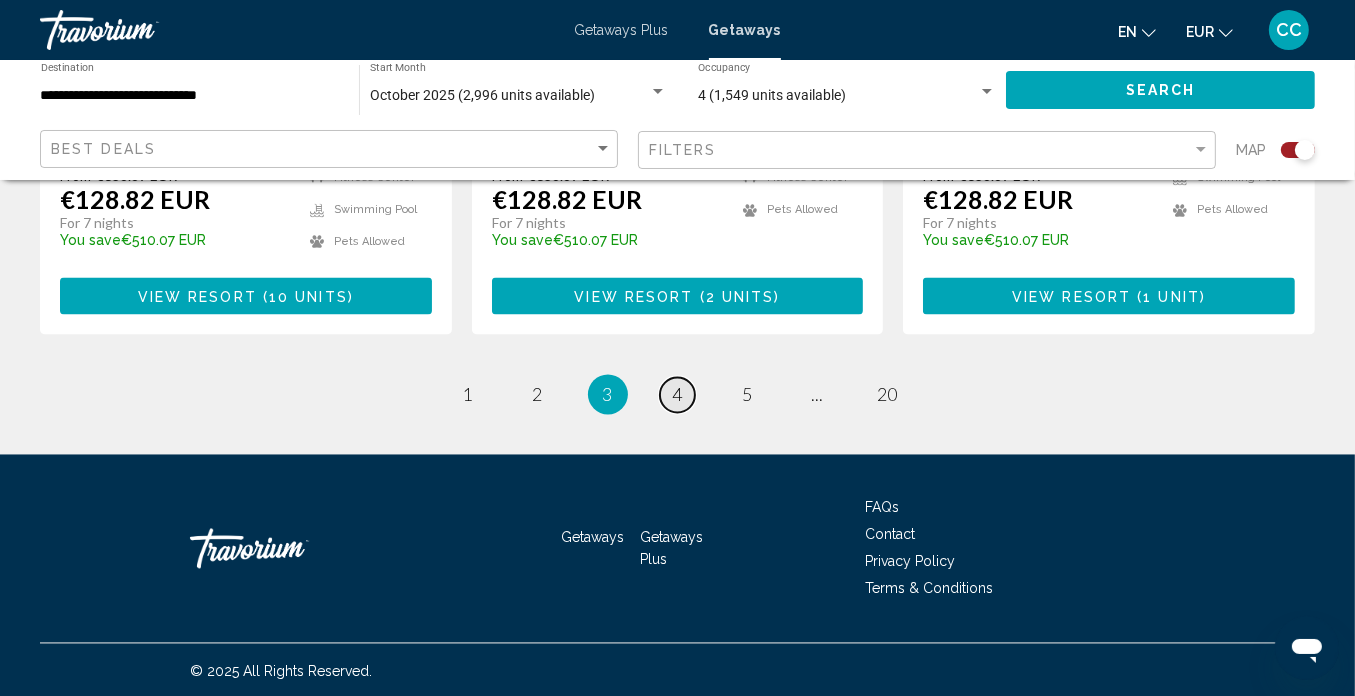 click on "4" at bounding box center [678, 395] 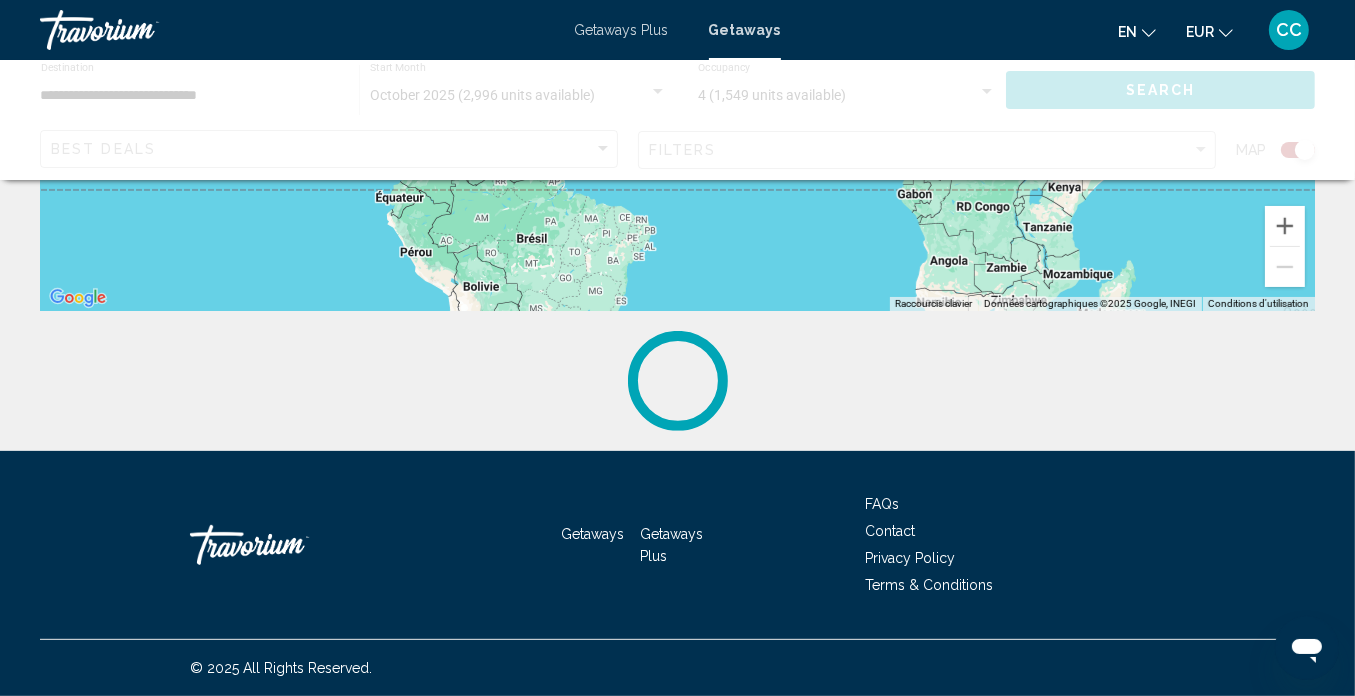 scroll, scrollTop: 0, scrollLeft: 0, axis: both 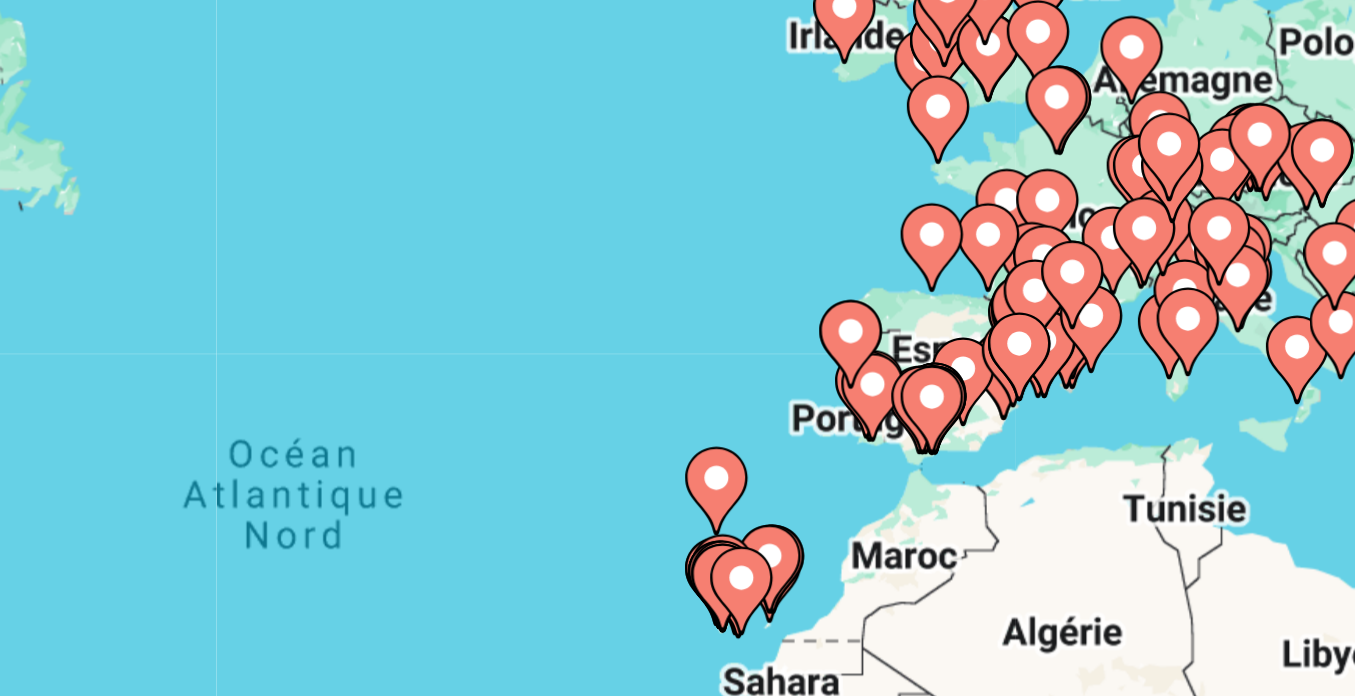 drag, startPoint x: 765, startPoint y: 398, endPoint x: 759, endPoint y: 340, distance: 58.30952 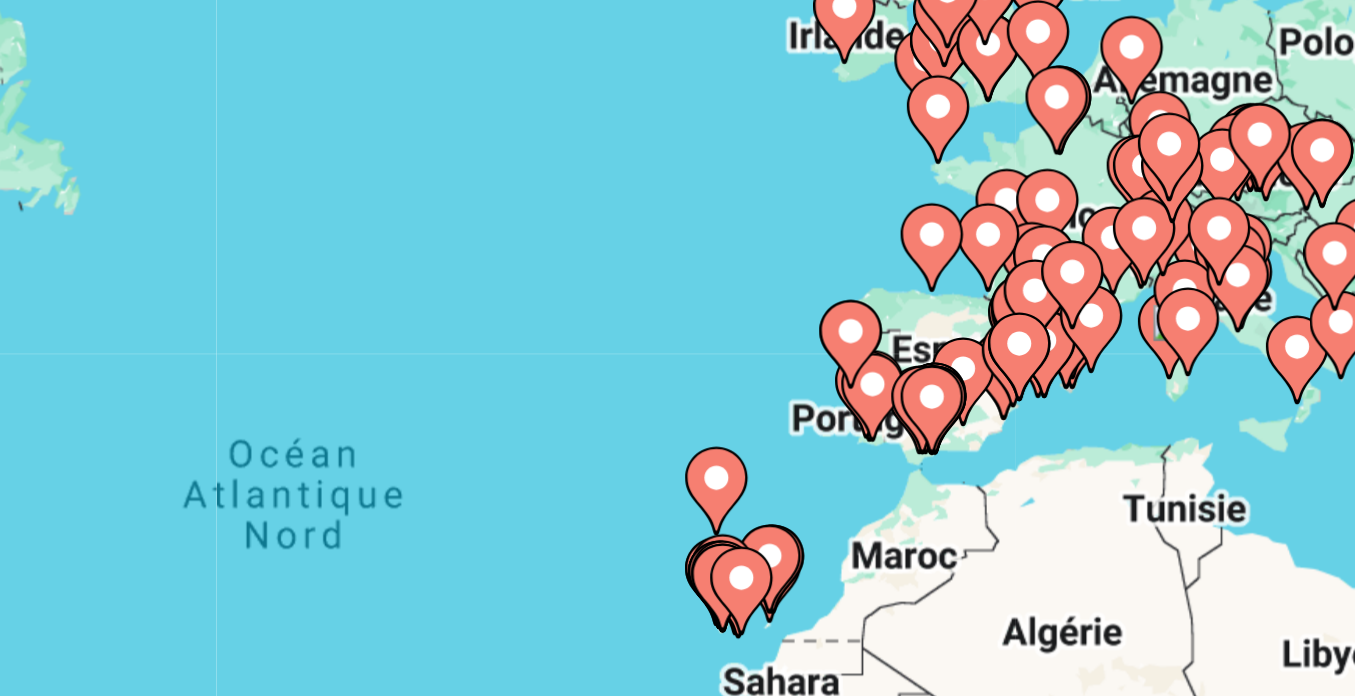 click on "Pour activer le glissement avec le clavier, appuyez sur Alt+Entrée. Une fois ce mode activé, utilisez les touches fléchées pour déplacer le repère. Pour valider le déplacement, appuyez sur Entrée. Pour annuler, appuyez sur Échap." at bounding box center (677, 500) 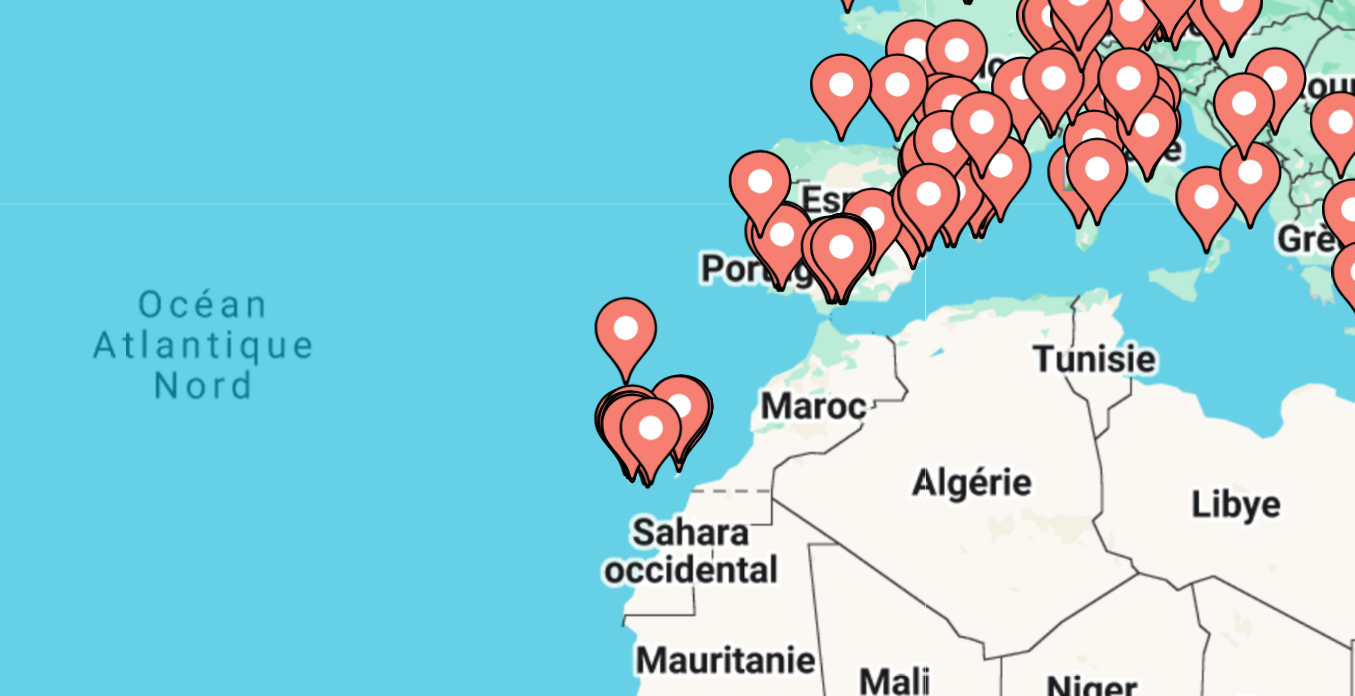 drag, startPoint x: 786, startPoint y: 403, endPoint x: 755, endPoint y: 357, distance: 55.470715 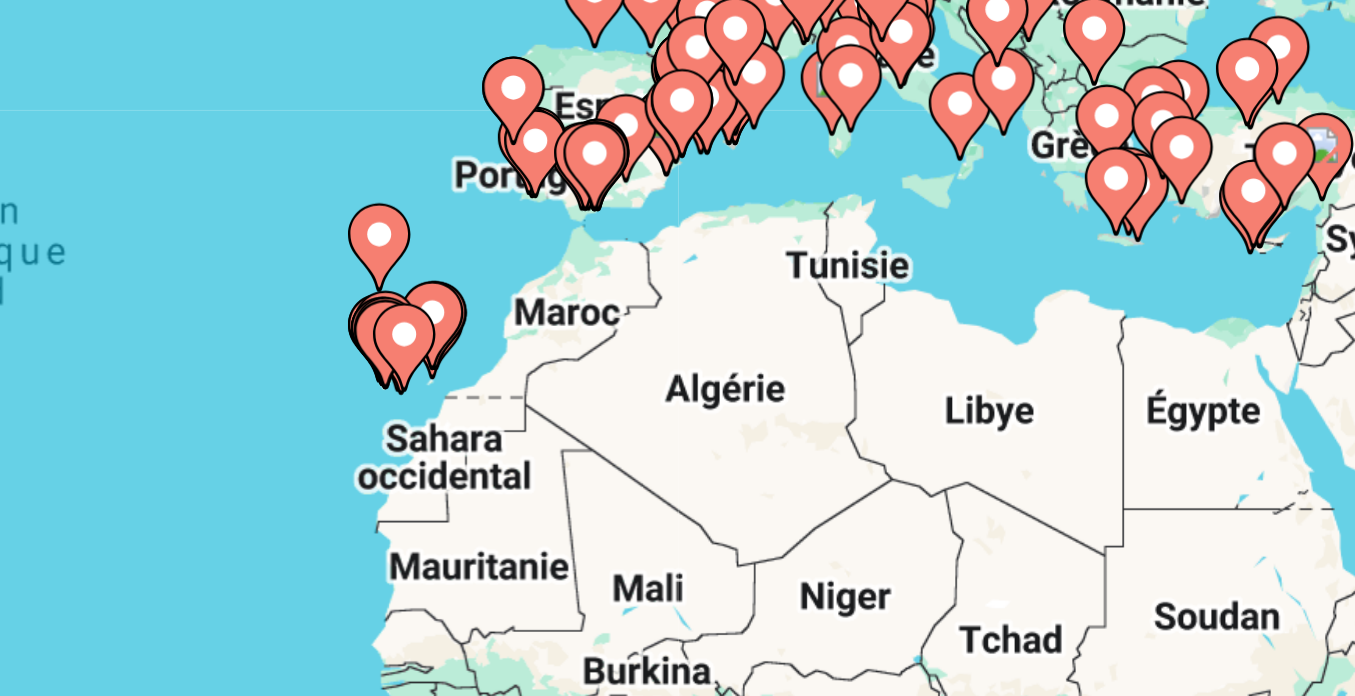 drag, startPoint x: 921, startPoint y: 354, endPoint x: 836, endPoint y: 323, distance: 90.47652 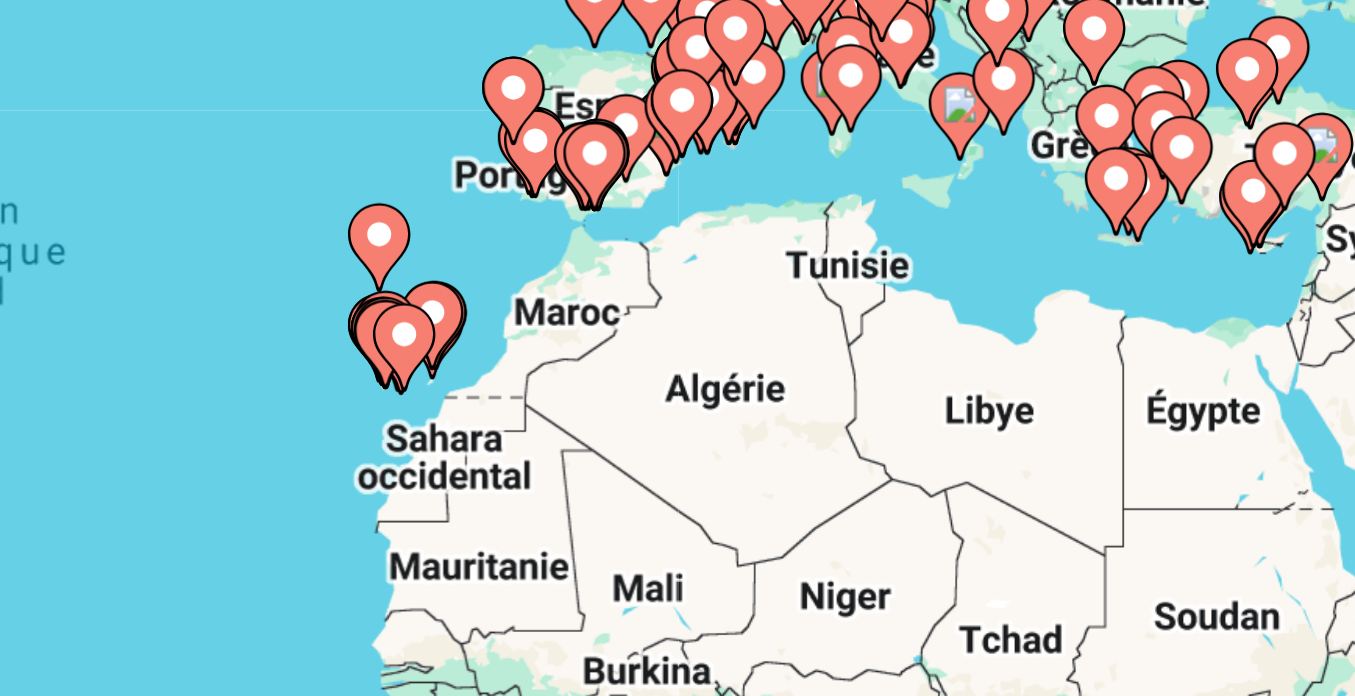 click on "Pour activer le glissement avec le clavier, appuyez sur Alt+Entrée. Une fois ce mode activé, utilisez les touches fléchées pour déplacer le repère. Pour valider le déplacement, appuyez sur Entrée. Pour annuler, appuyez sur Échap." at bounding box center (677, 500) 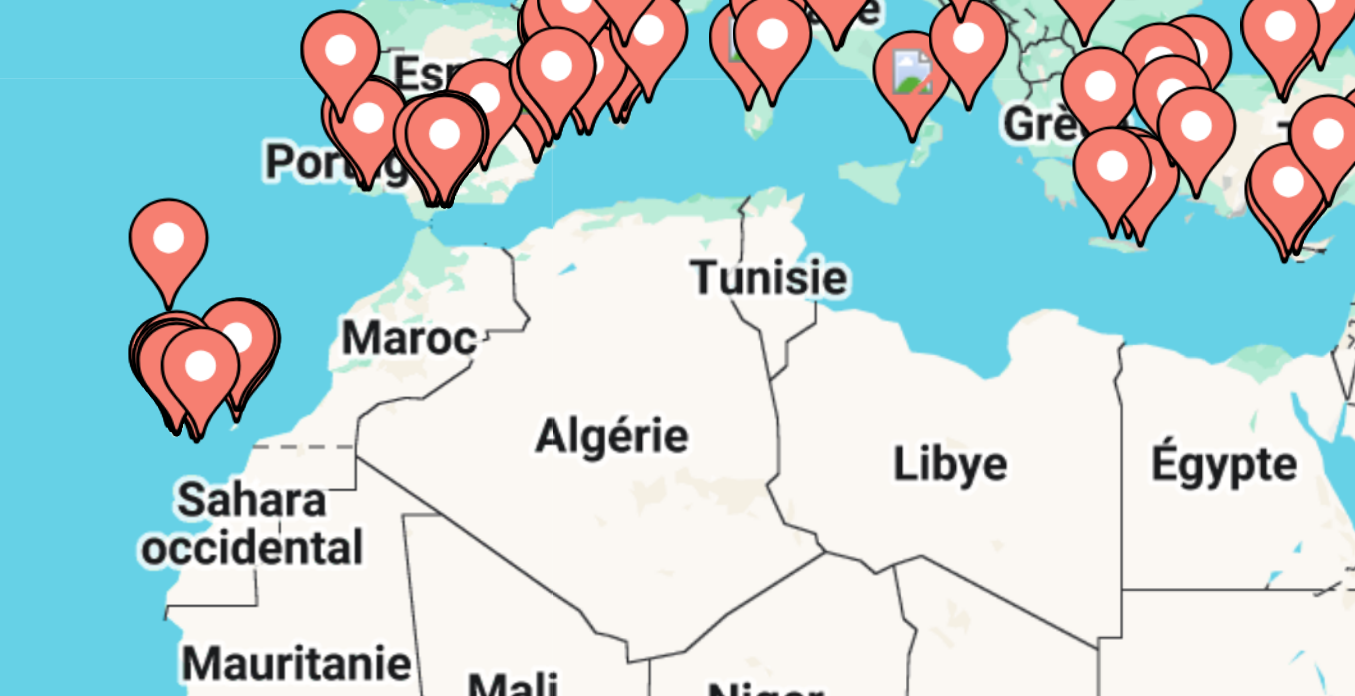 click 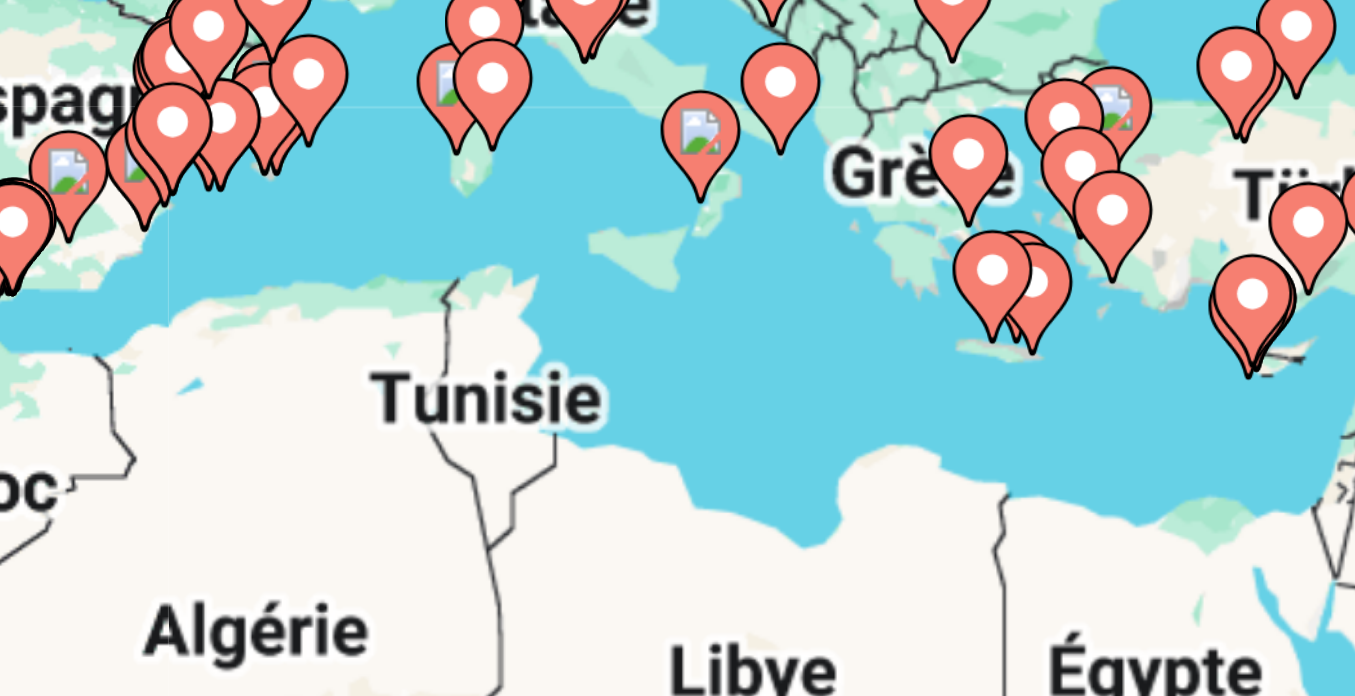 click at bounding box center [1315, 500] 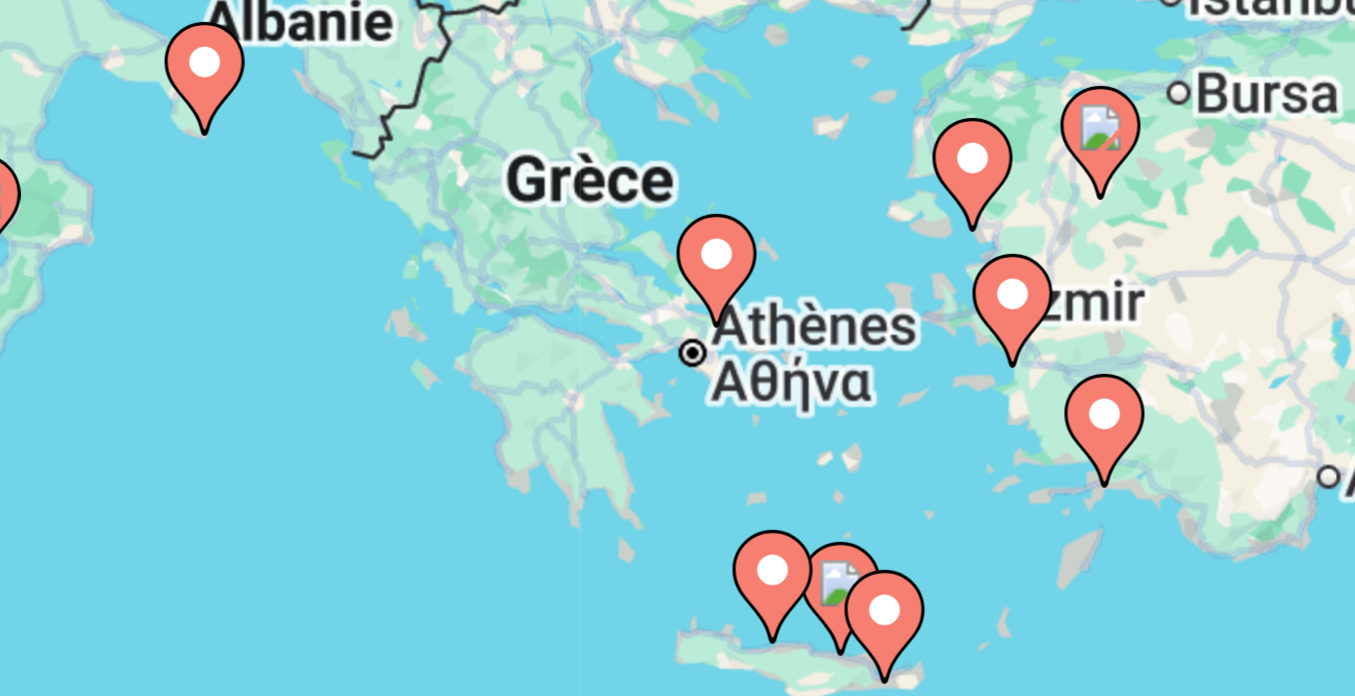 click 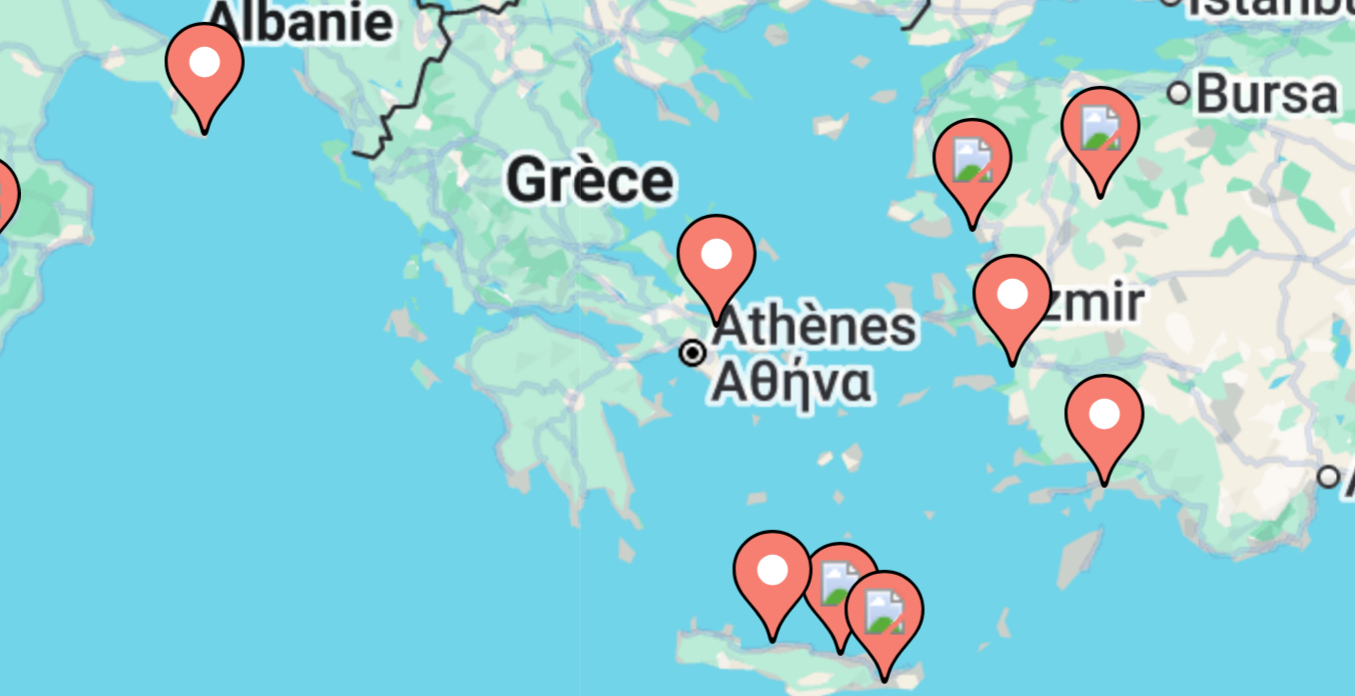 click on "Pour activer le glissement avec le clavier, appuyez sur Alt+Entrée. Une fois ce mode activé, utilisez les touches fléchées pour déplacer le repère. Pour valider le déplacement, appuyez sur Entrée. Pour annuler, appuyez sur Échap." at bounding box center [677, 500] 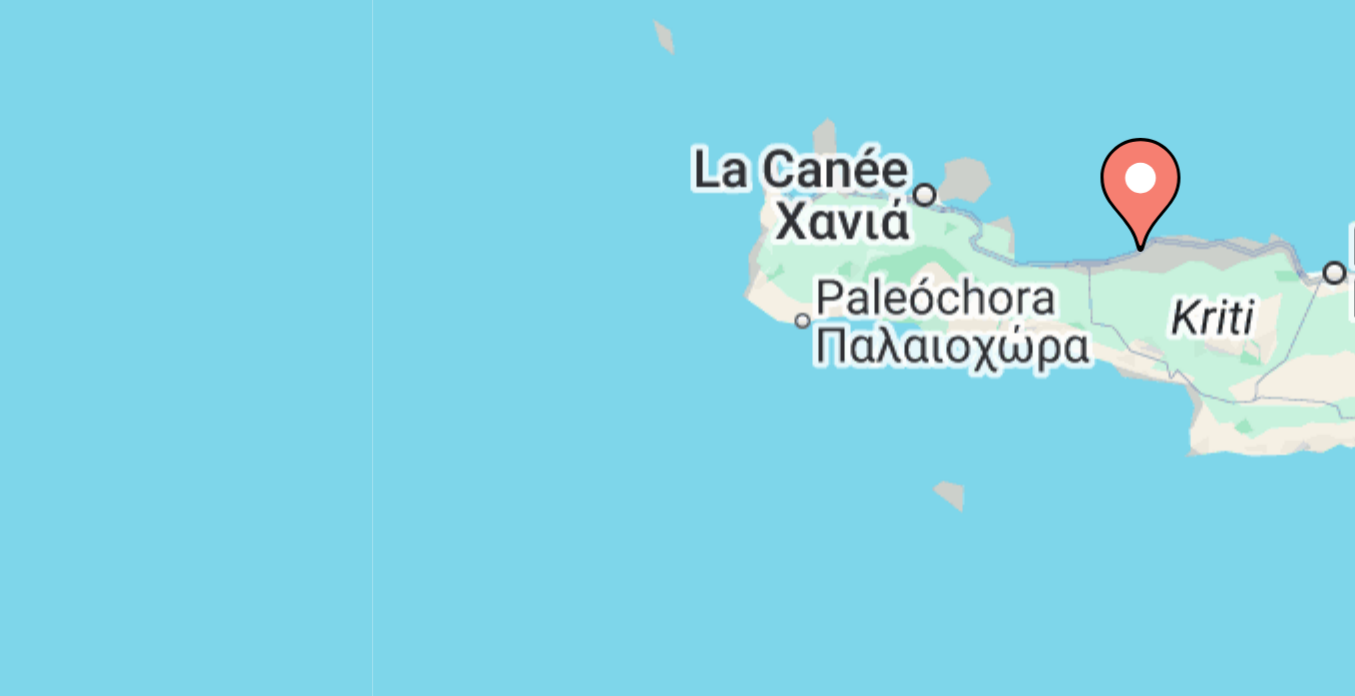 drag, startPoint x: 834, startPoint y: 394, endPoint x: 711, endPoint y: 385, distance: 123.32883 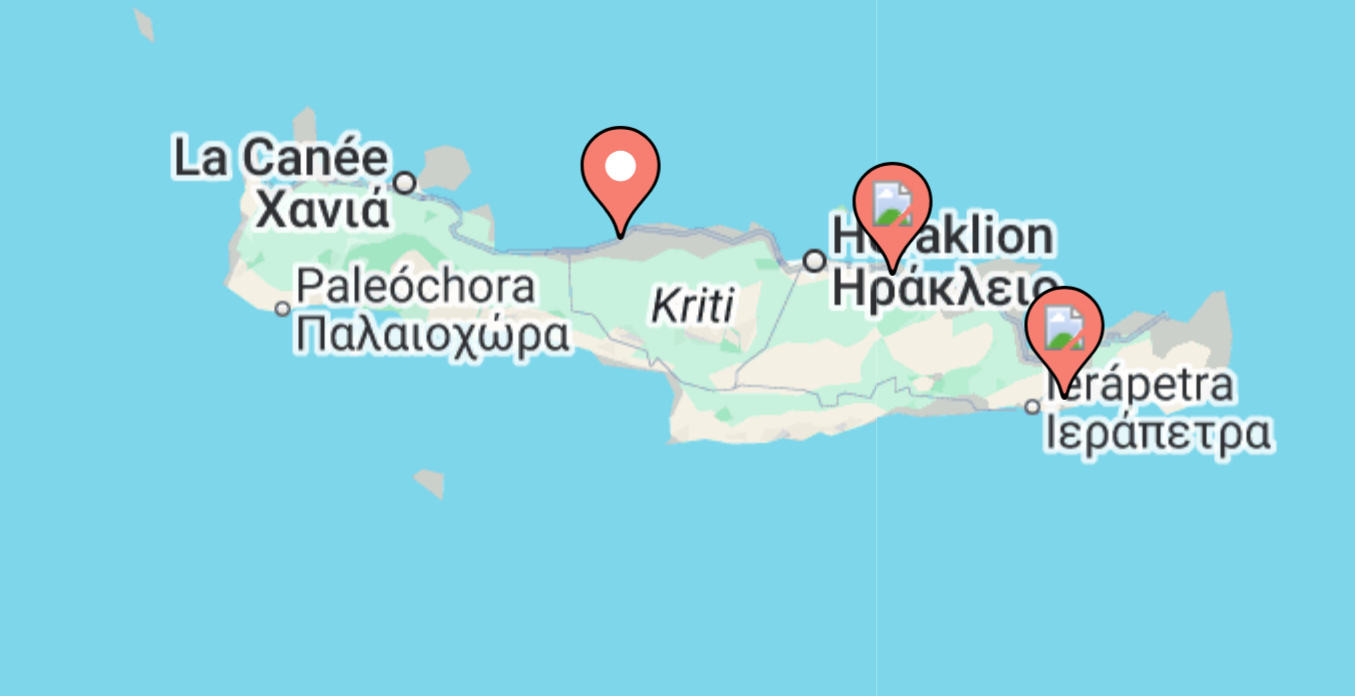 drag, startPoint x: 799, startPoint y: 384, endPoint x: 677, endPoint y: 380, distance: 122.06556 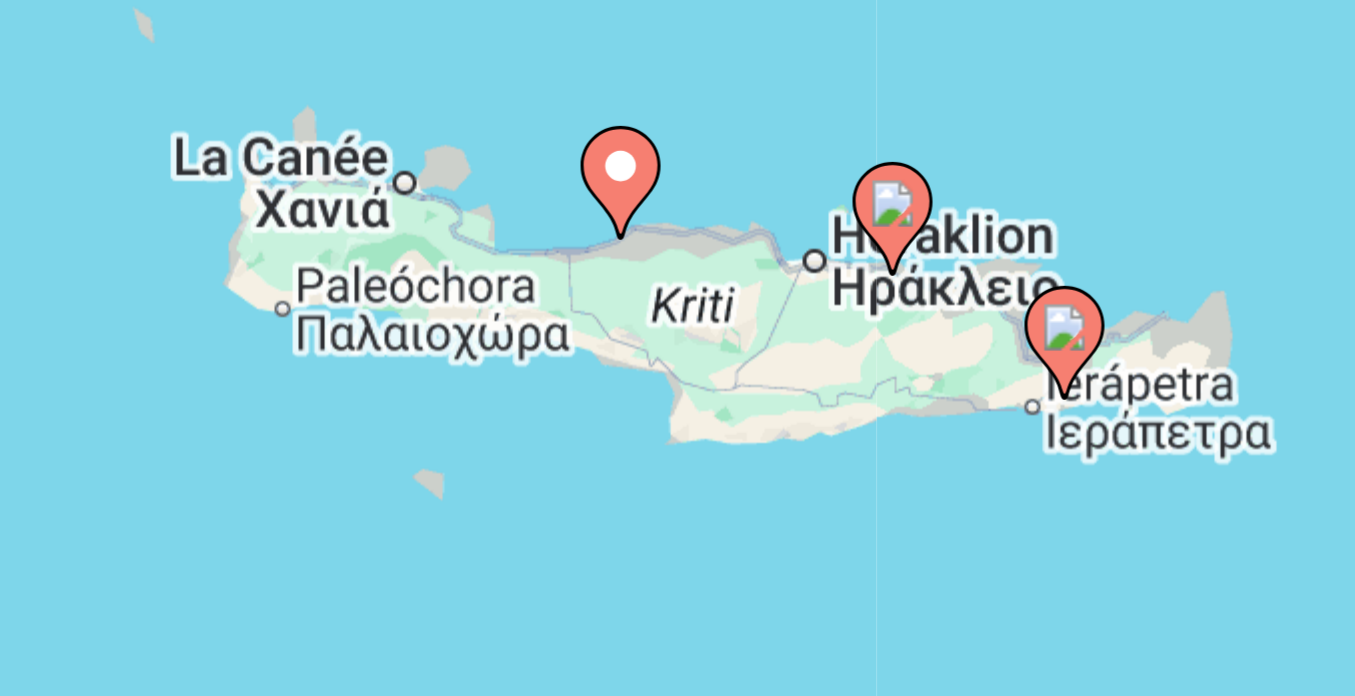 click 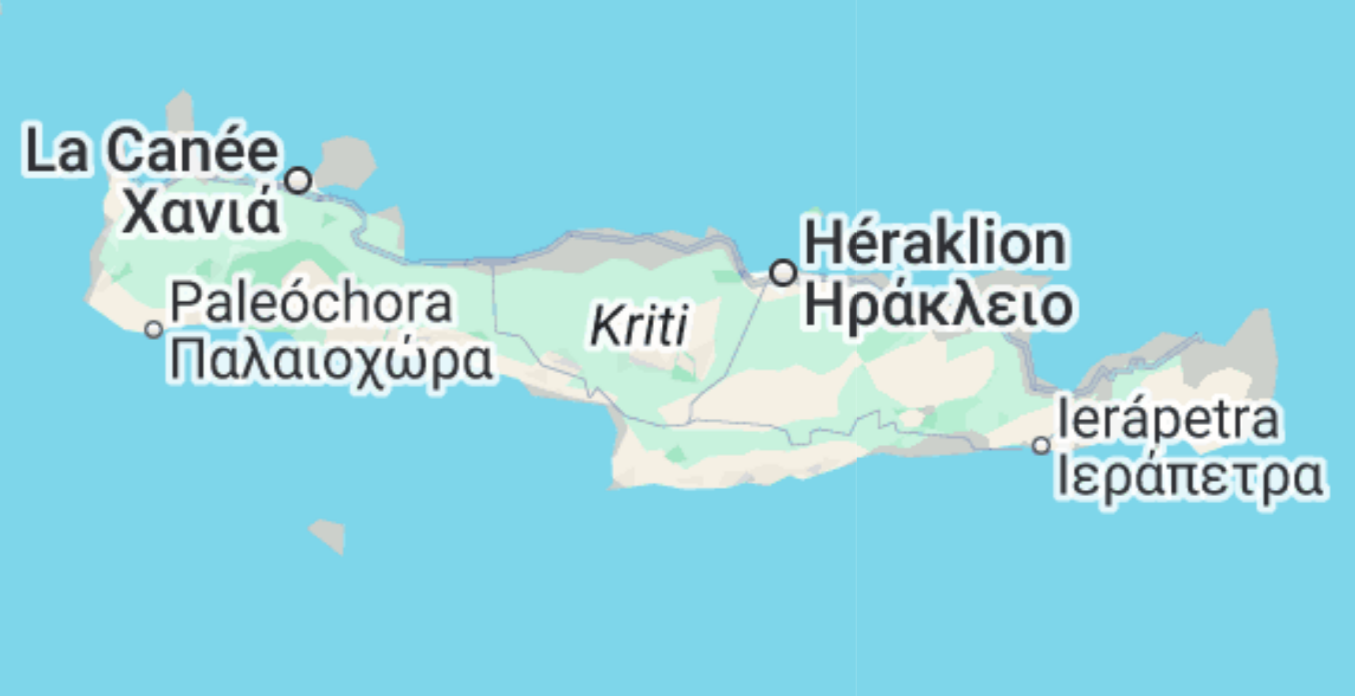 click on "Pour naviguer, appuyez sur les touches fléchées." at bounding box center (677, 500) 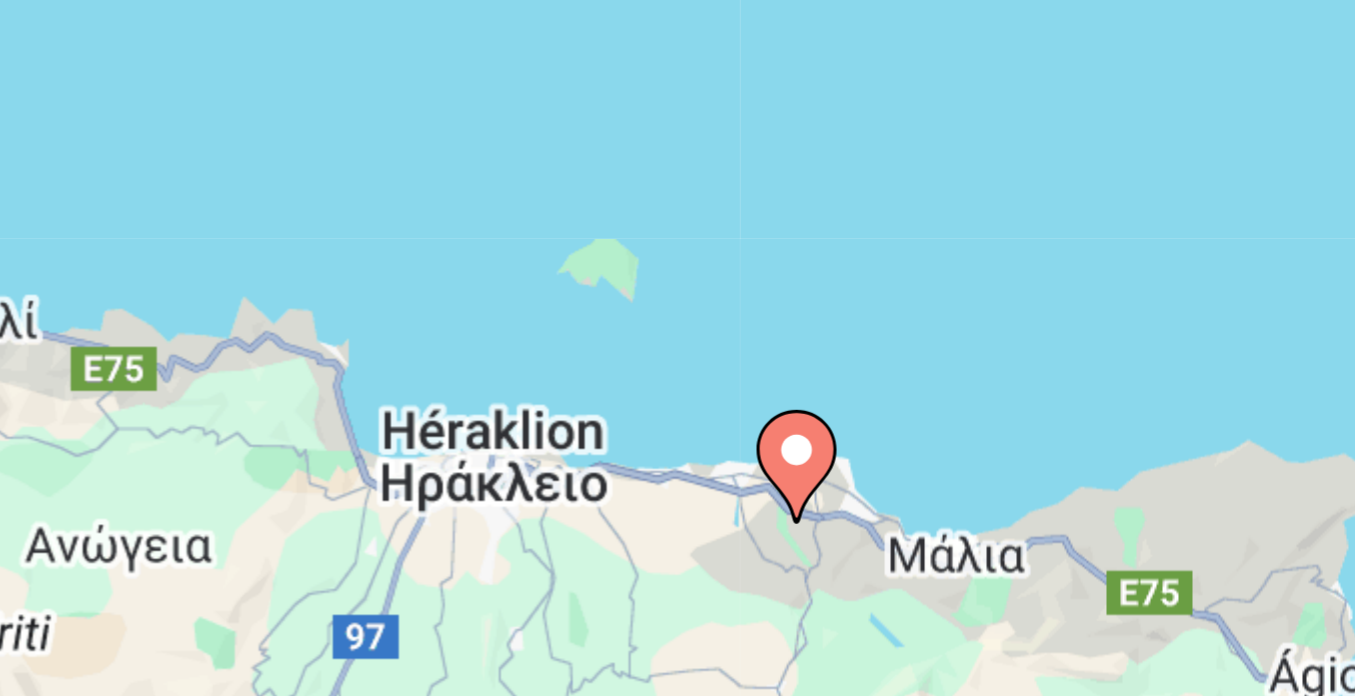click 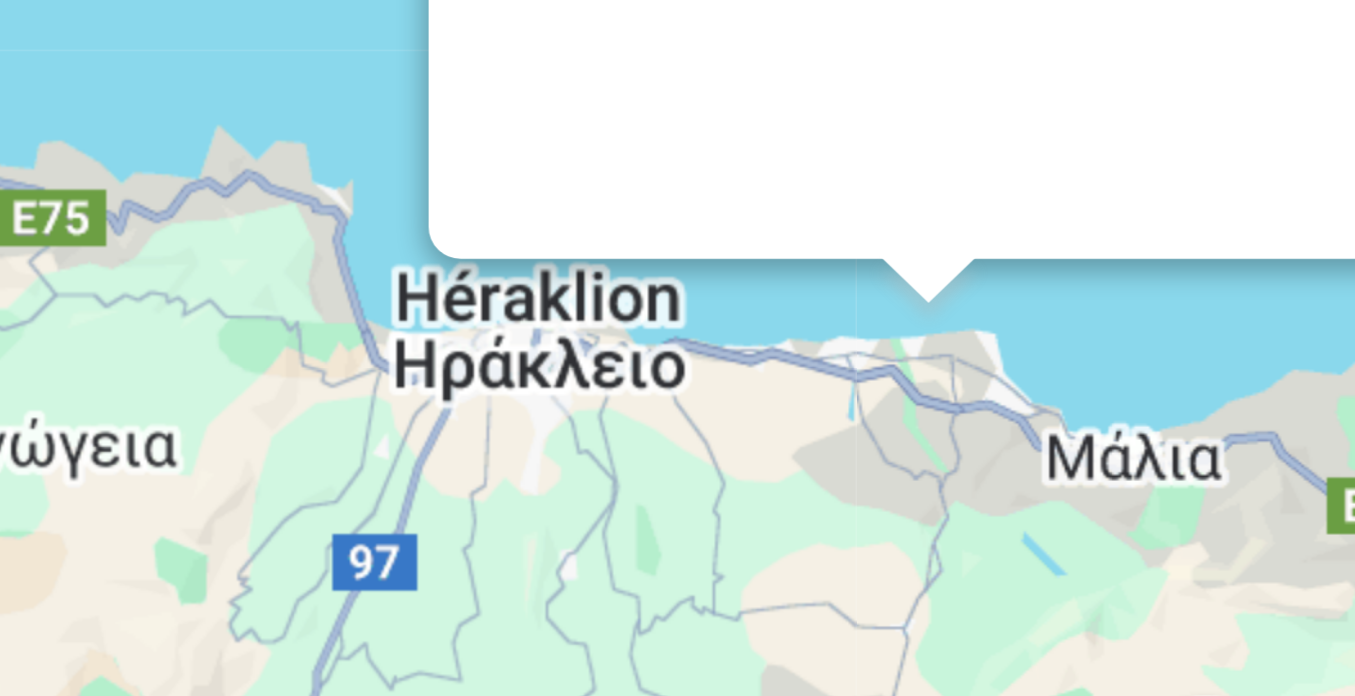 click on "Pour naviguer, appuyez sur les touches fléchées." at bounding box center [677, 500] 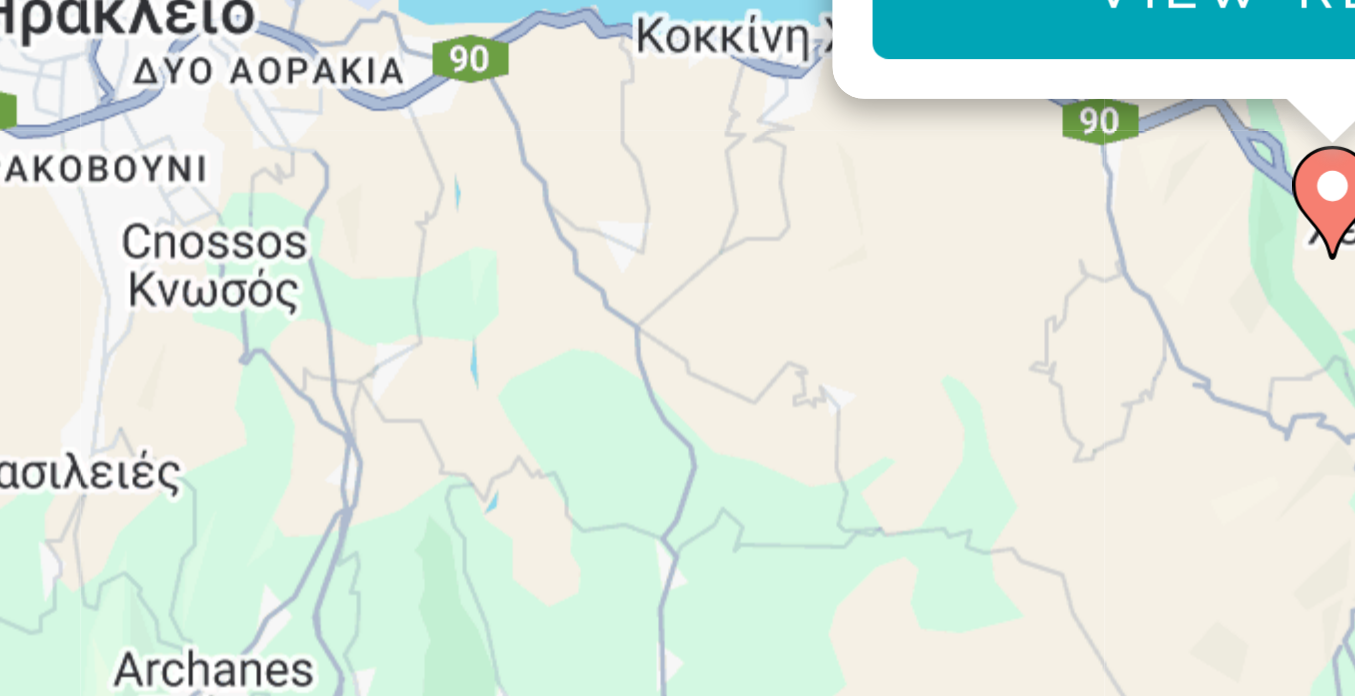 click 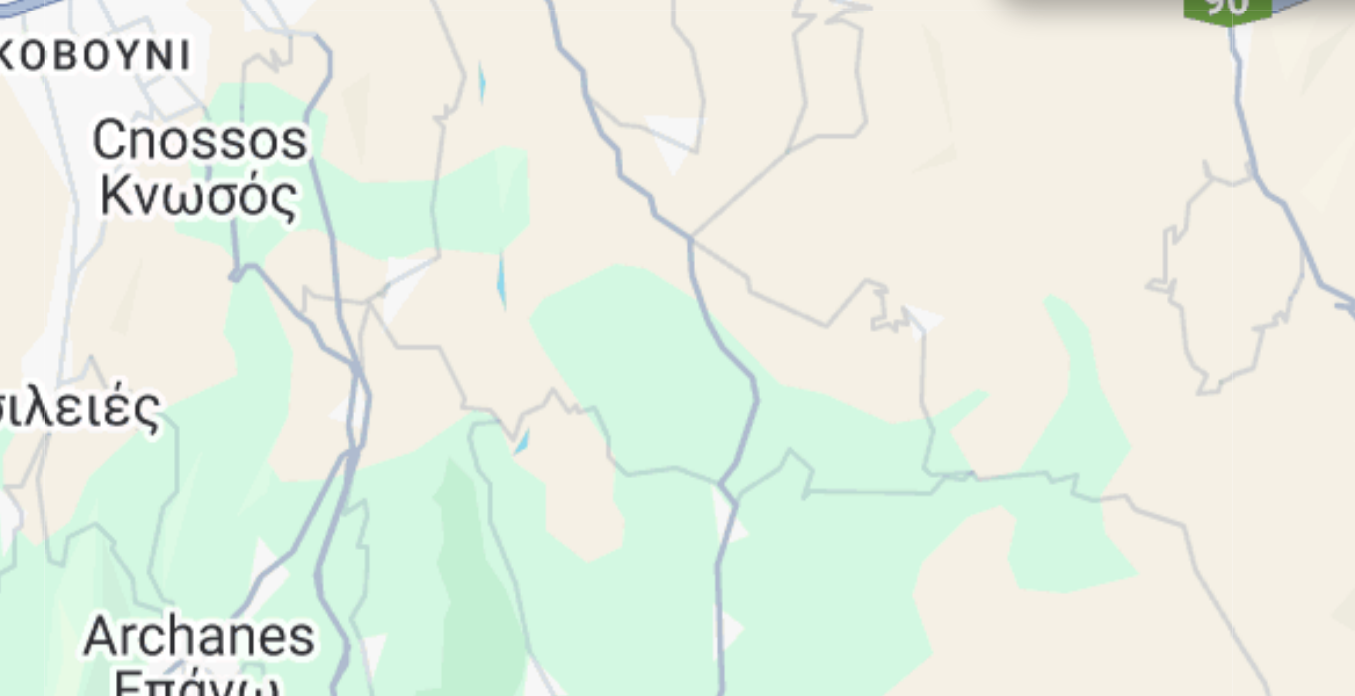 click on "Pour activer le glissement avec le clavier, appuyez sur Alt+Entrée. Une fois ce mode activé, utilisez les touches fléchées pour déplacer le repère. Pour valider le déplacement, appuyez sur Entrée. Pour annuler, appuyez sur Échap." at bounding box center (677, 500) 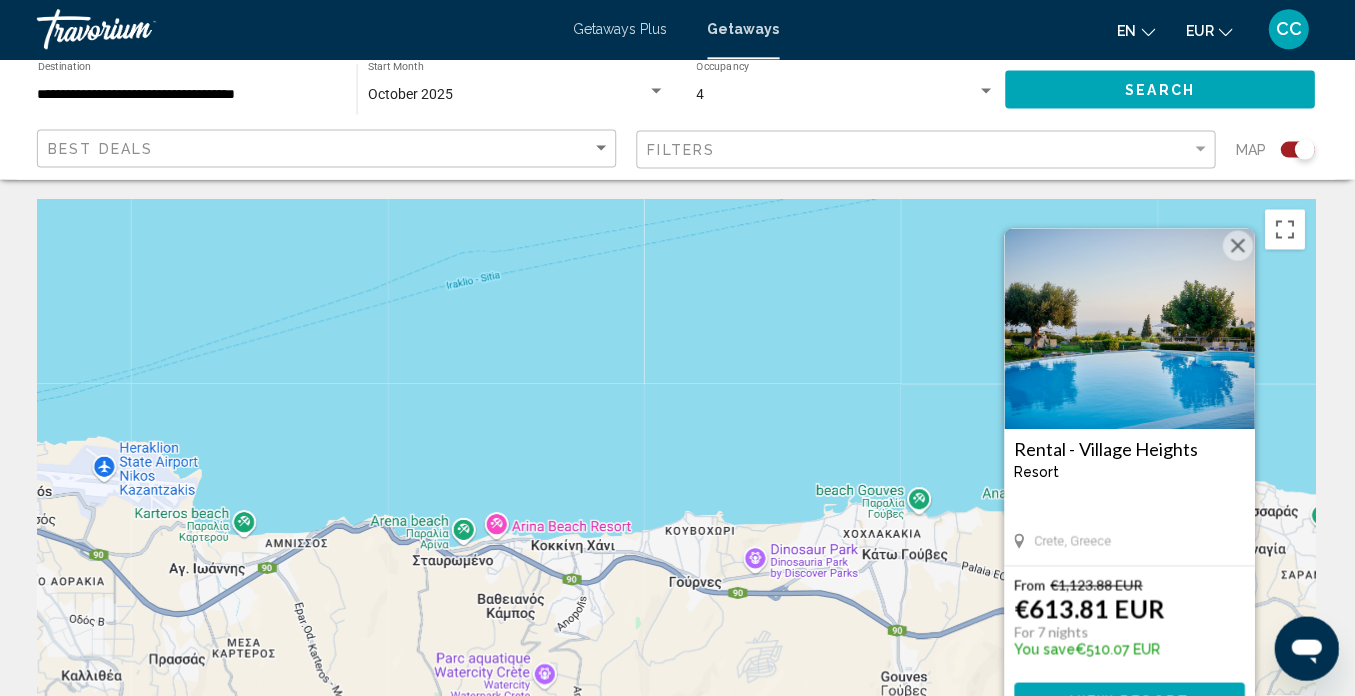scroll, scrollTop: 0, scrollLeft: 0, axis: both 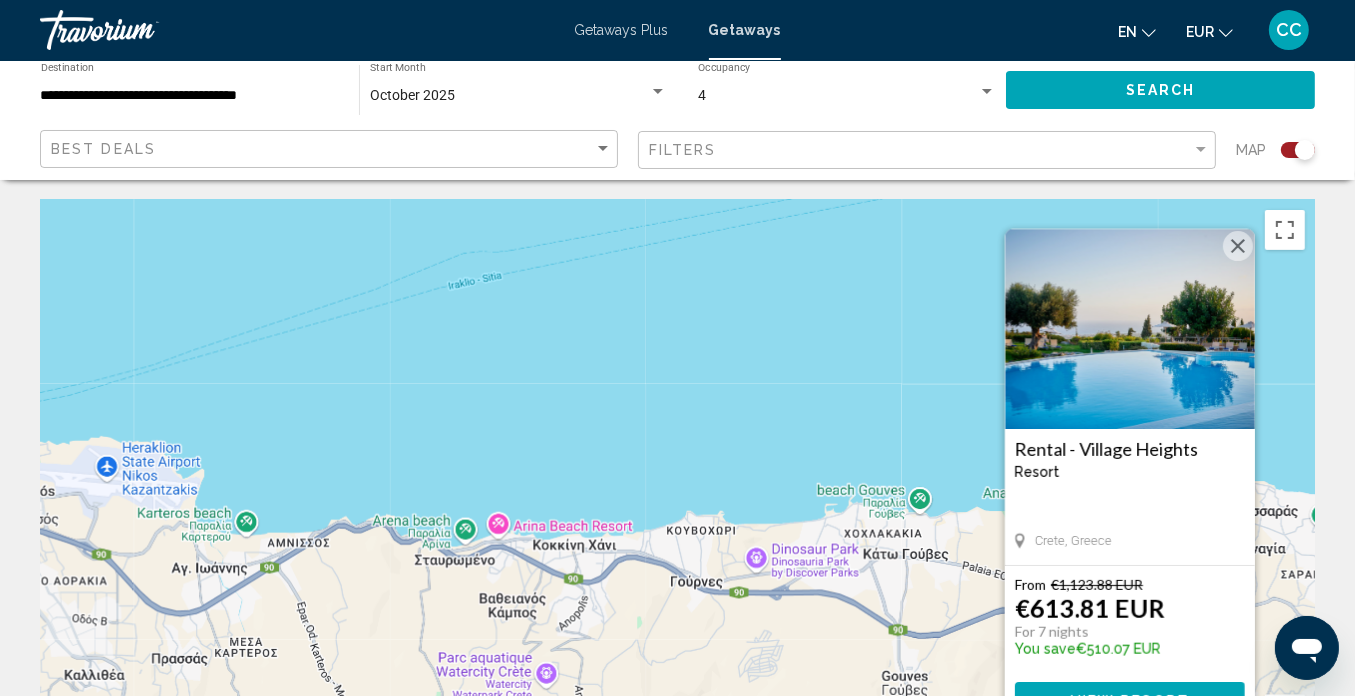click at bounding box center (1238, 246) 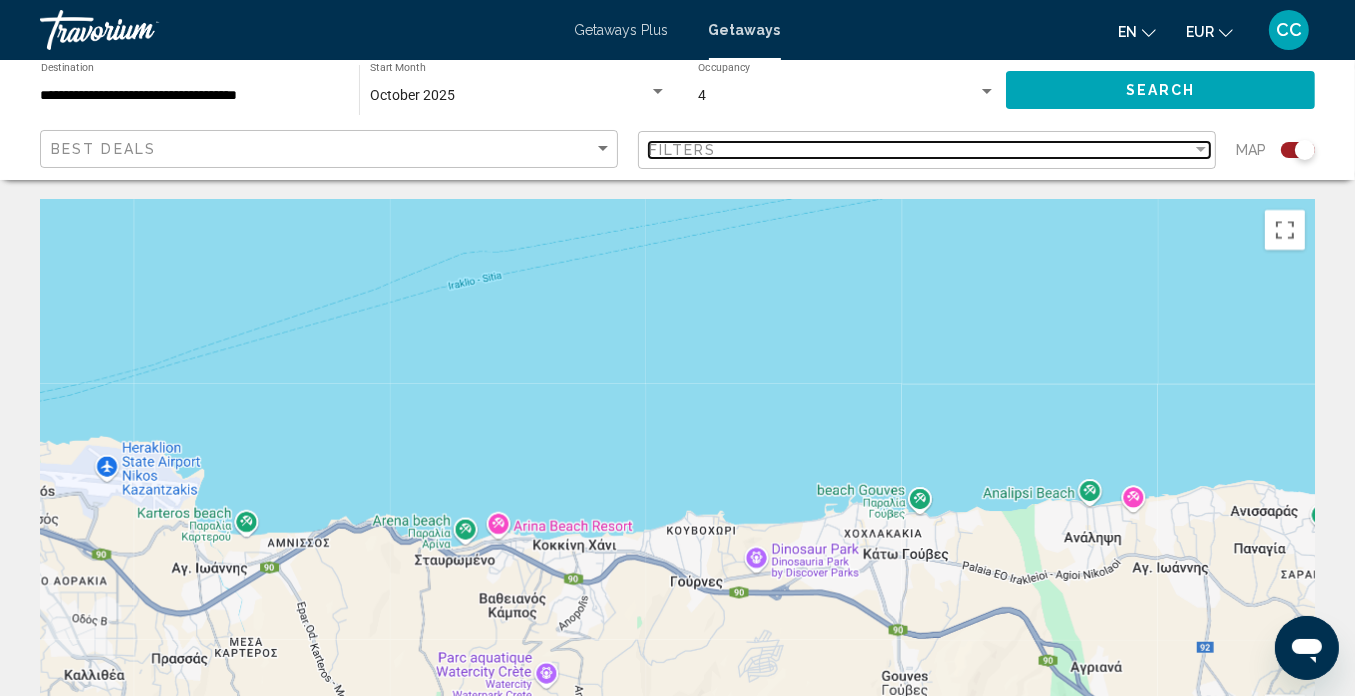 click at bounding box center (1201, 150) 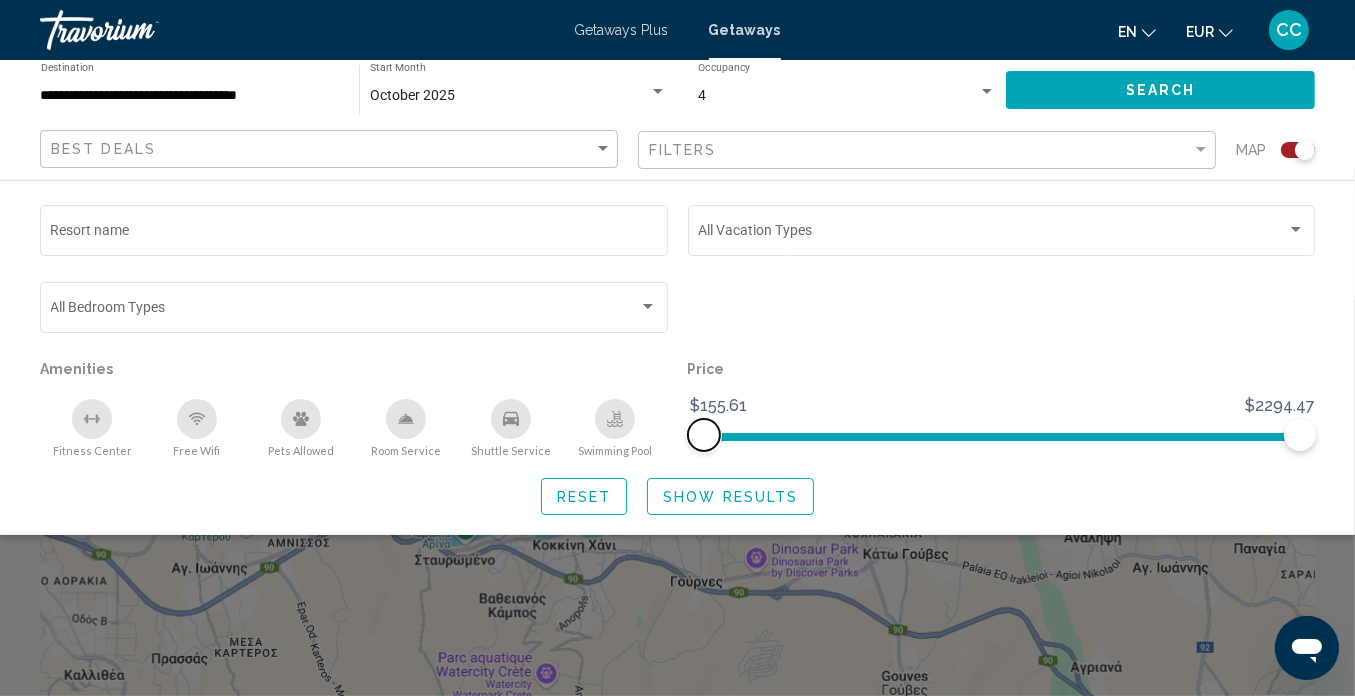 click 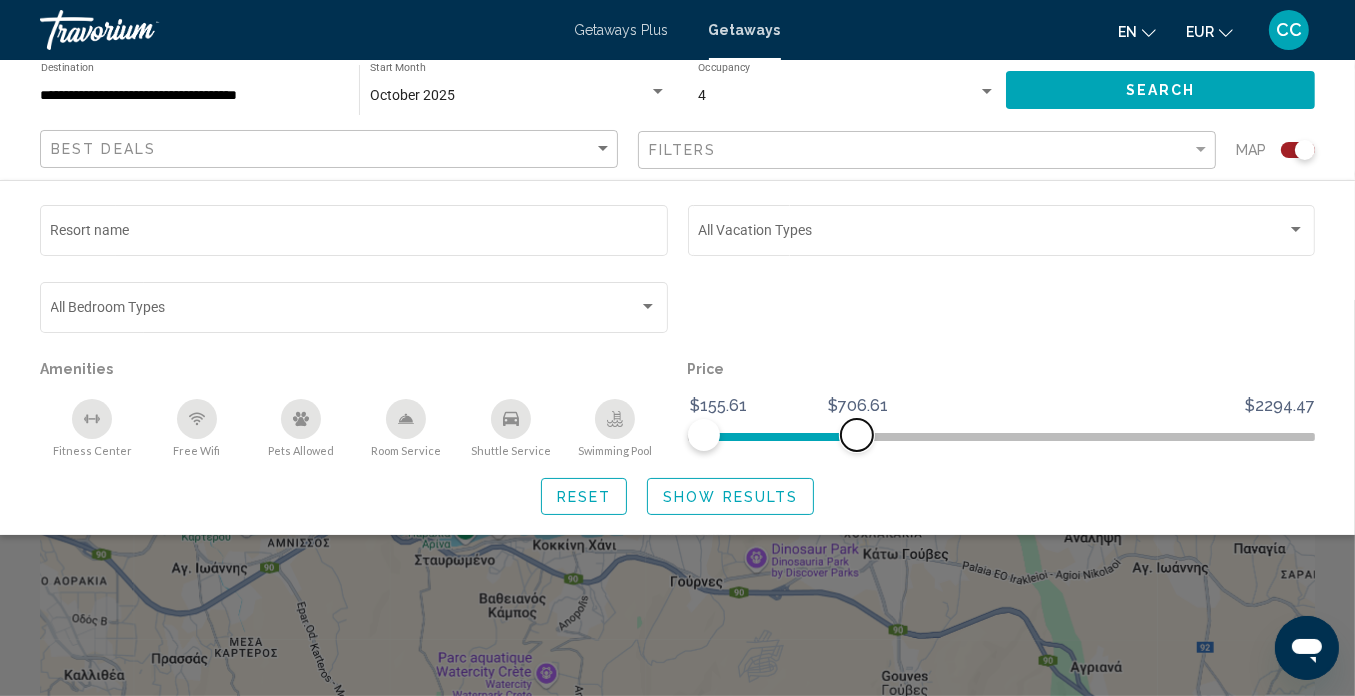 drag, startPoint x: 1306, startPoint y: 440, endPoint x: 856, endPoint y: 538, distance: 460.5475 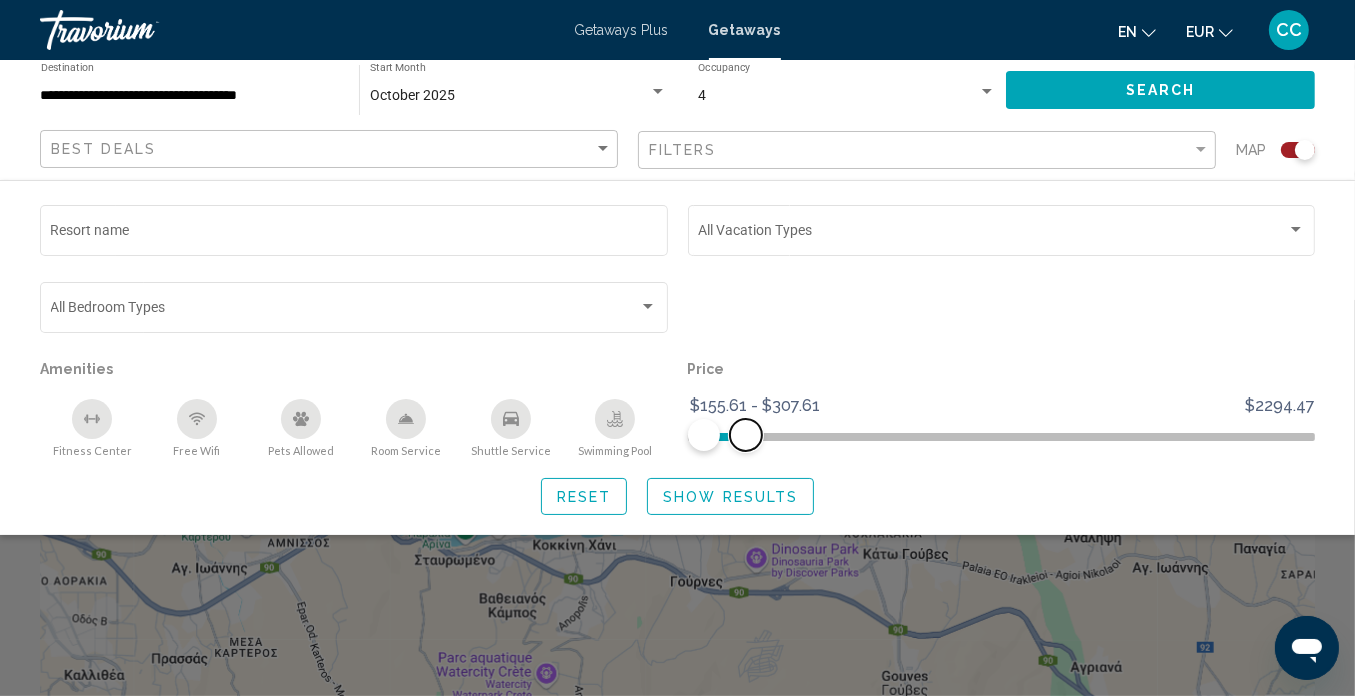 drag, startPoint x: 852, startPoint y: 436, endPoint x: 746, endPoint y: 449, distance: 106.7942 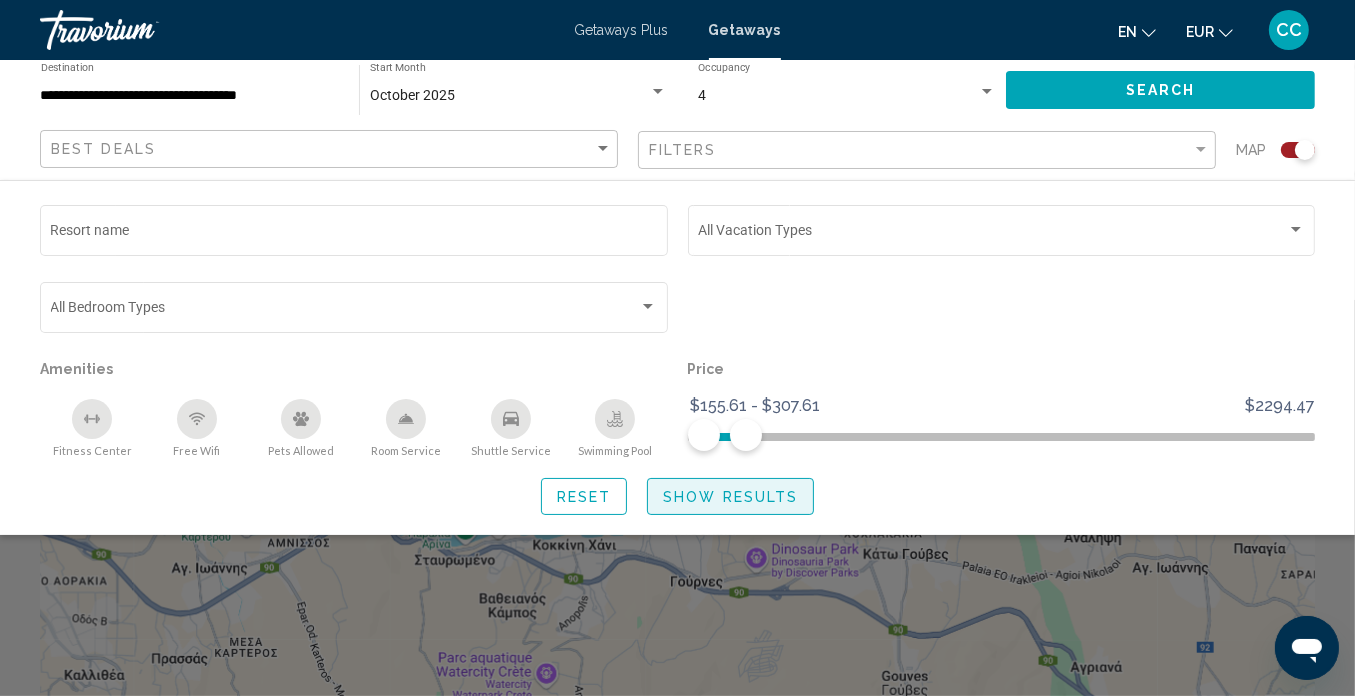 click on "Show Results" 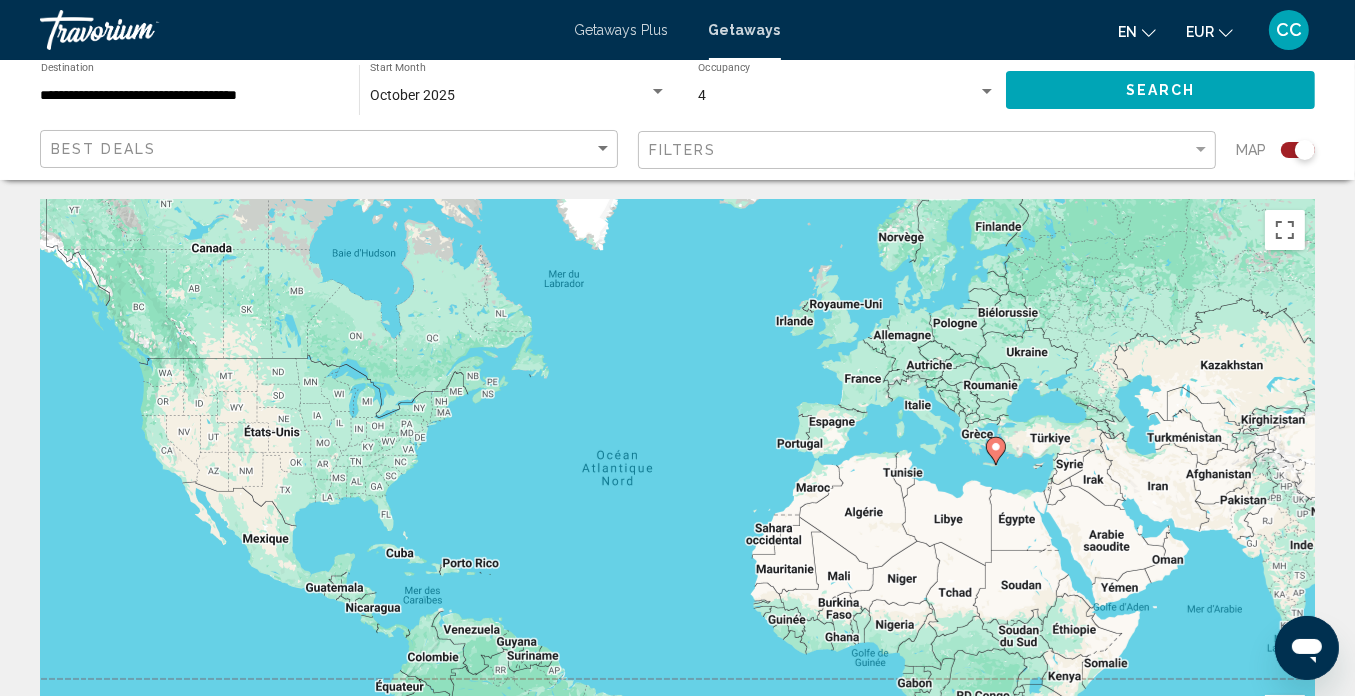 click 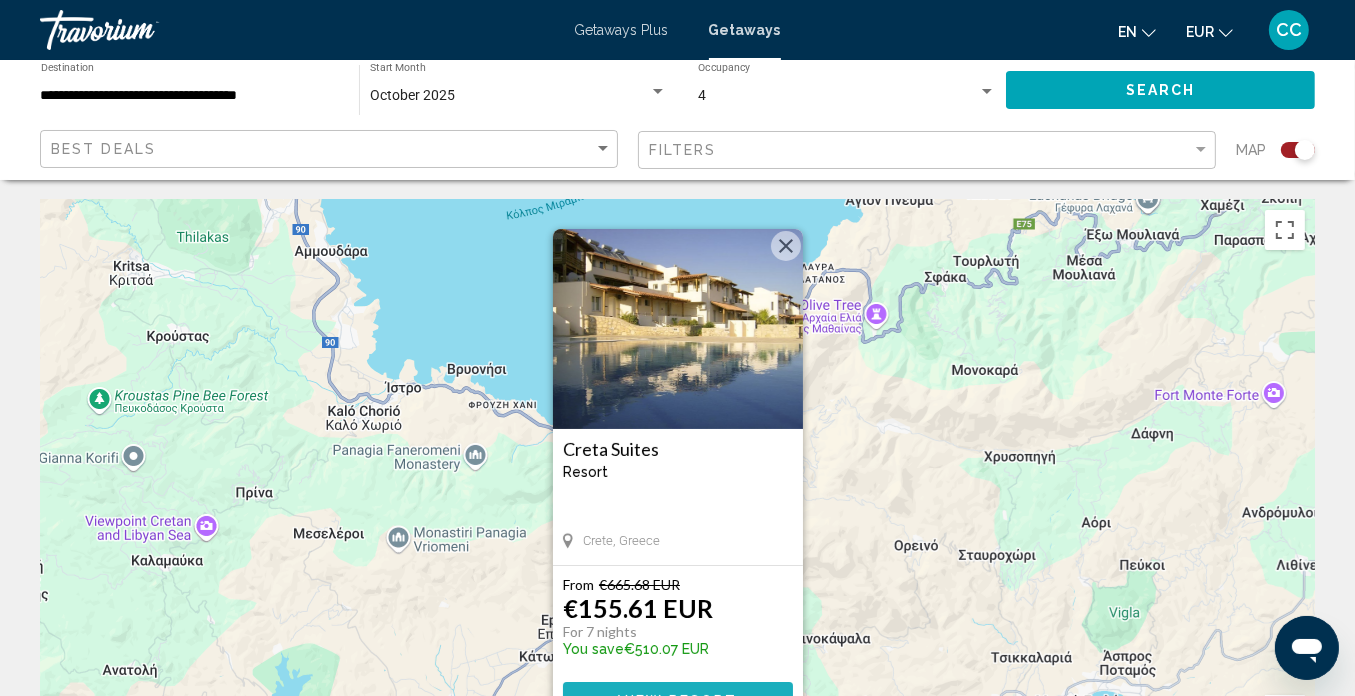 click on "View Resort" at bounding box center (678, 700) 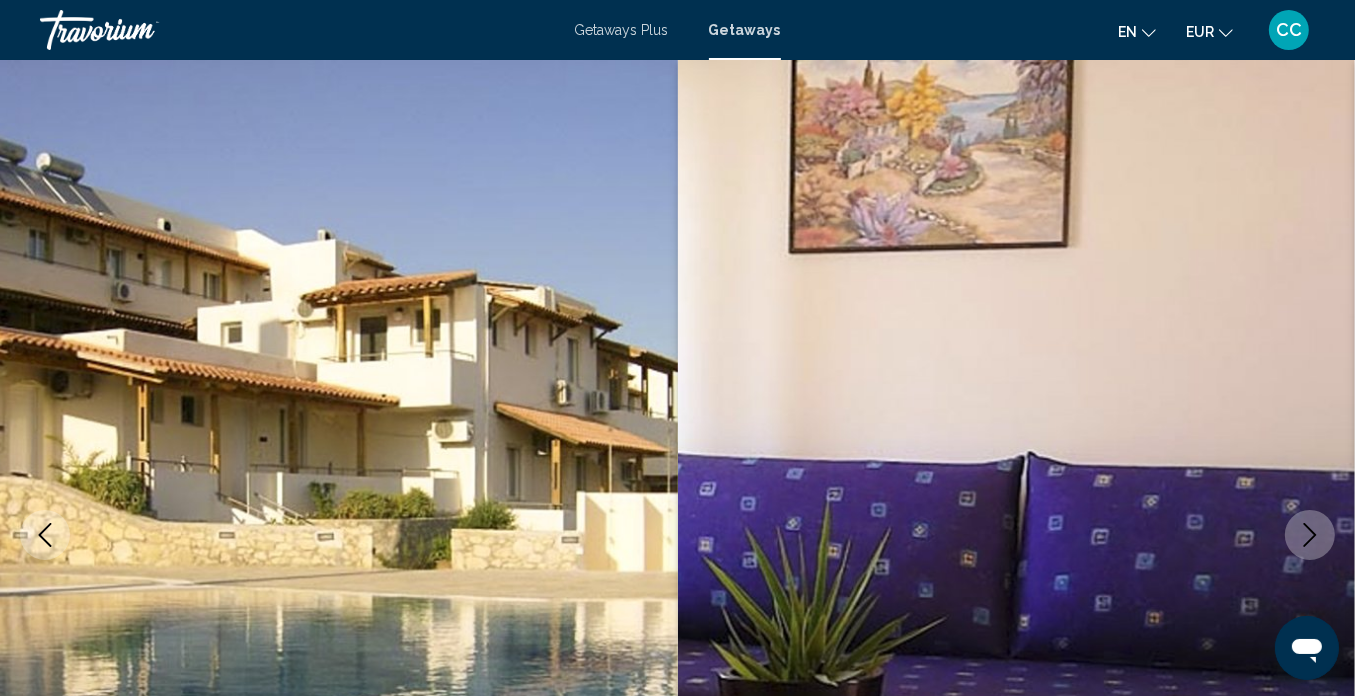 scroll, scrollTop: 187, scrollLeft: 0, axis: vertical 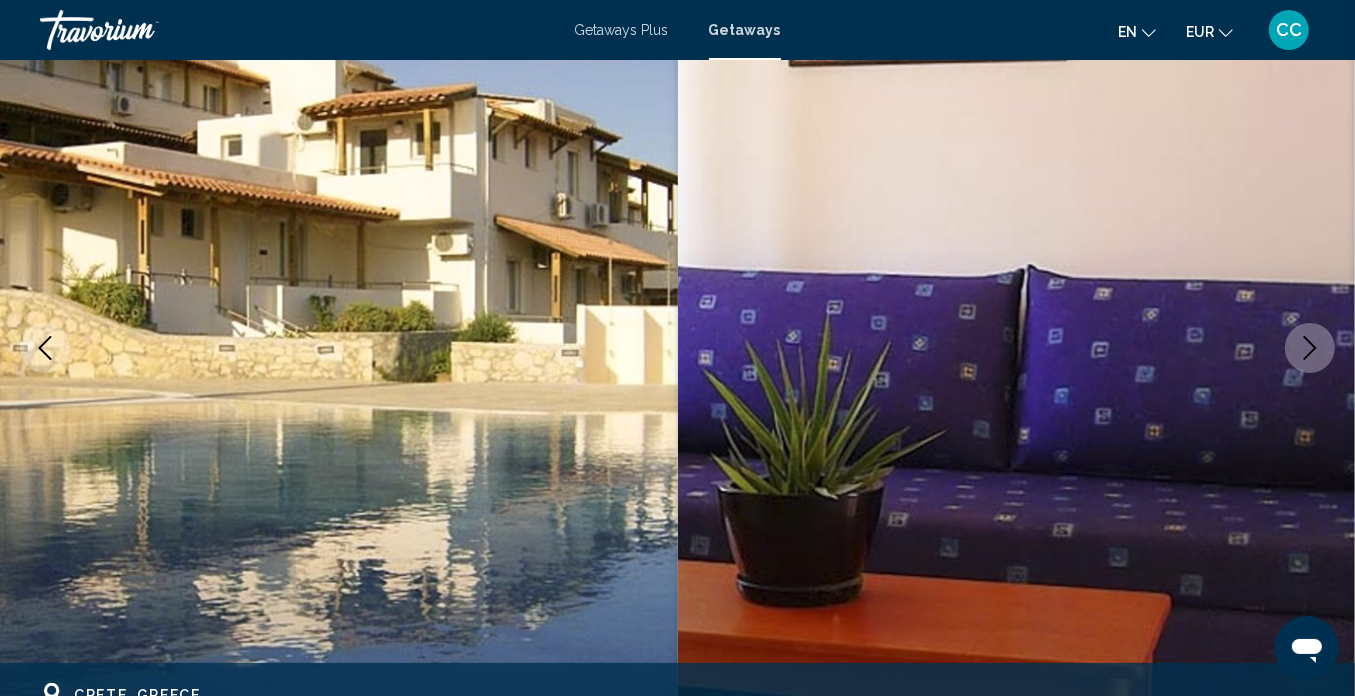 type 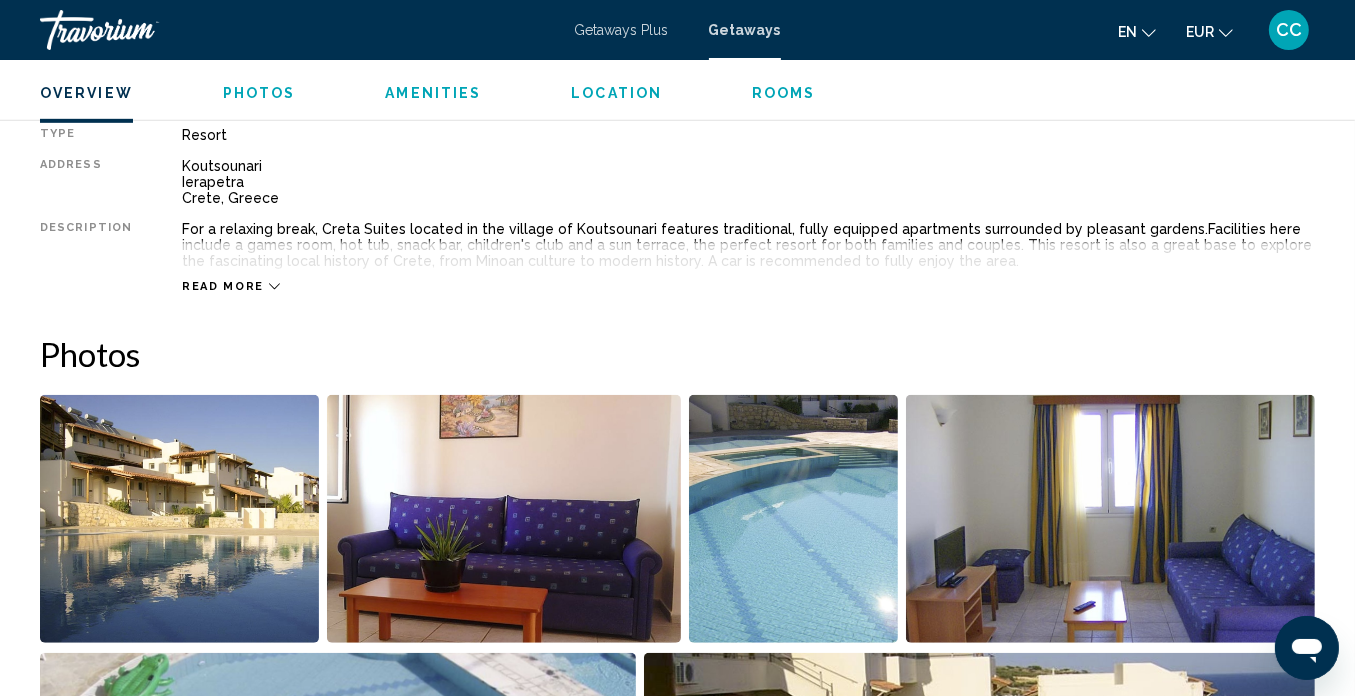 scroll, scrollTop: 1027, scrollLeft: 0, axis: vertical 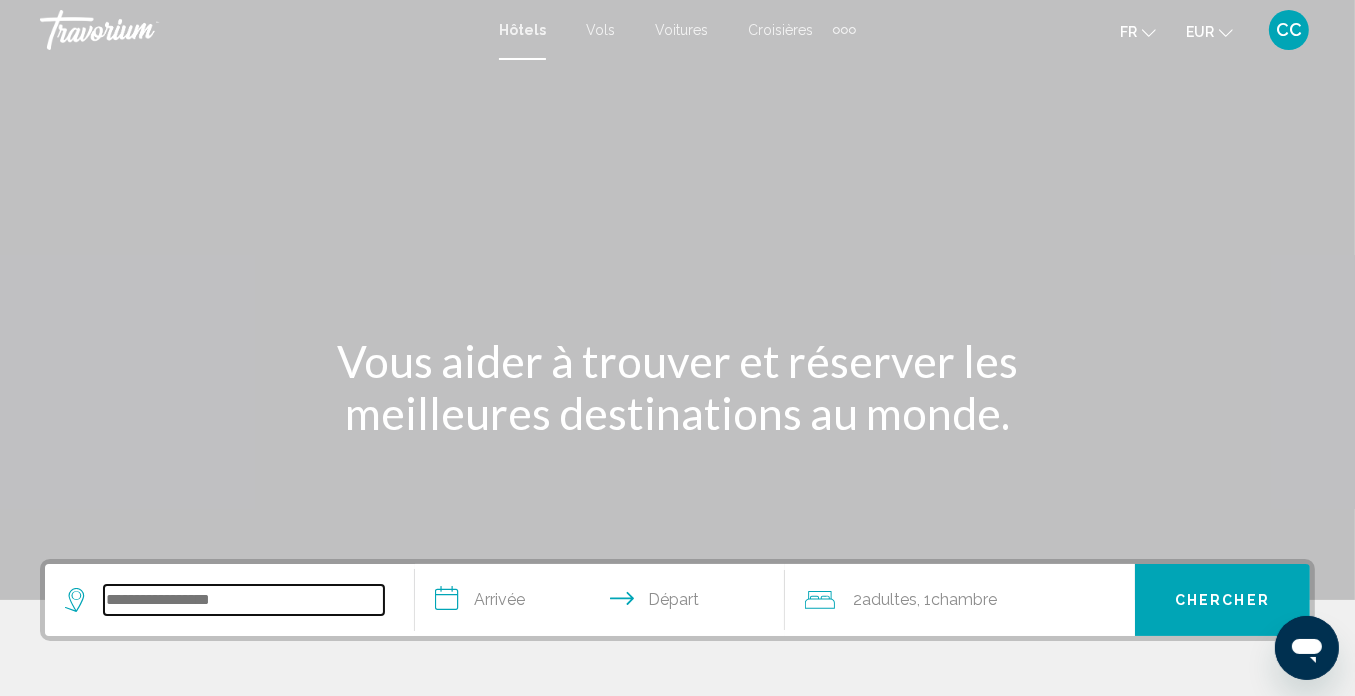 click at bounding box center (244, 600) 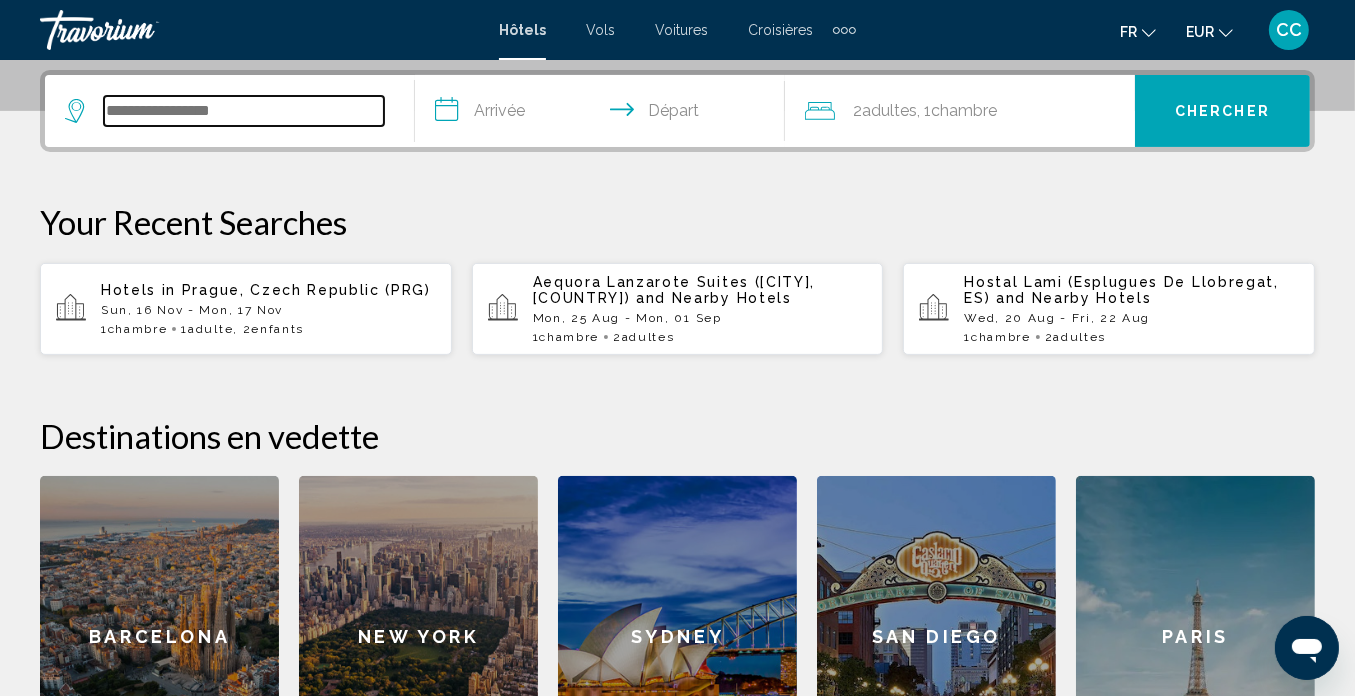 scroll, scrollTop: 493, scrollLeft: 0, axis: vertical 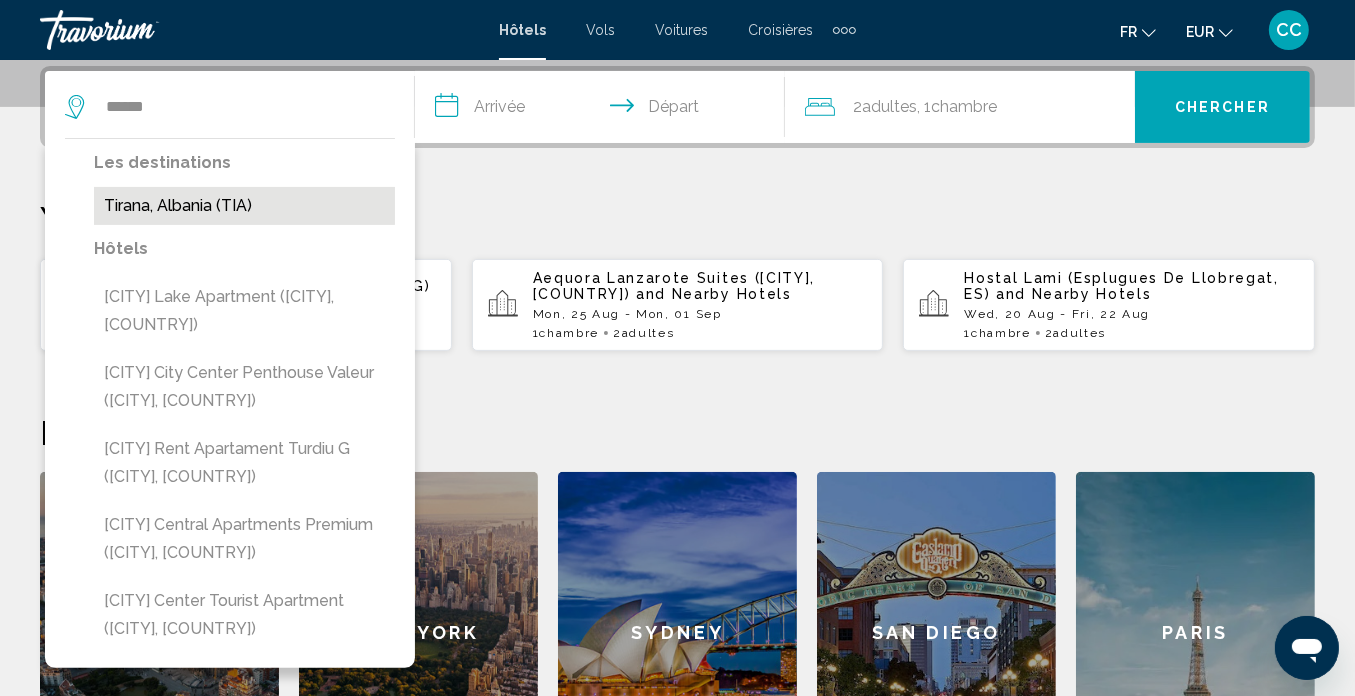 click on "Tirana, Albania (TIA)" at bounding box center (244, 206) 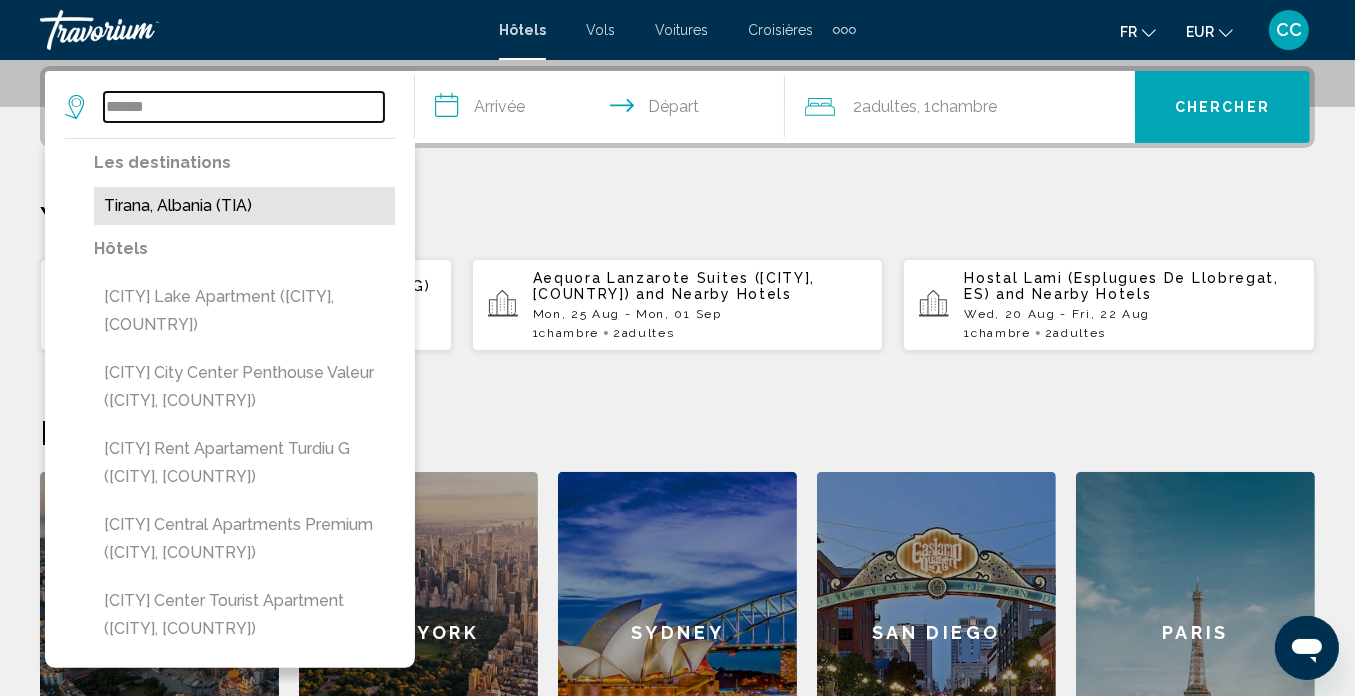 type on "**********" 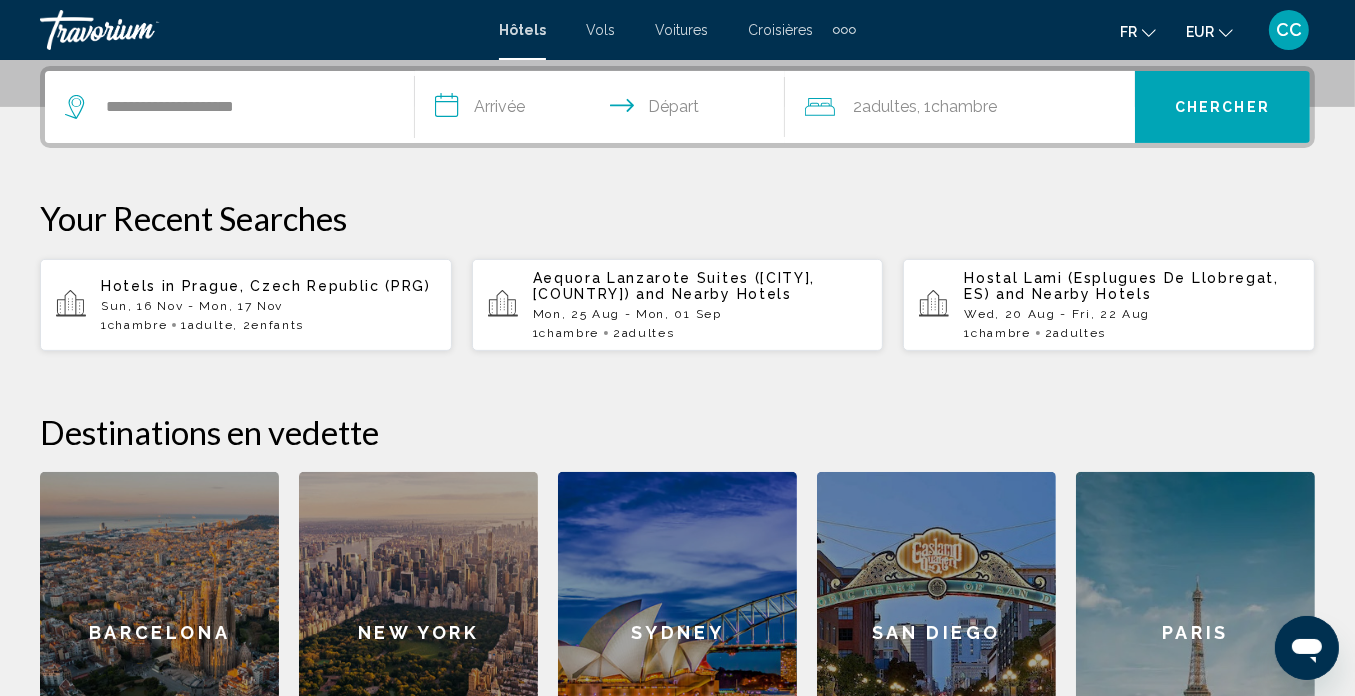 click on "**********" at bounding box center (604, 110) 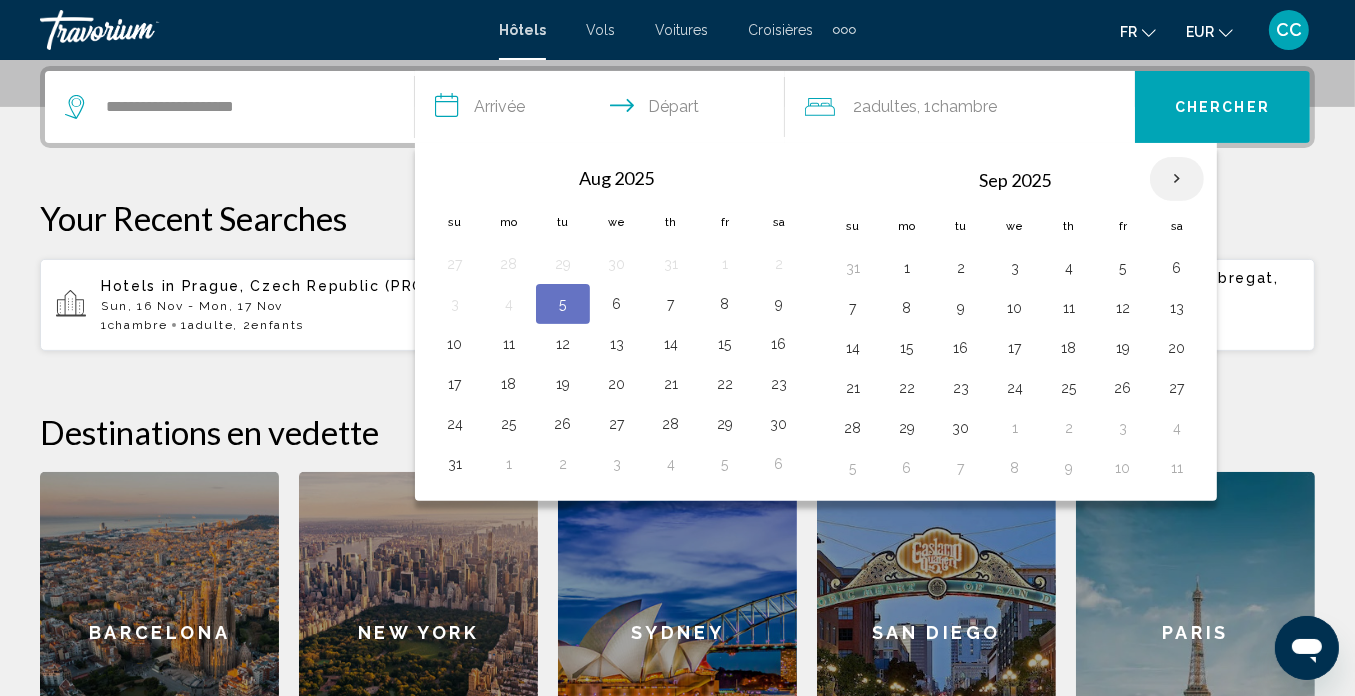 click at bounding box center [1177, 179] 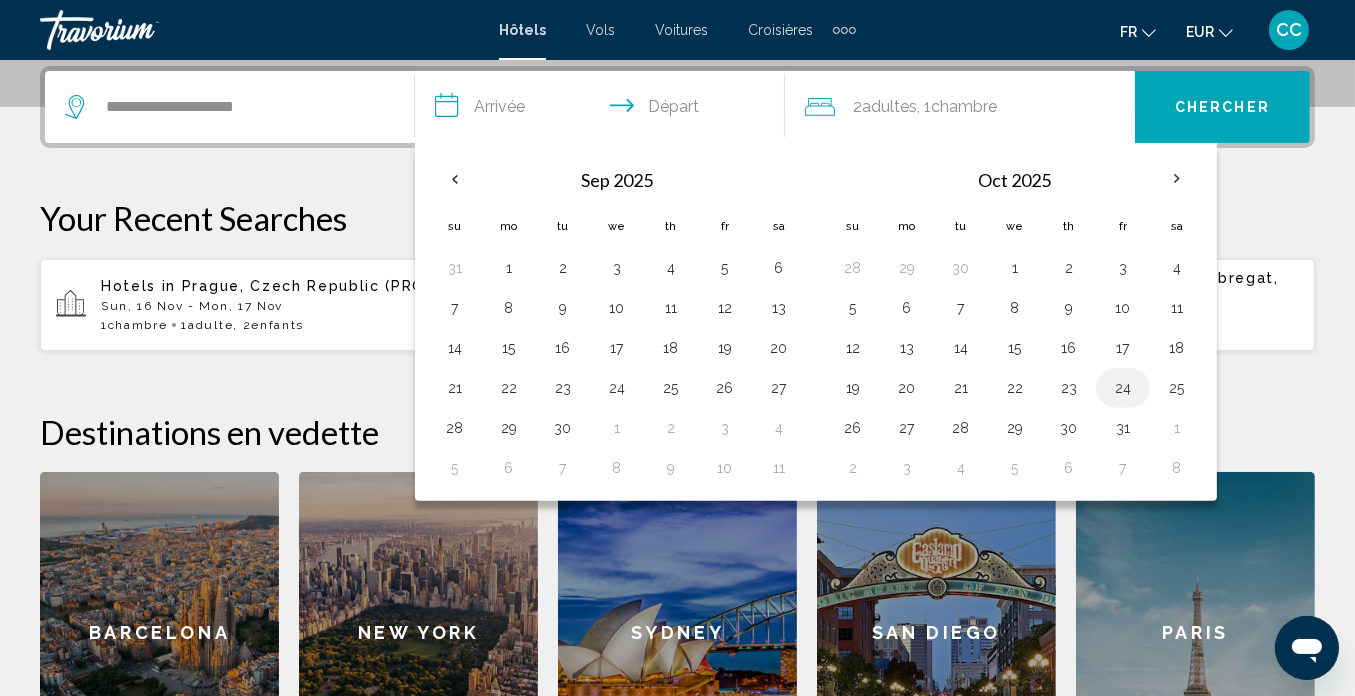 click on "24" at bounding box center (1123, 388) 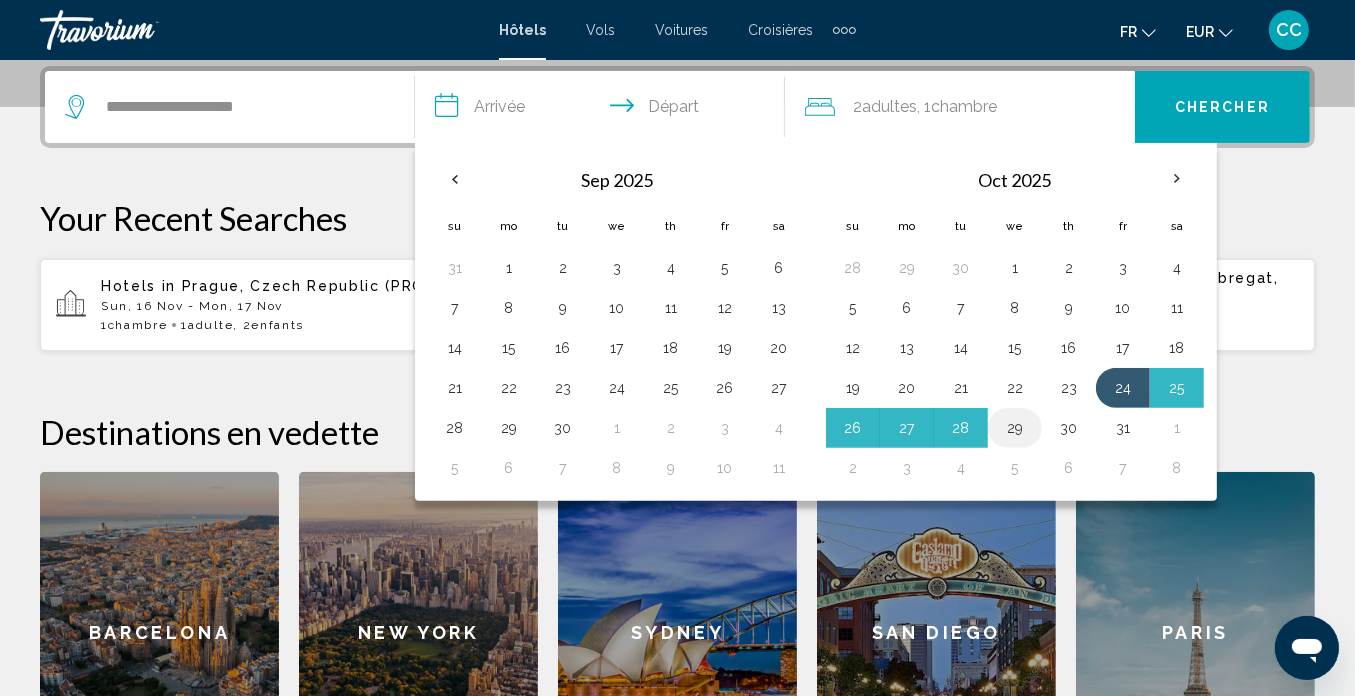 click on "29" at bounding box center (1015, 428) 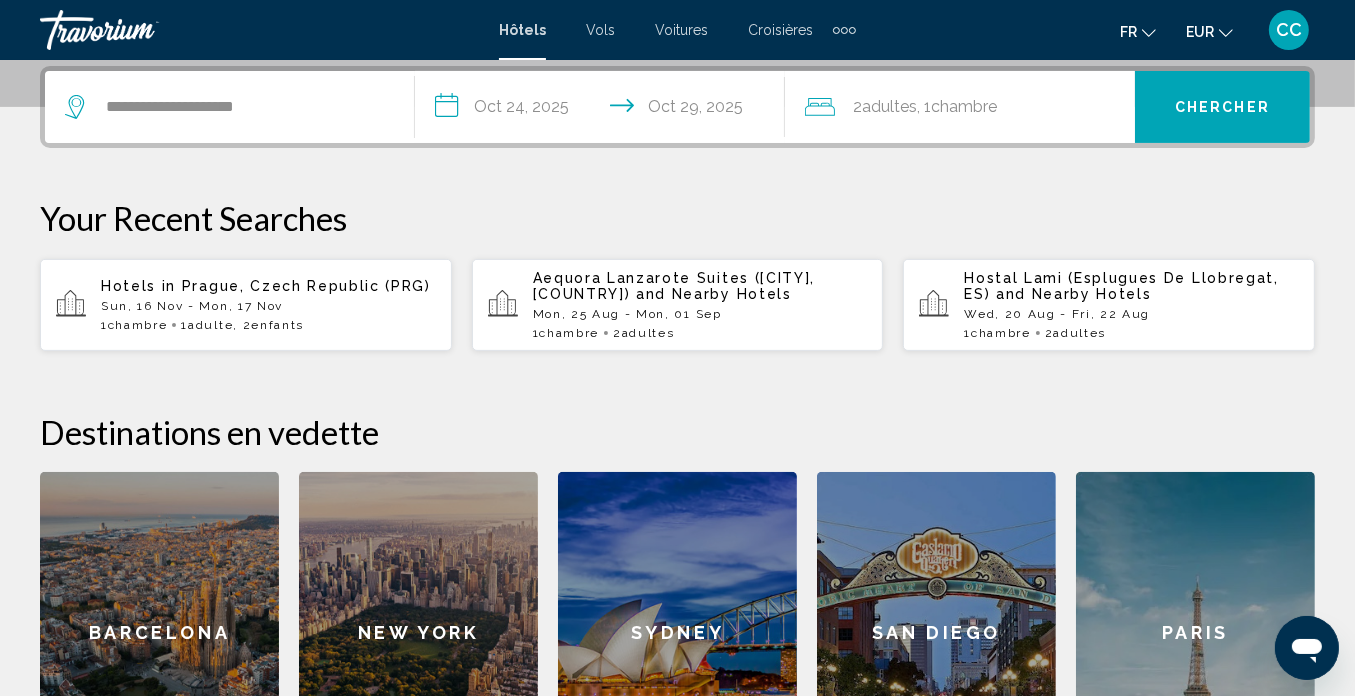 click on "Adultes" 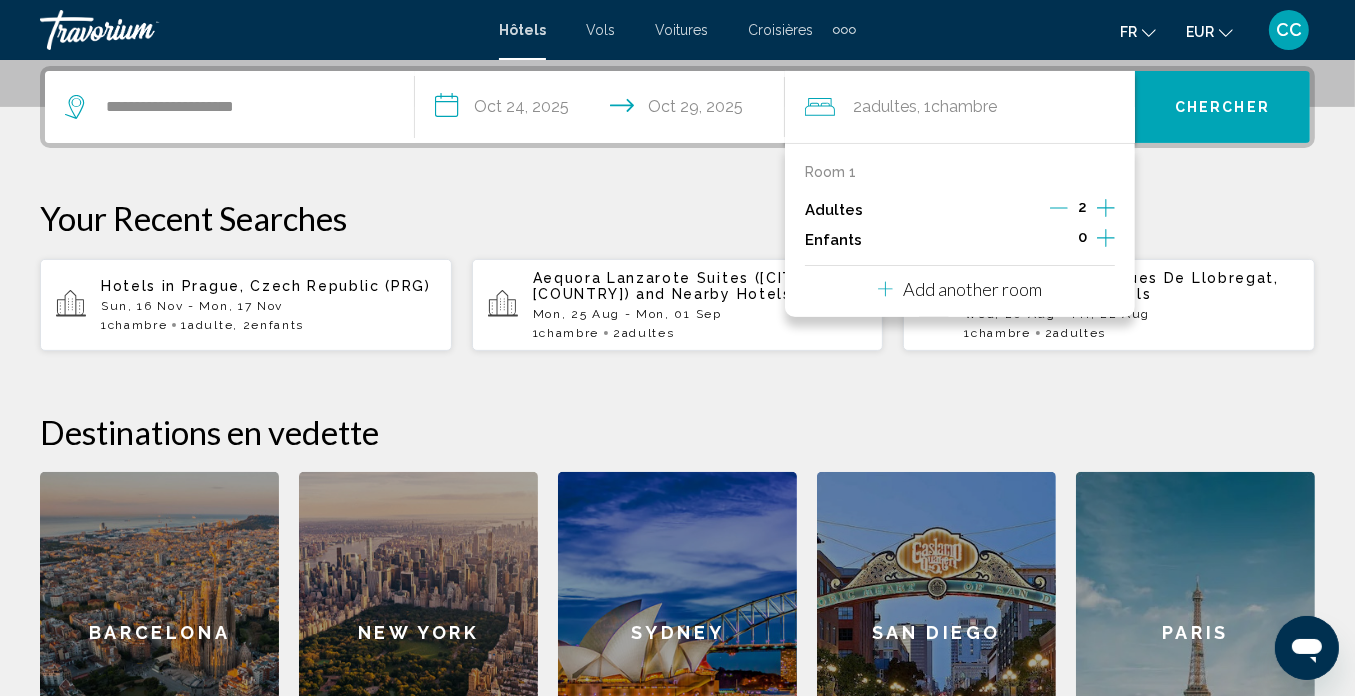 click 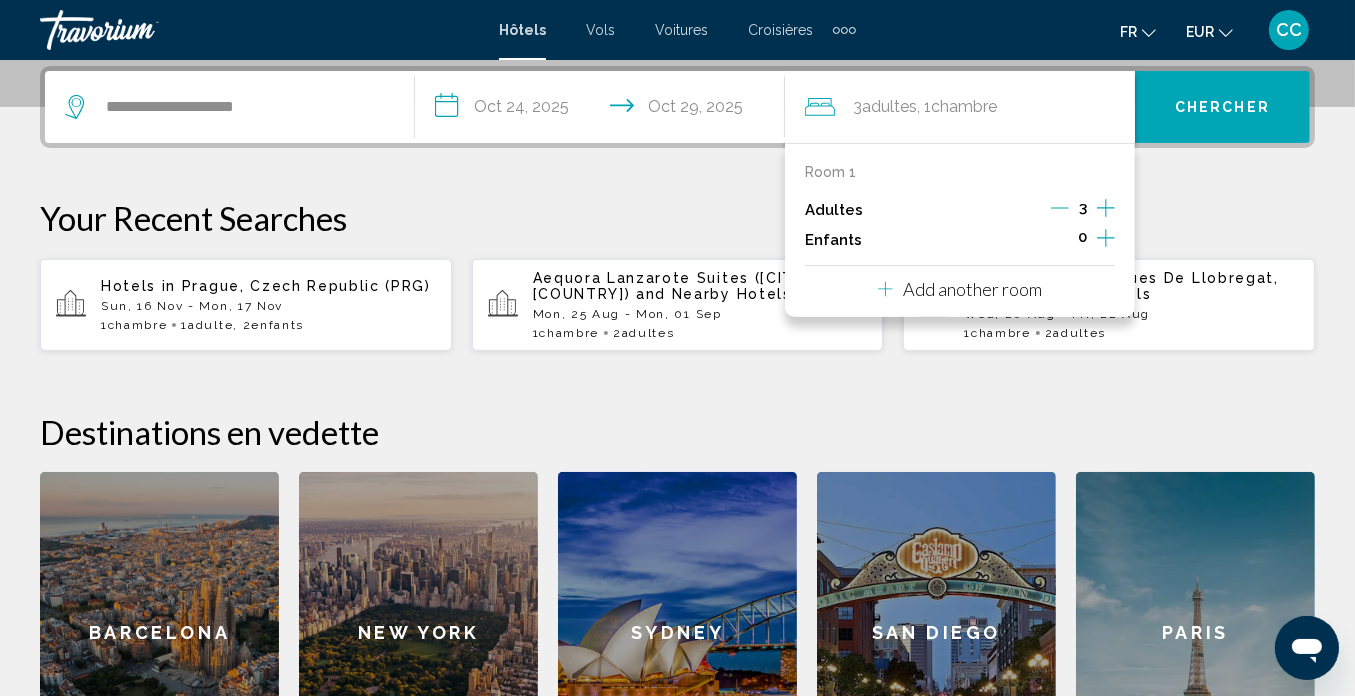 click 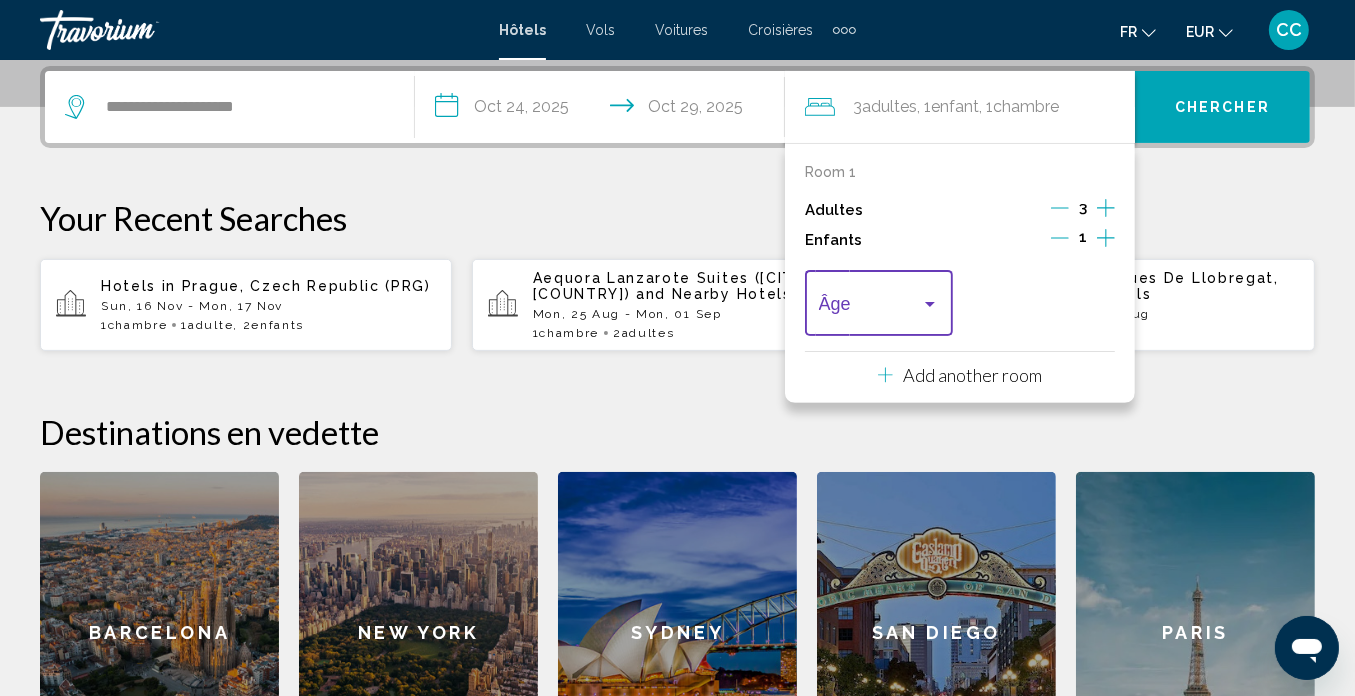 click at bounding box center [930, 304] 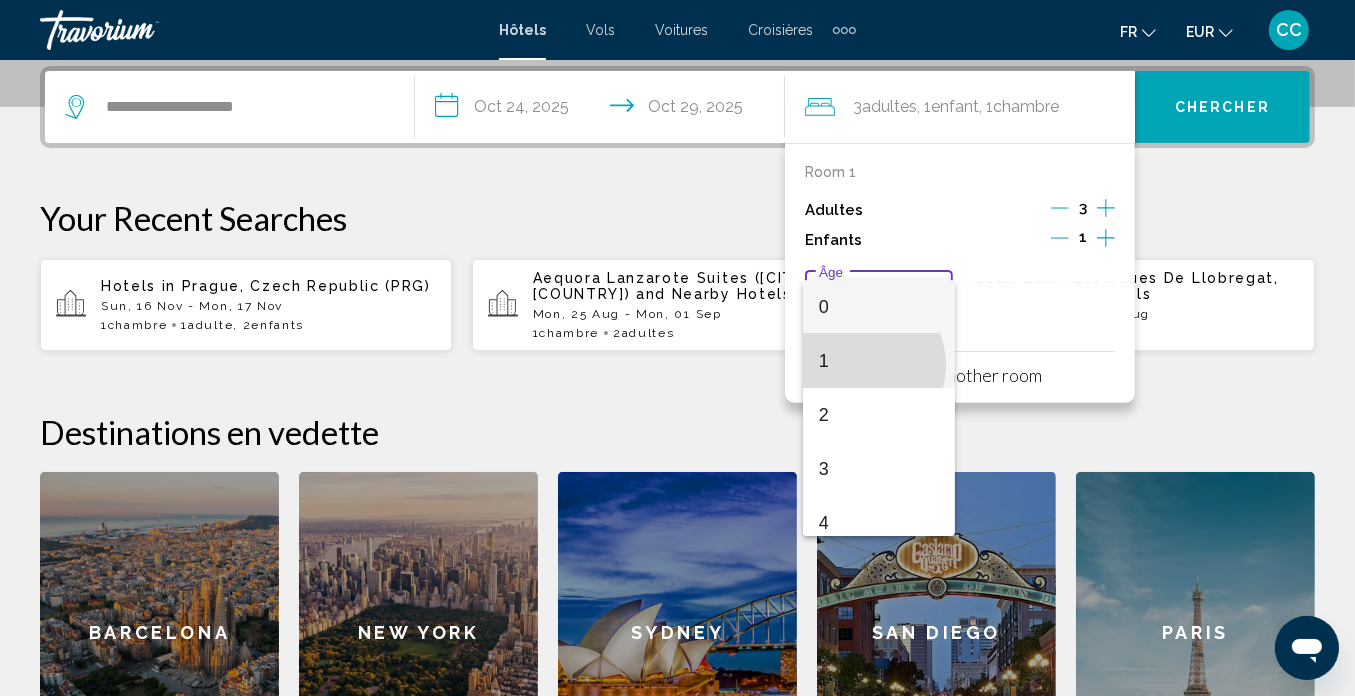 click on "1" at bounding box center [879, 361] 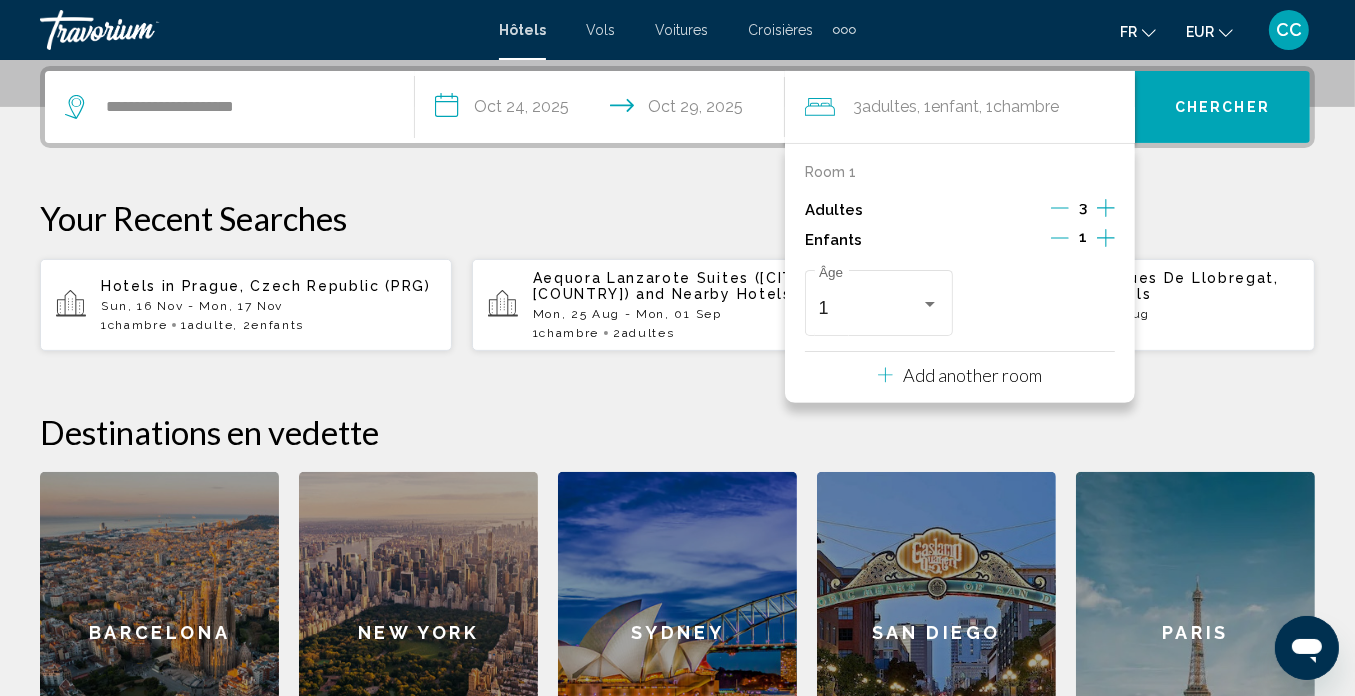 click on "Chercher" at bounding box center (1222, 108) 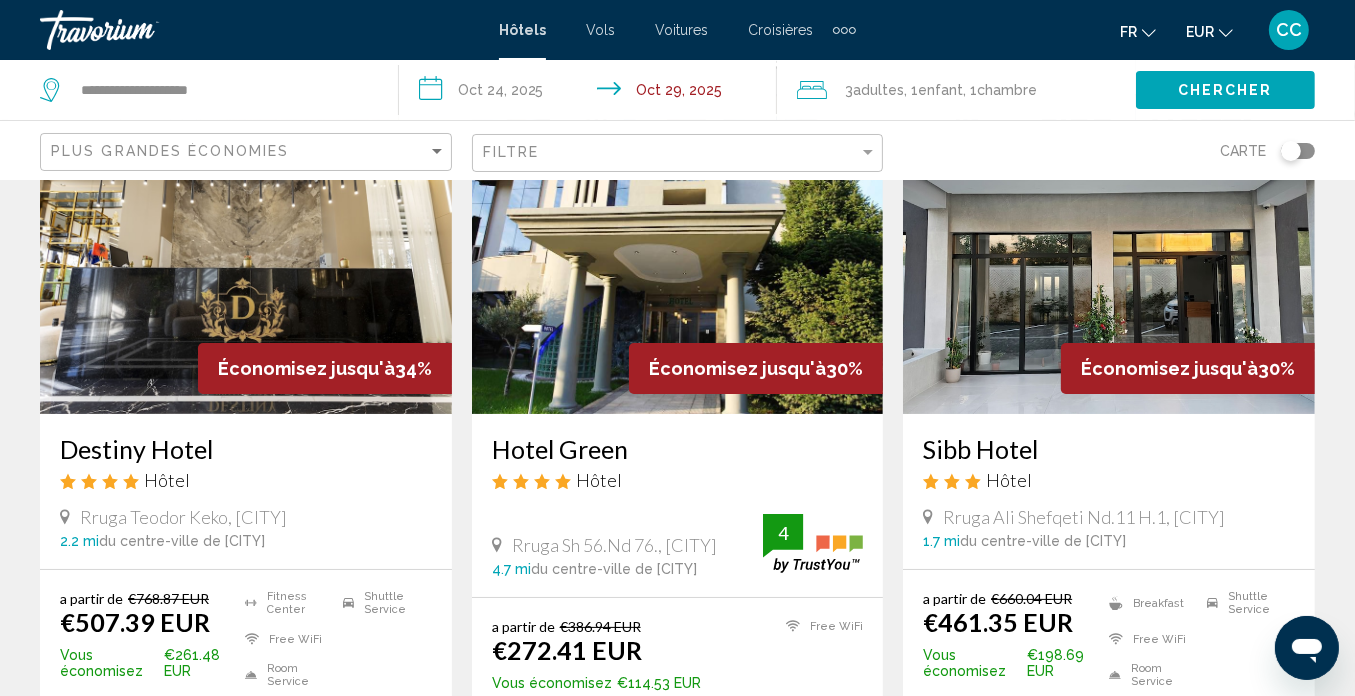 scroll, scrollTop: 160, scrollLeft: 0, axis: vertical 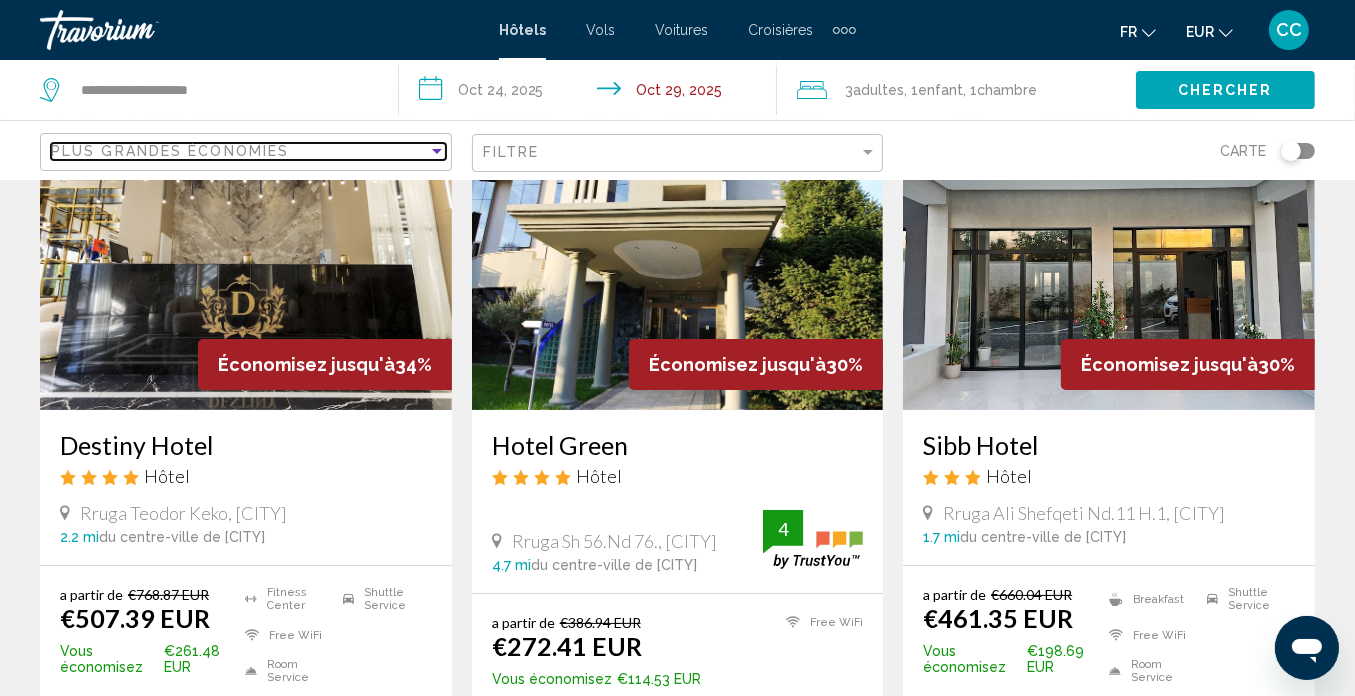 click at bounding box center (437, 151) 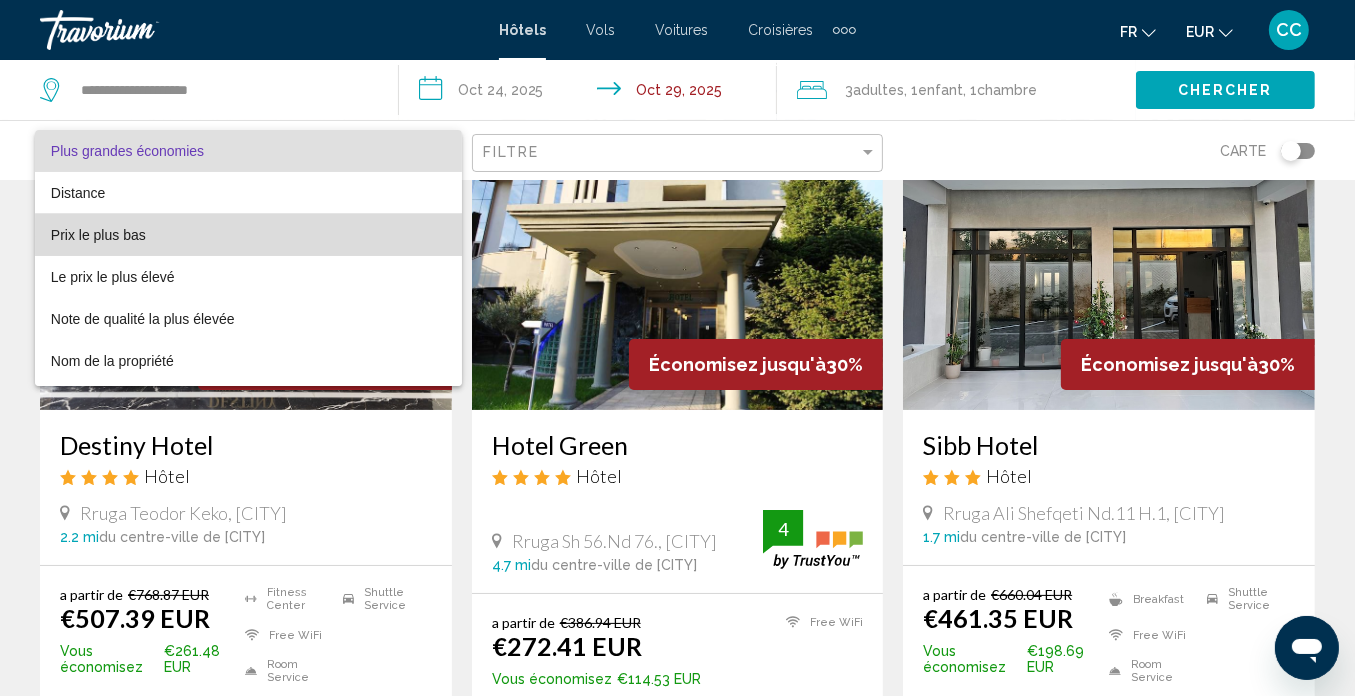 click on "Prix le plus bas" at bounding box center [248, 235] 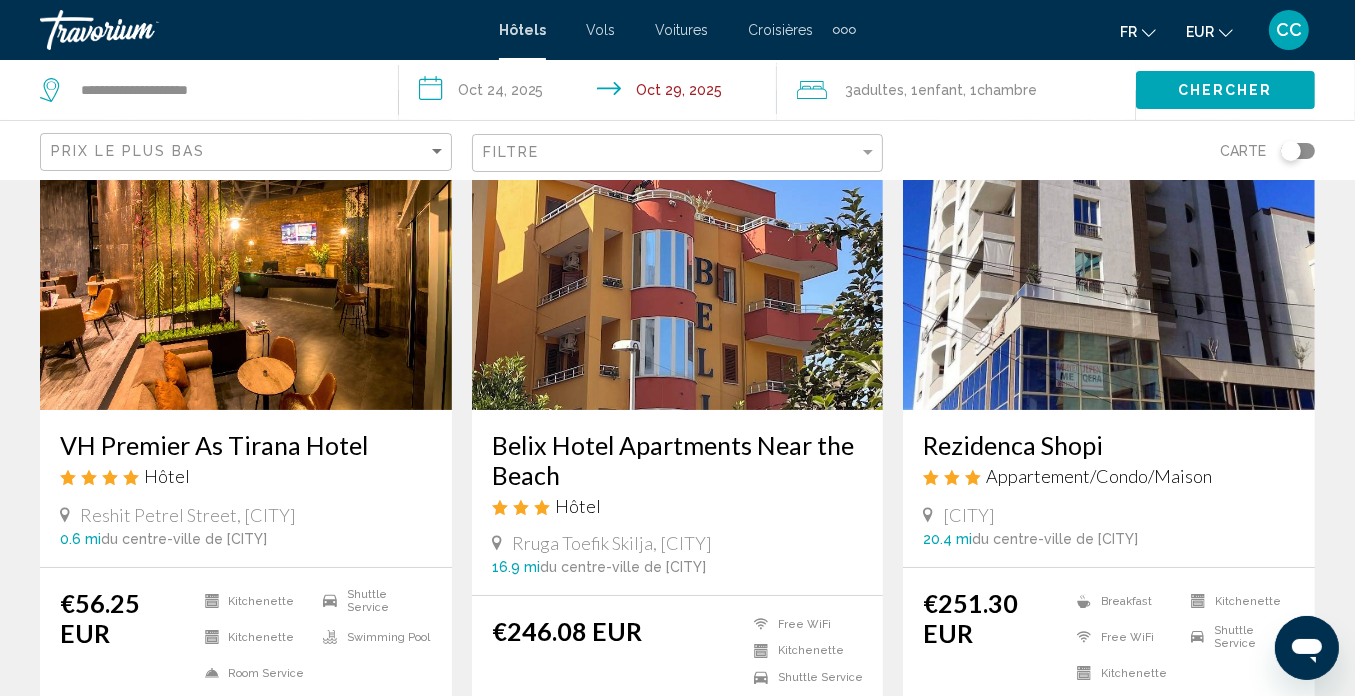 click on "Résultats de la recherche d'hôtel  -   165  endroits pour passer votre temps  VH Premier As [CITY] Hotel
Hôtel
Reshit Petrel Street, [CITY] 0.6 mi  du centre-ville de [CITY] de l'hôtel €56.25 EUR
Kitchenette
Kitchenette
Room Service
Shuttle Service
Swimming Pool  Sélectionner une chambre  Belix Hotel Apartments Near the Beach
Hôtel
Rruga Toefik Skilja, [CITY] 16.9 mi  du centre-ville de [CITY] de l'hôtel €246.08 EUR" at bounding box center (677, 1547) 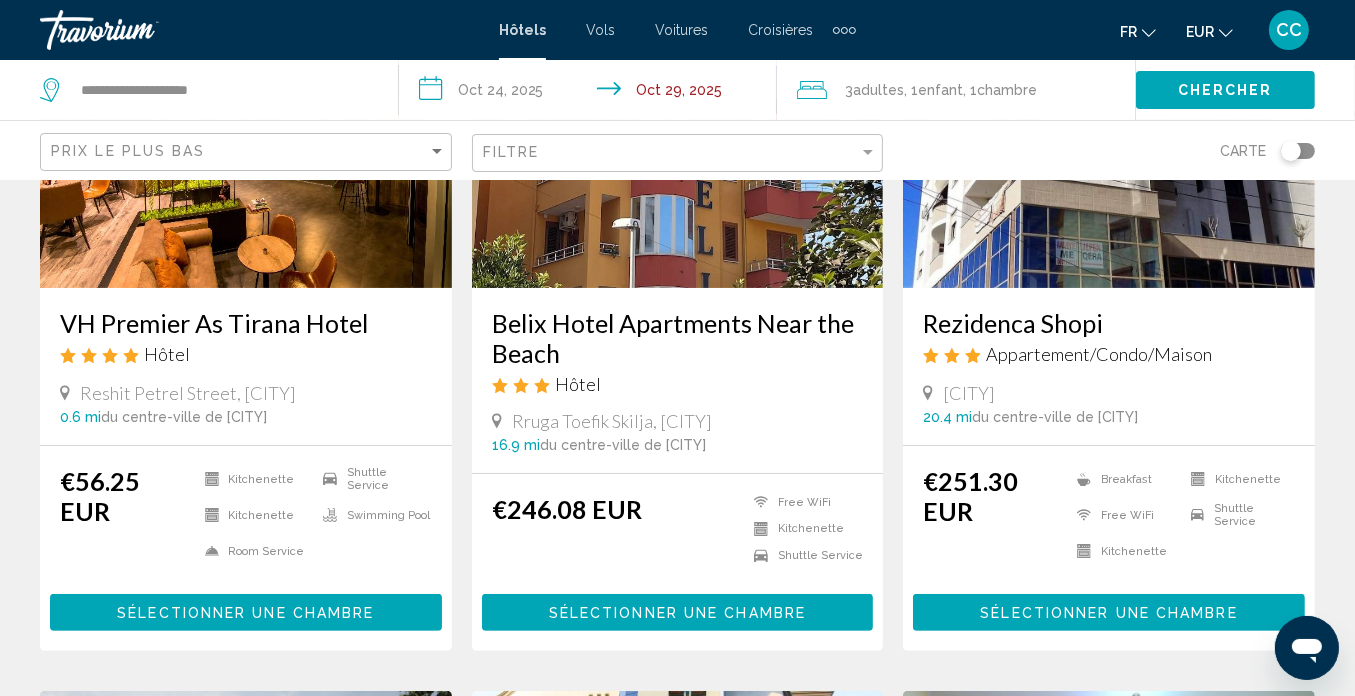 scroll, scrollTop: 280, scrollLeft: 0, axis: vertical 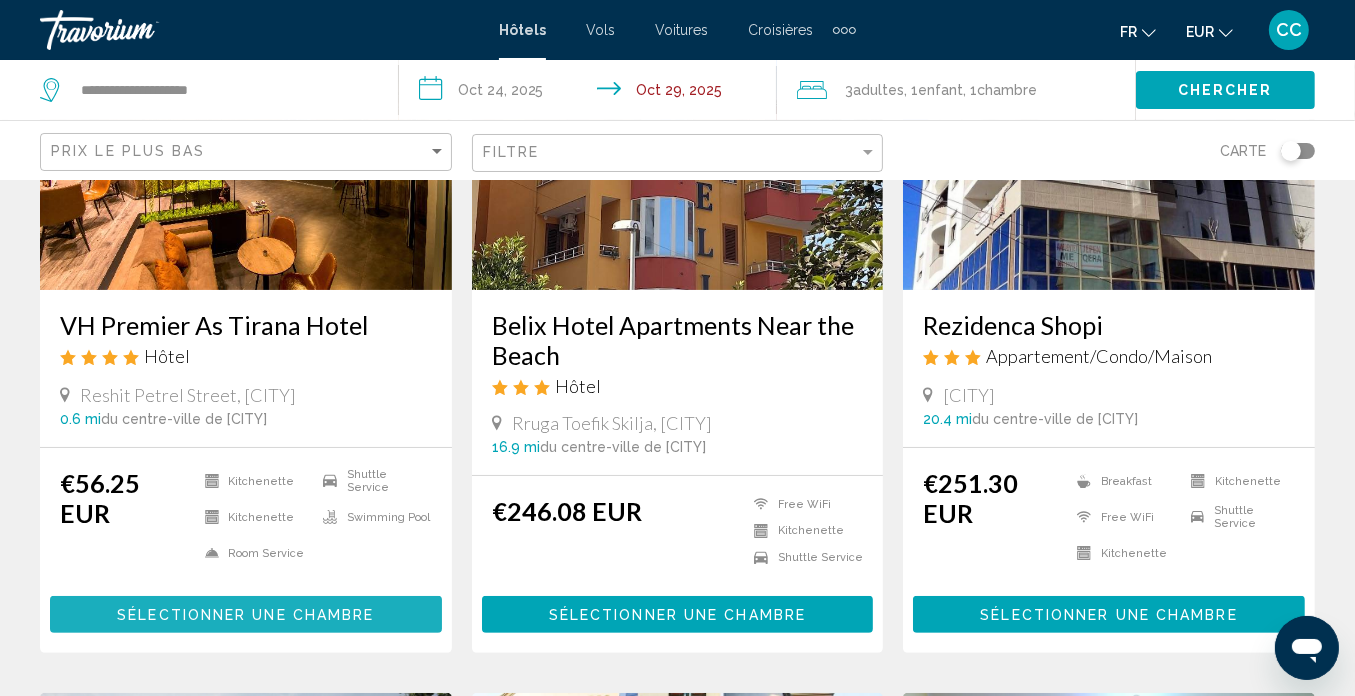 click on "Sélectionner une chambre" at bounding box center [245, 615] 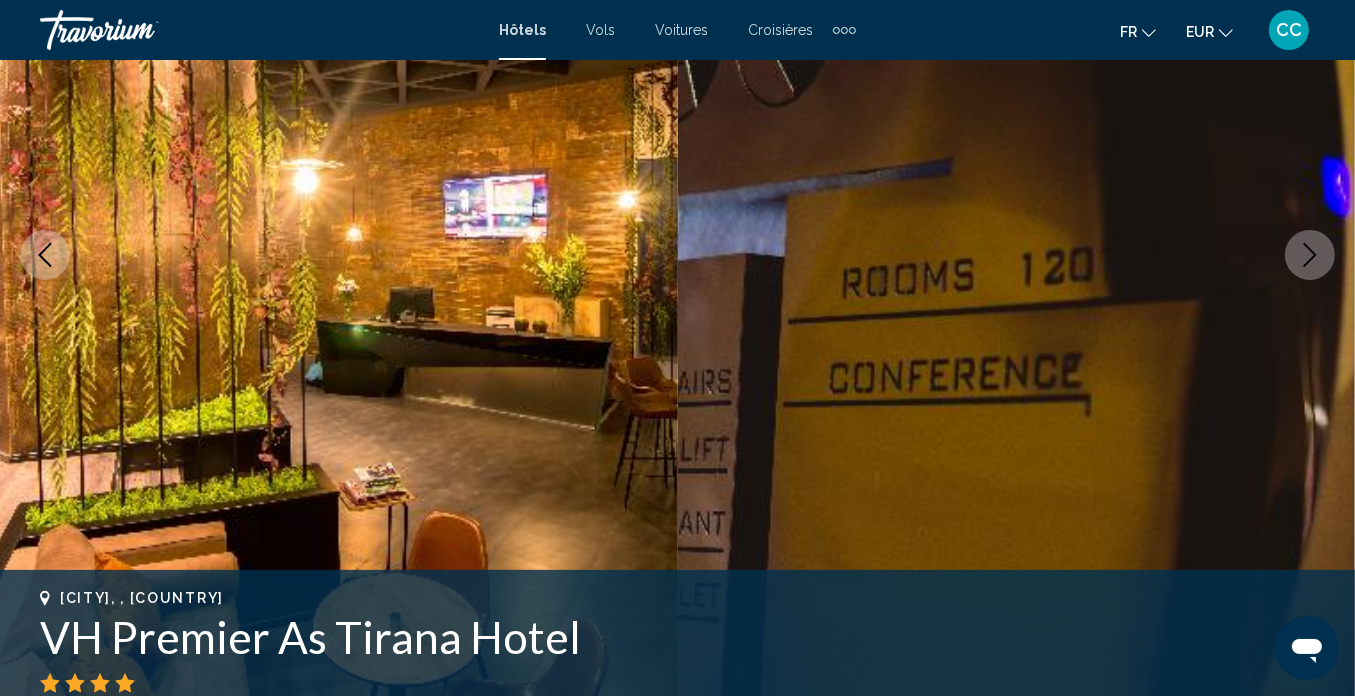 scroll, scrollTop: 187, scrollLeft: 0, axis: vertical 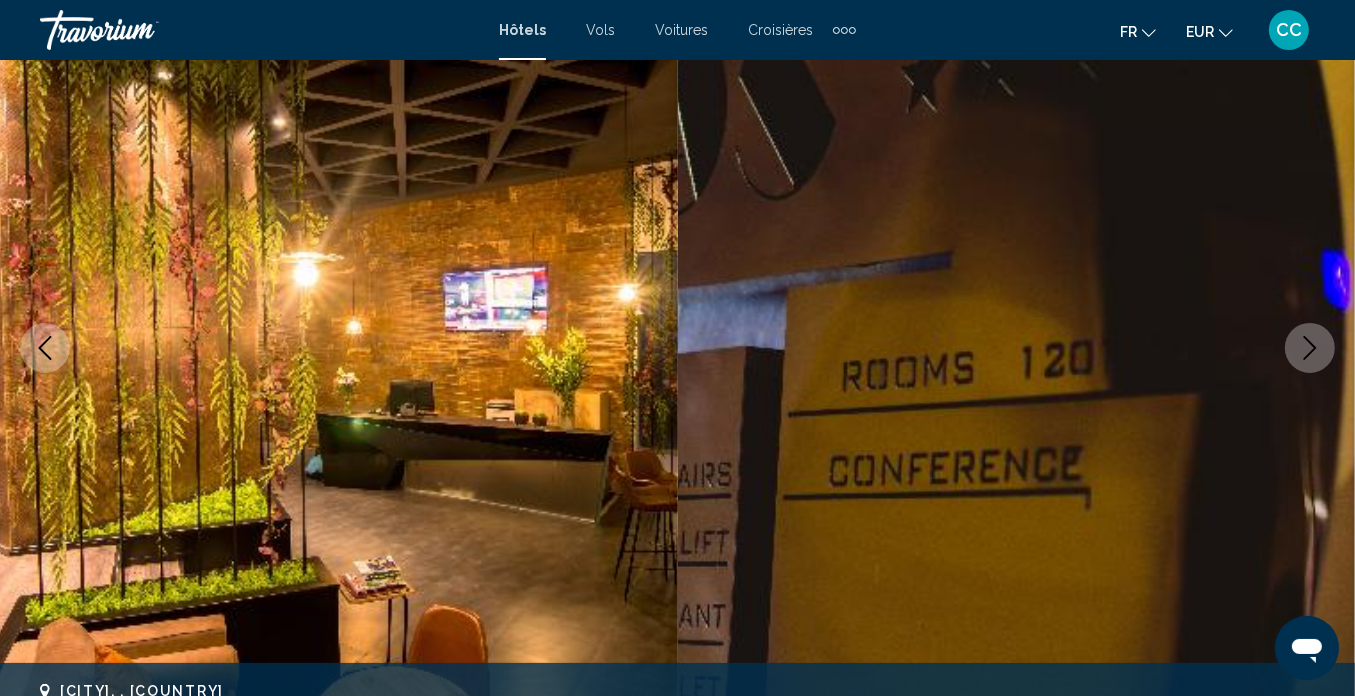 type 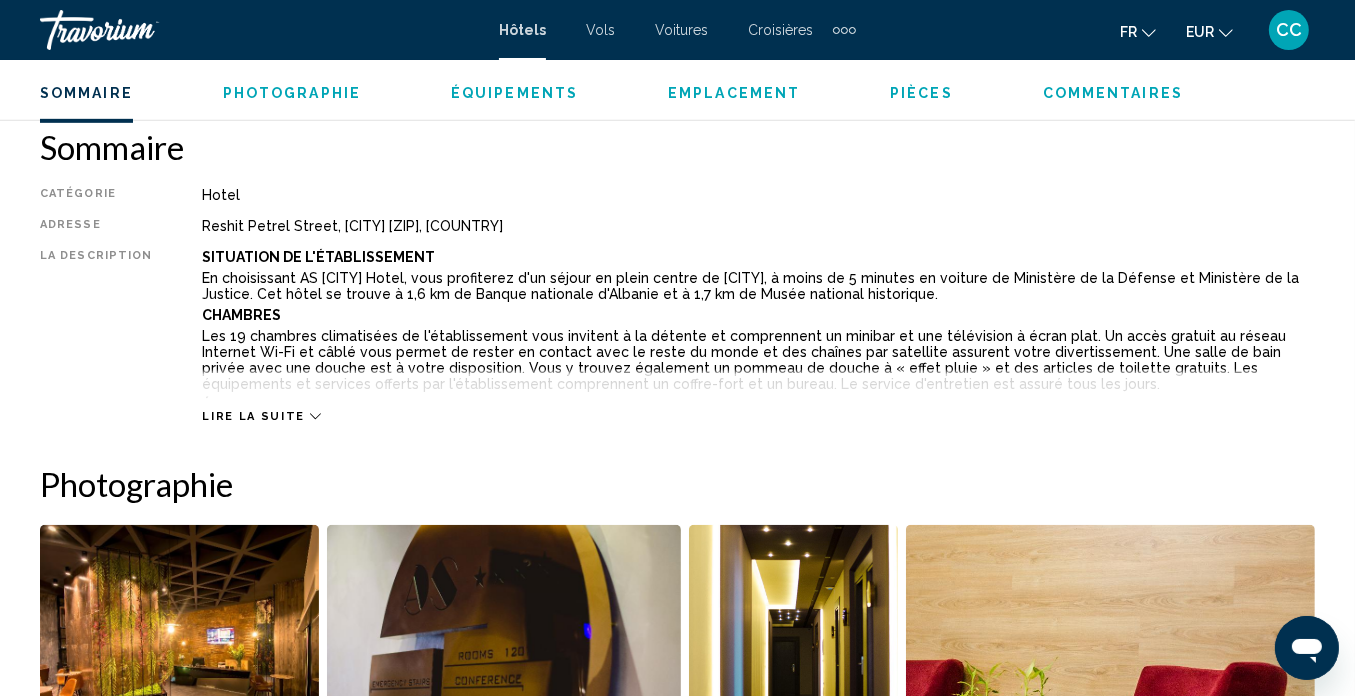 scroll, scrollTop: 987, scrollLeft: 0, axis: vertical 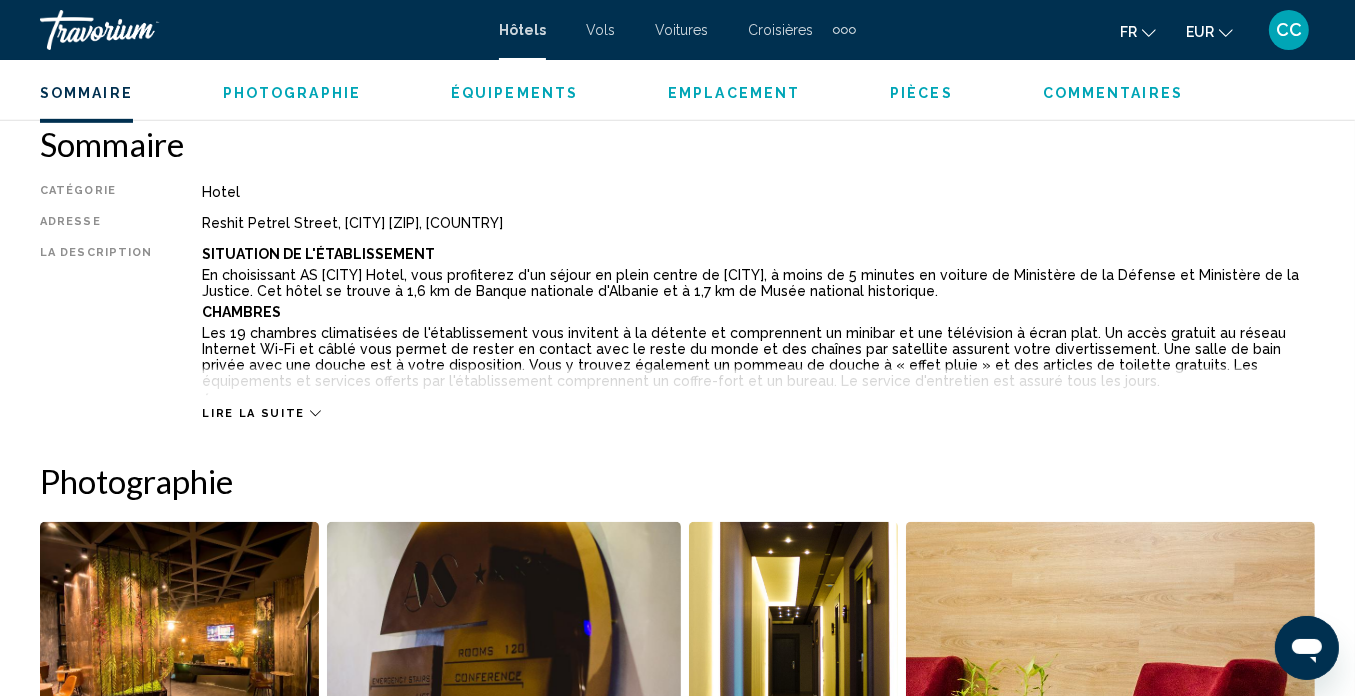 click 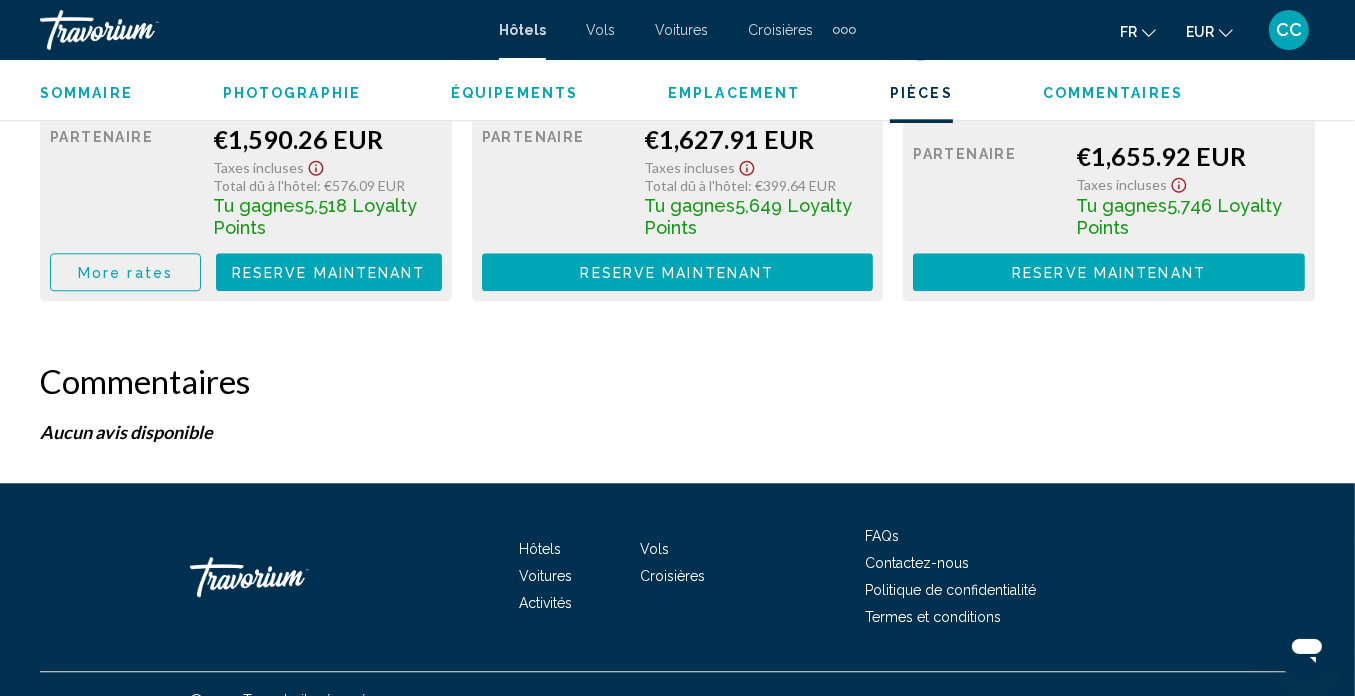 scroll, scrollTop: 4520, scrollLeft: 0, axis: vertical 